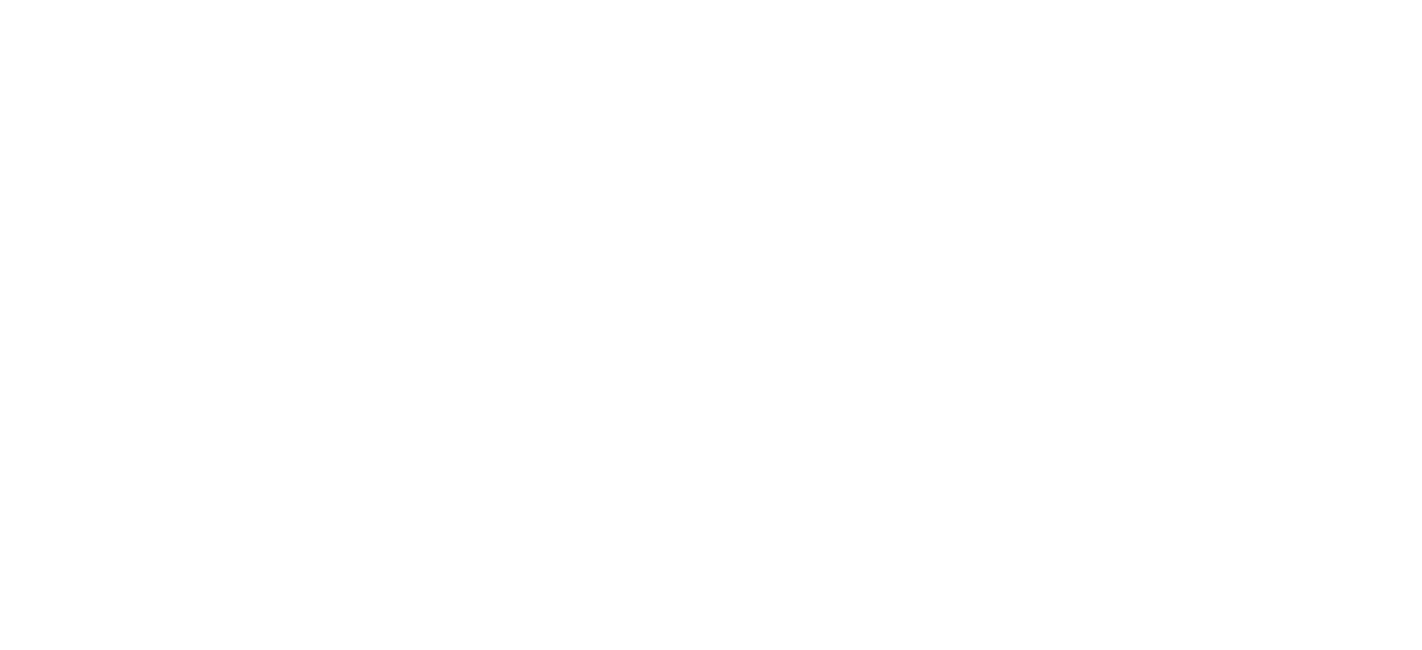 scroll, scrollTop: 0, scrollLeft: 0, axis: both 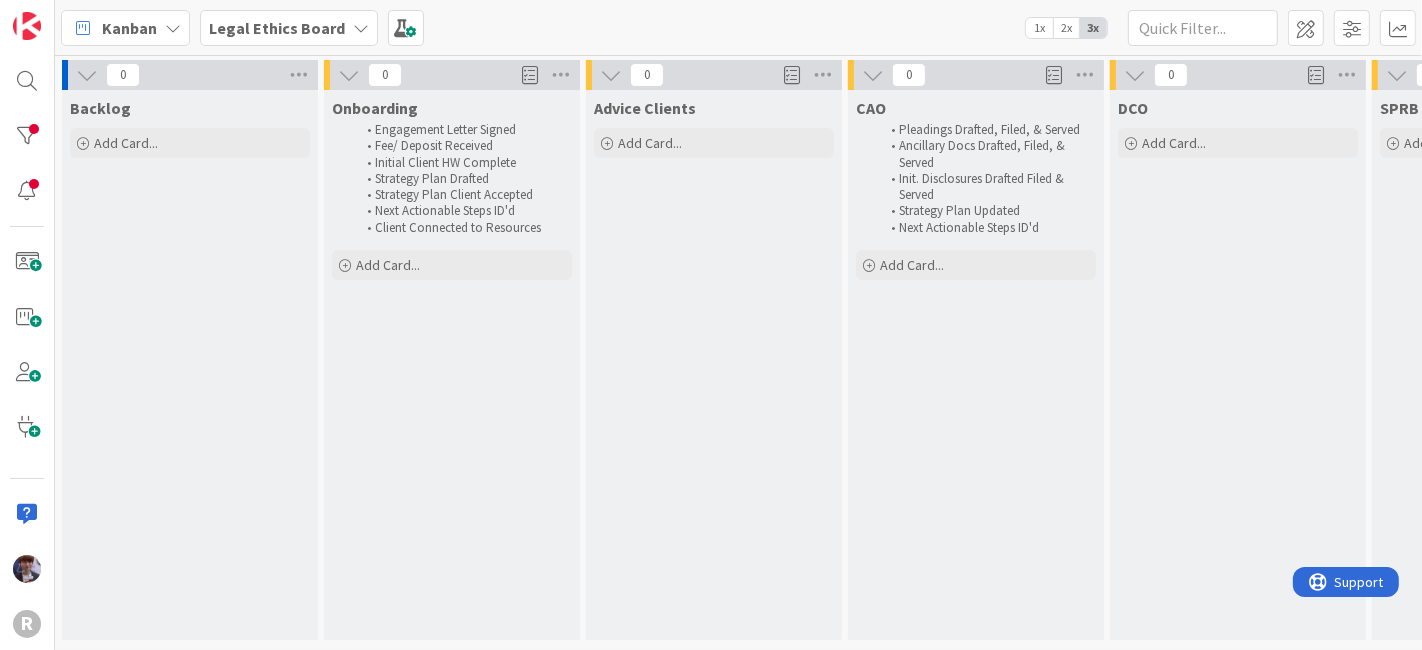 click on "Kanban" at bounding box center (125, 28) 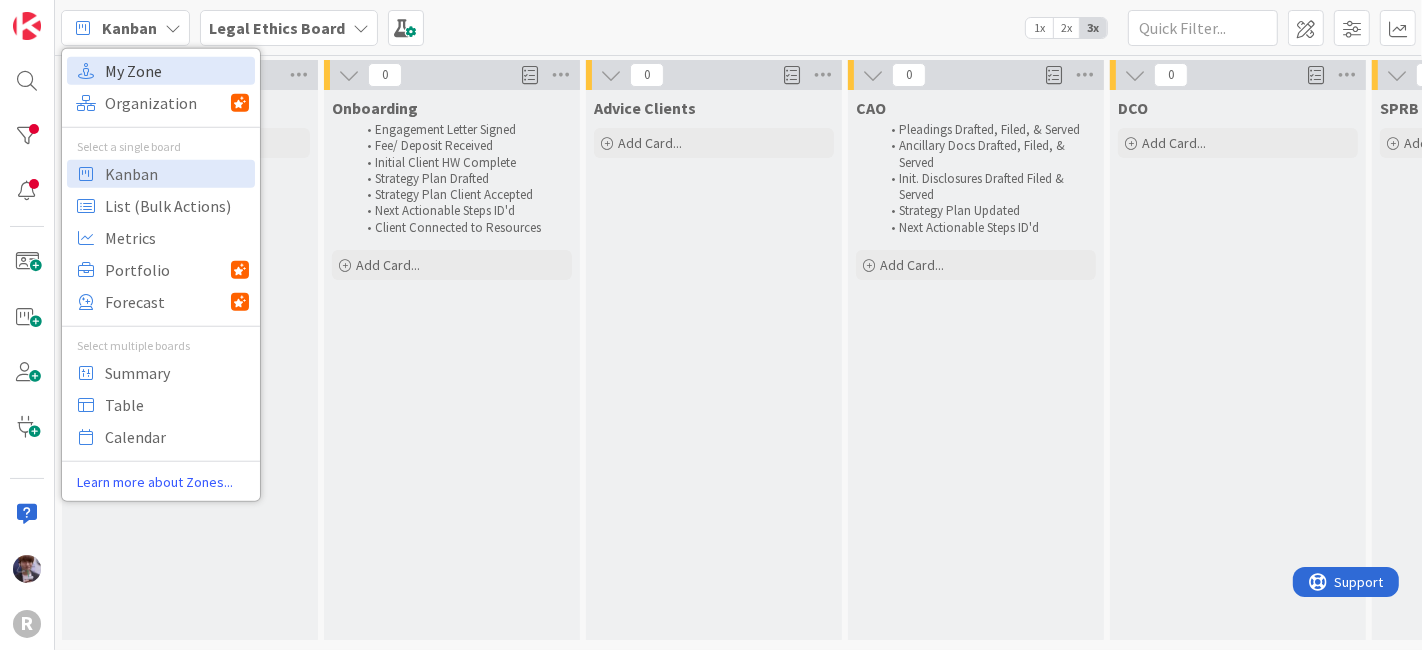 click on "My Zone" at bounding box center (177, 70) 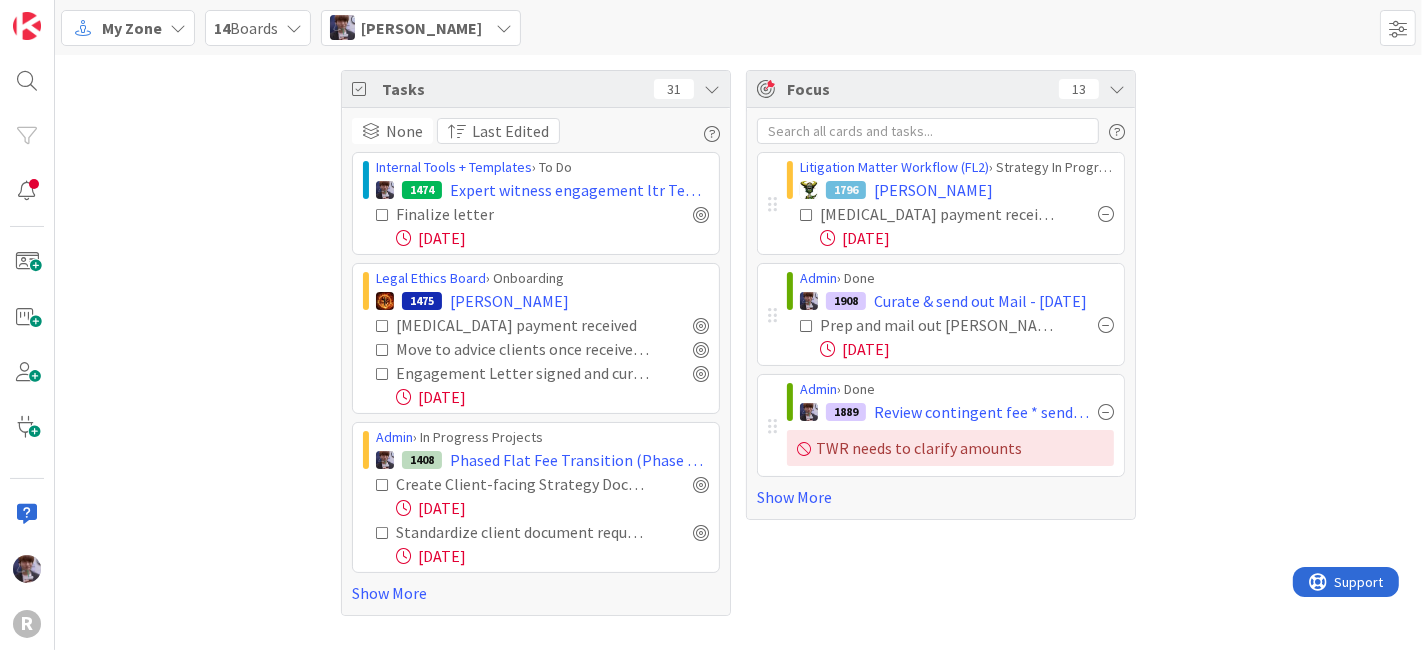 scroll, scrollTop: 0, scrollLeft: 0, axis: both 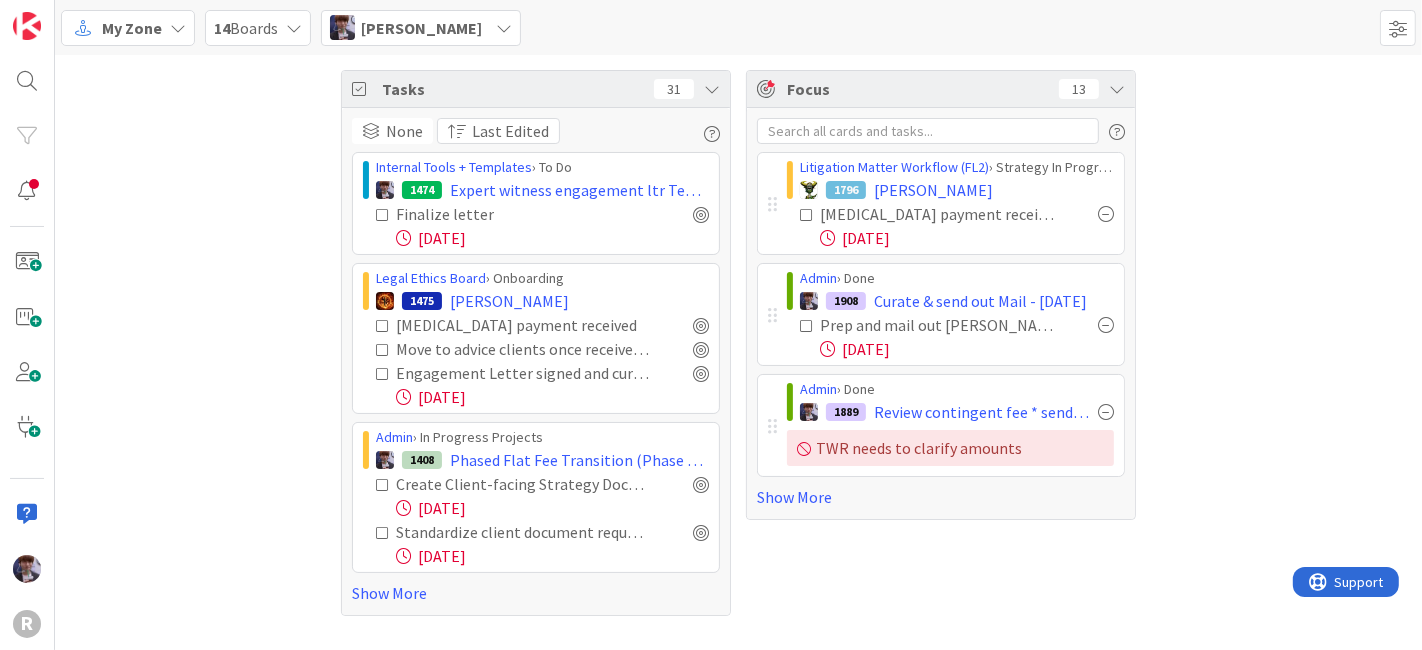 click on "Tasks 31" at bounding box center (536, 89) 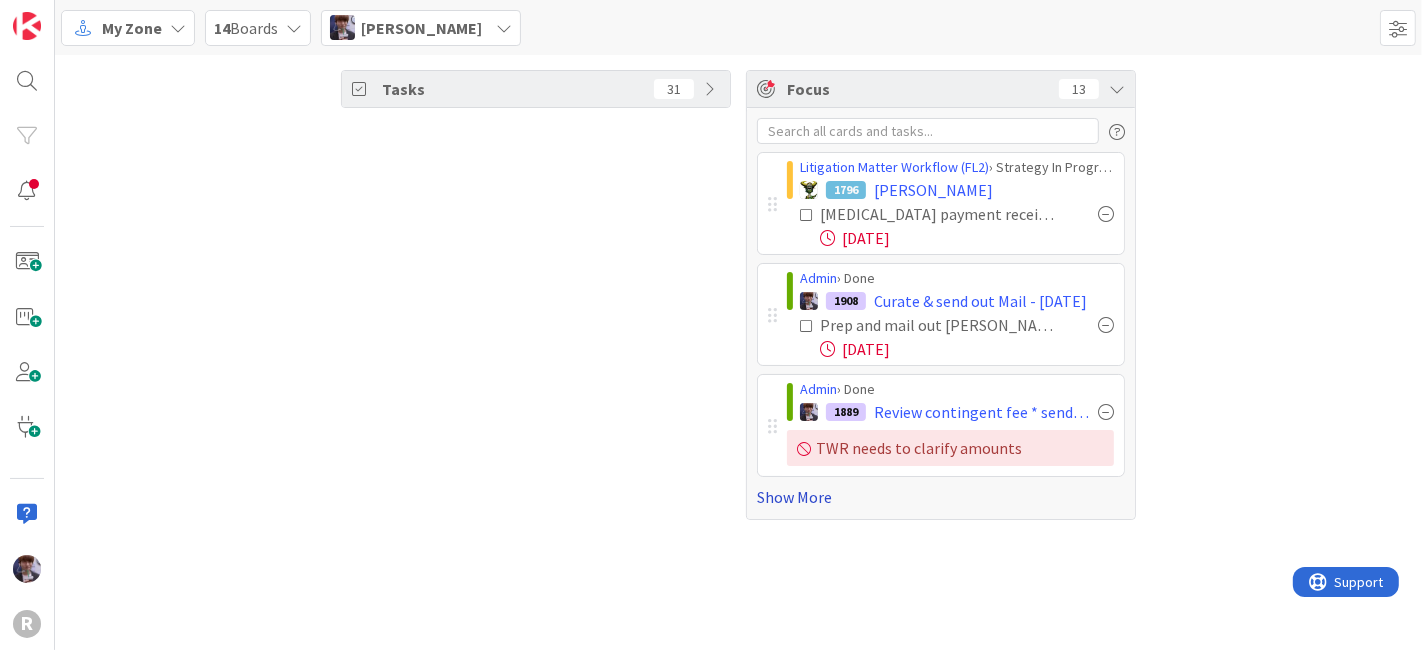 click on "Show More" at bounding box center (941, 497) 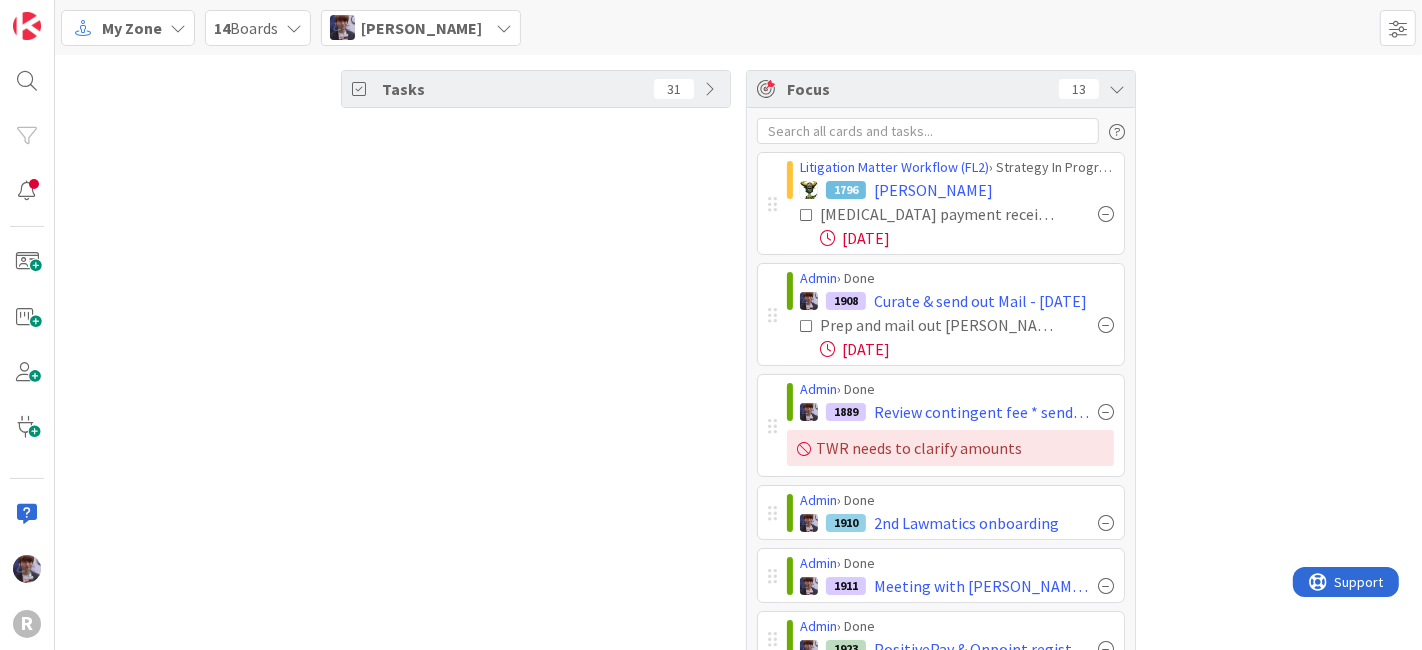 scroll, scrollTop: 602, scrollLeft: 0, axis: vertical 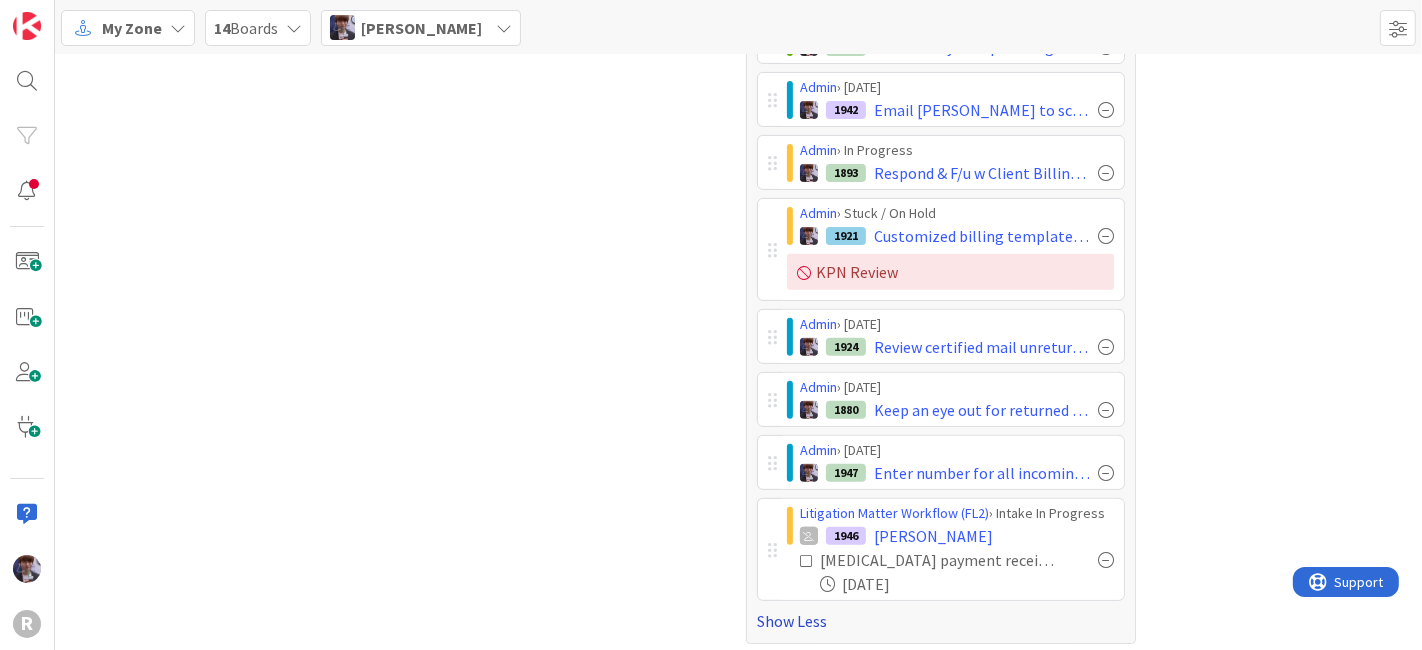 click on "Show Less" at bounding box center [941, 621] 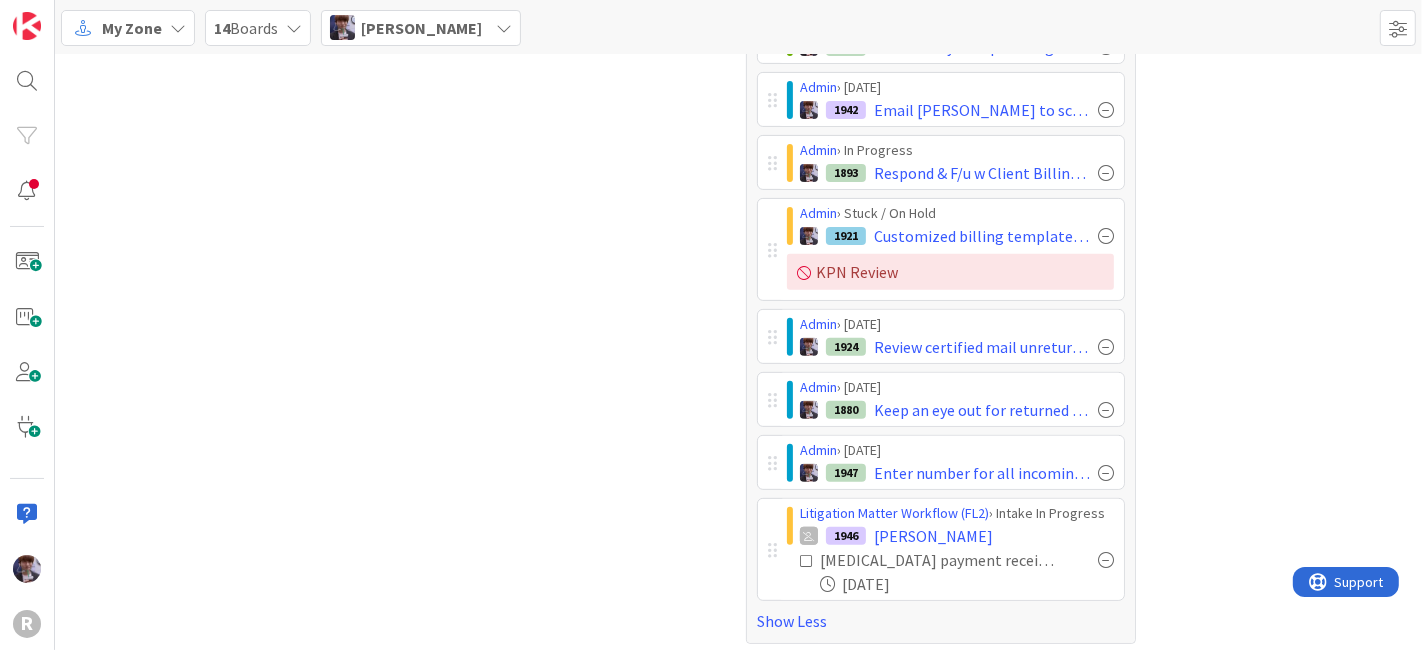 scroll, scrollTop: 0, scrollLeft: 0, axis: both 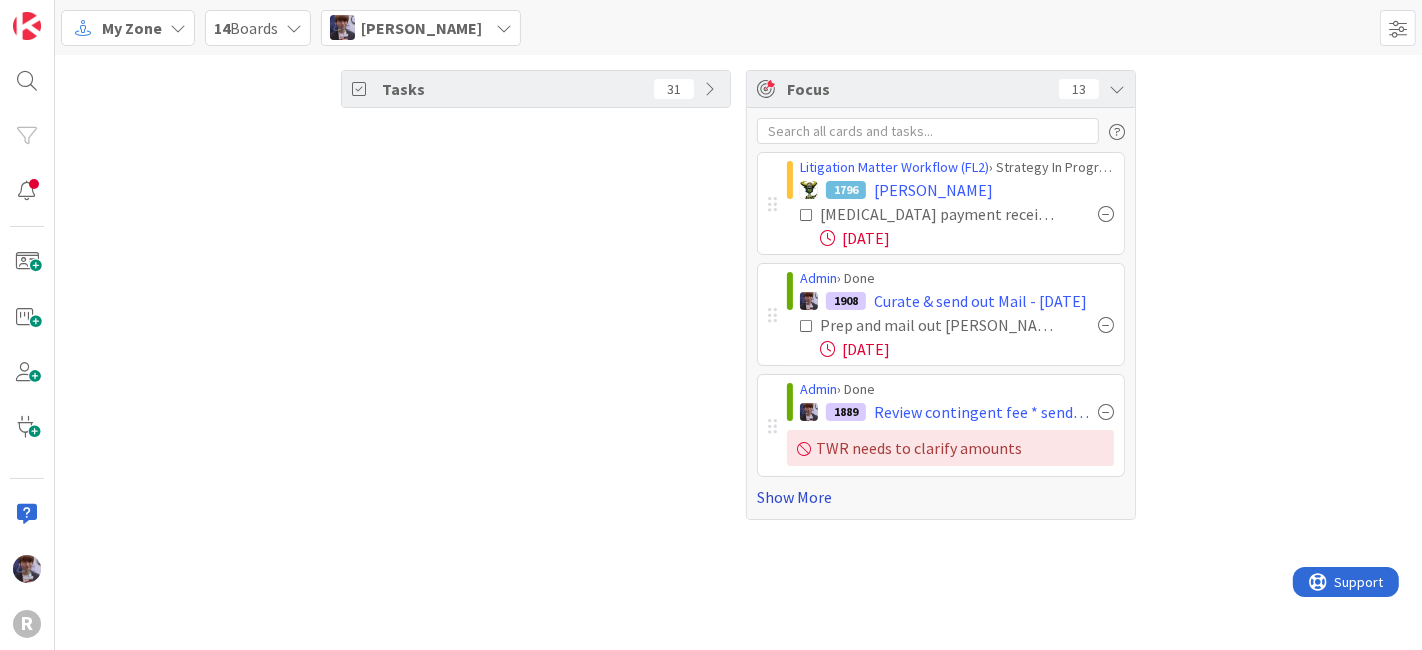 click on "Show More" at bounding box center (941, 497) 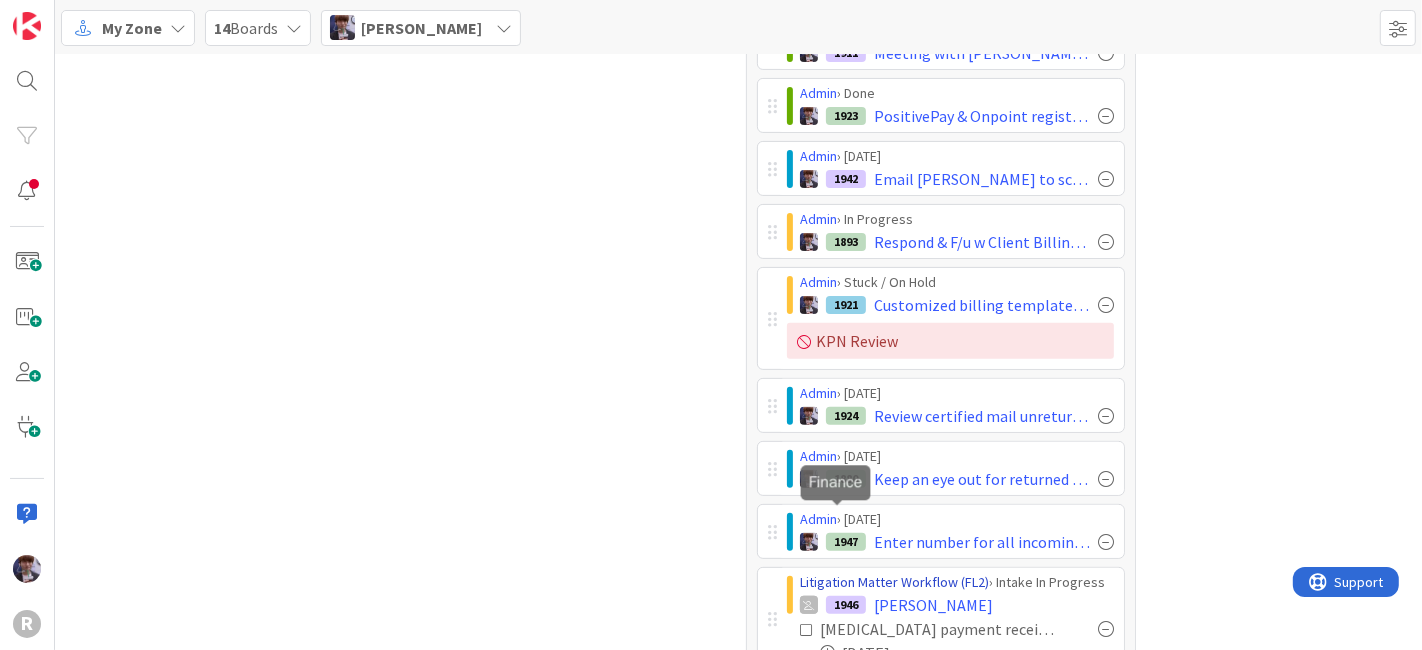 scroll, scrollTop: 602, scrollLeft: 0, axis: vertical 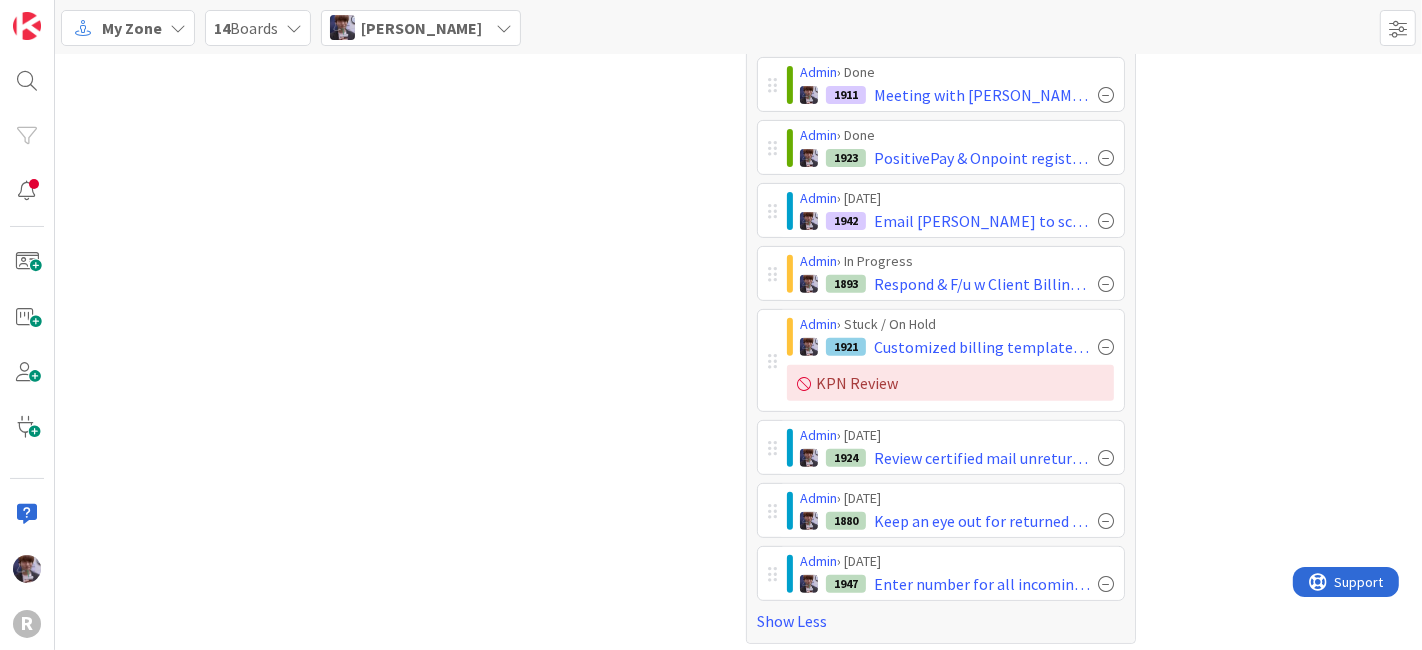 click on "Show Less" at bounding box center (941, 621) 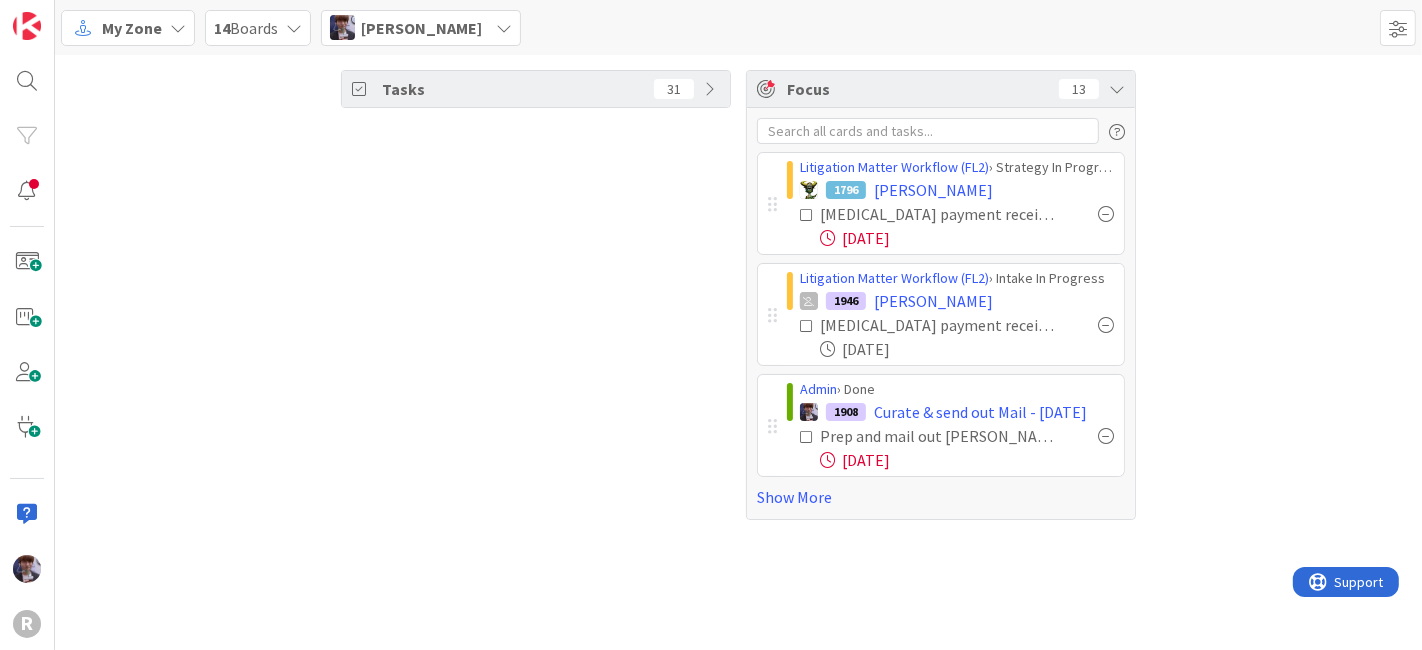 scroll, scrollTop: 0, scrollLeft: 0, axis: both 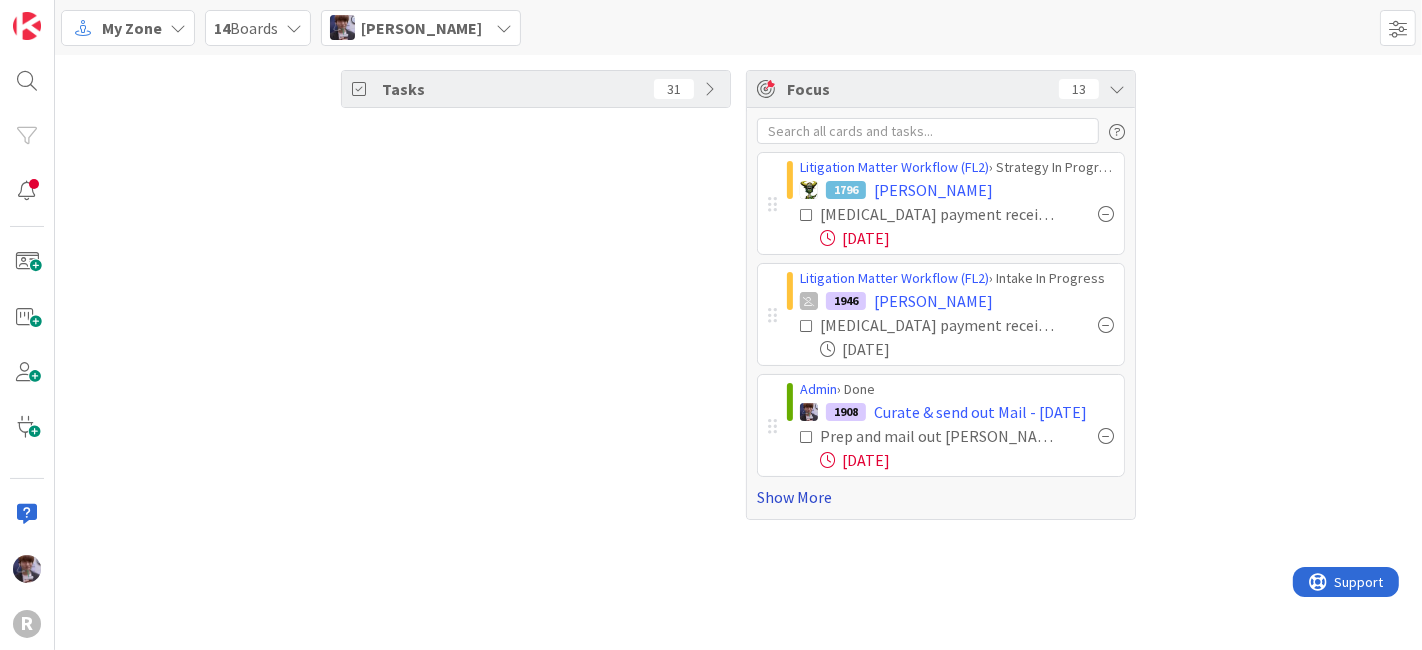 click on "Show More" at bounding box center (941, 497) 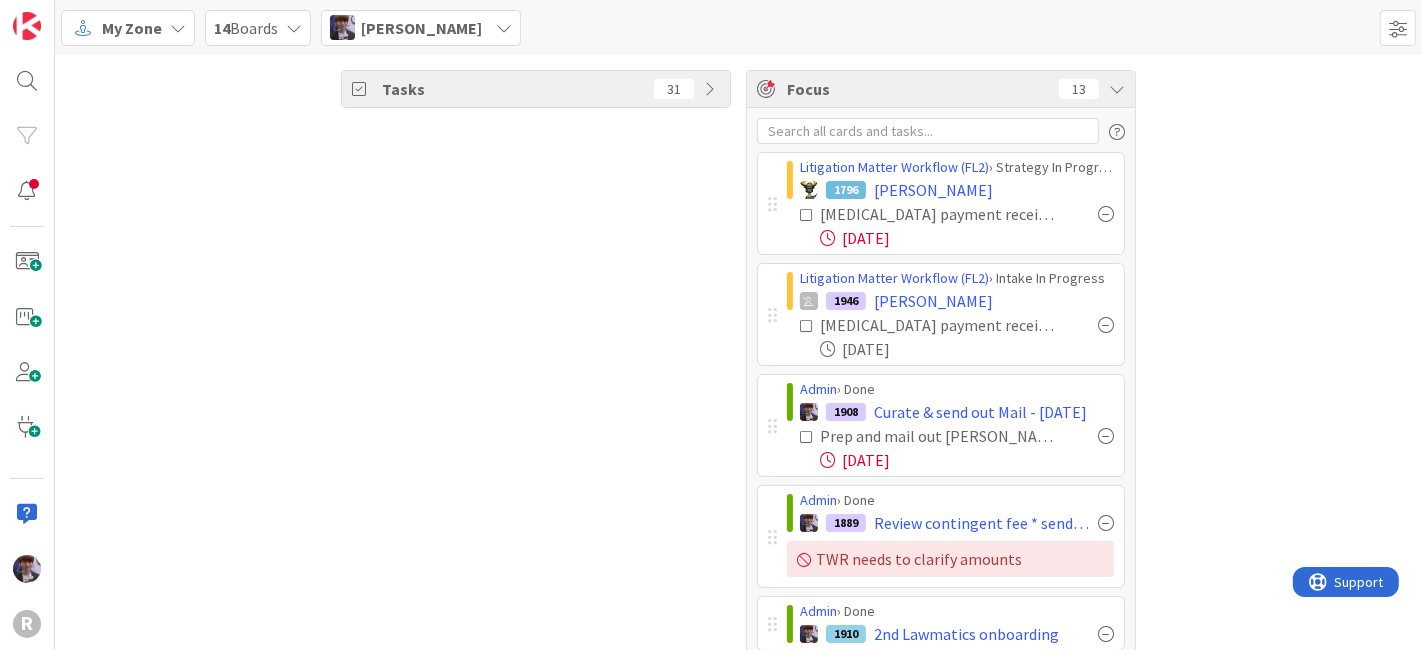 click at bounding box center (807, 215) 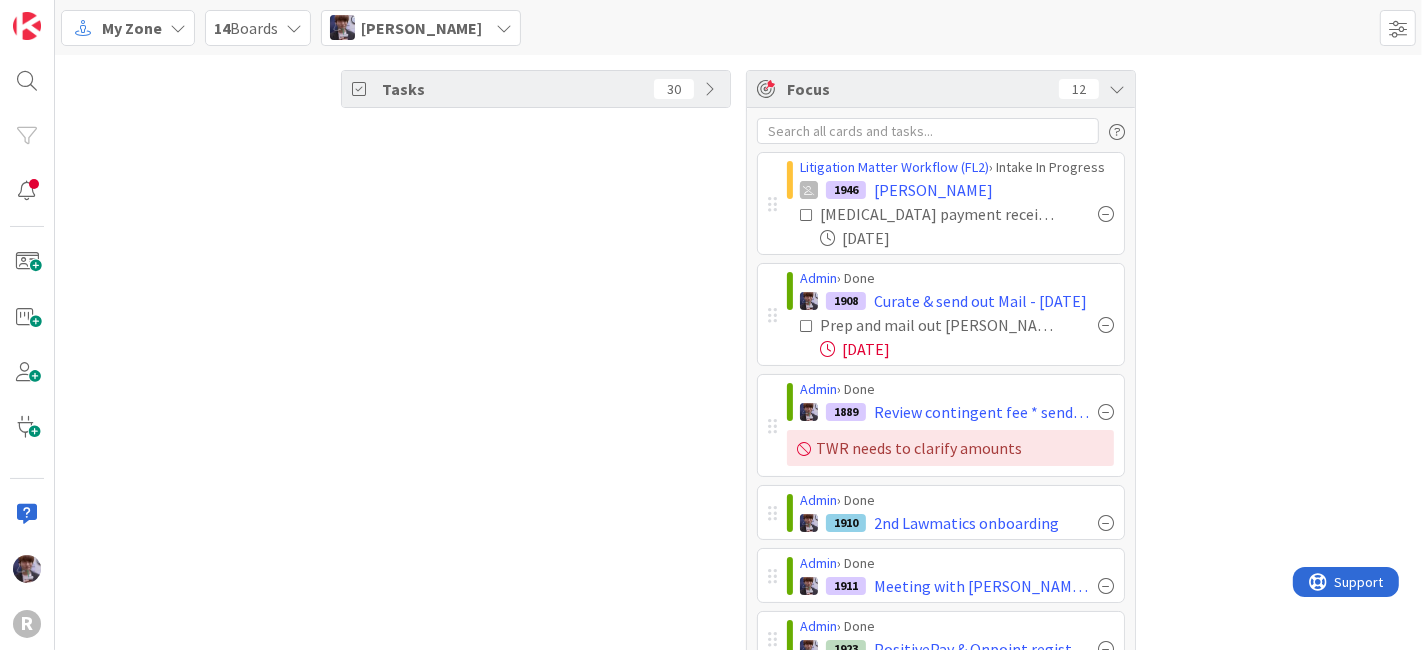 click at bounding box center (807, 326) 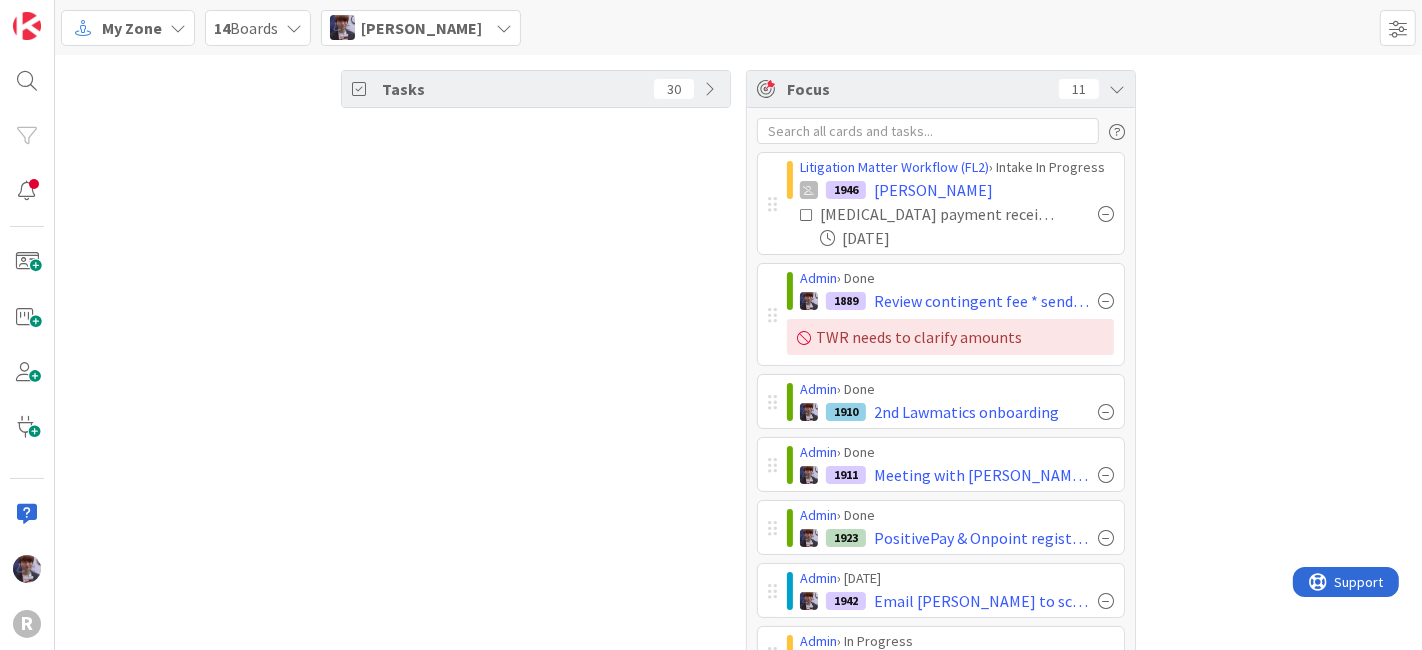 click on "Minka Laine Friesen" at bounding box center [421, 28] 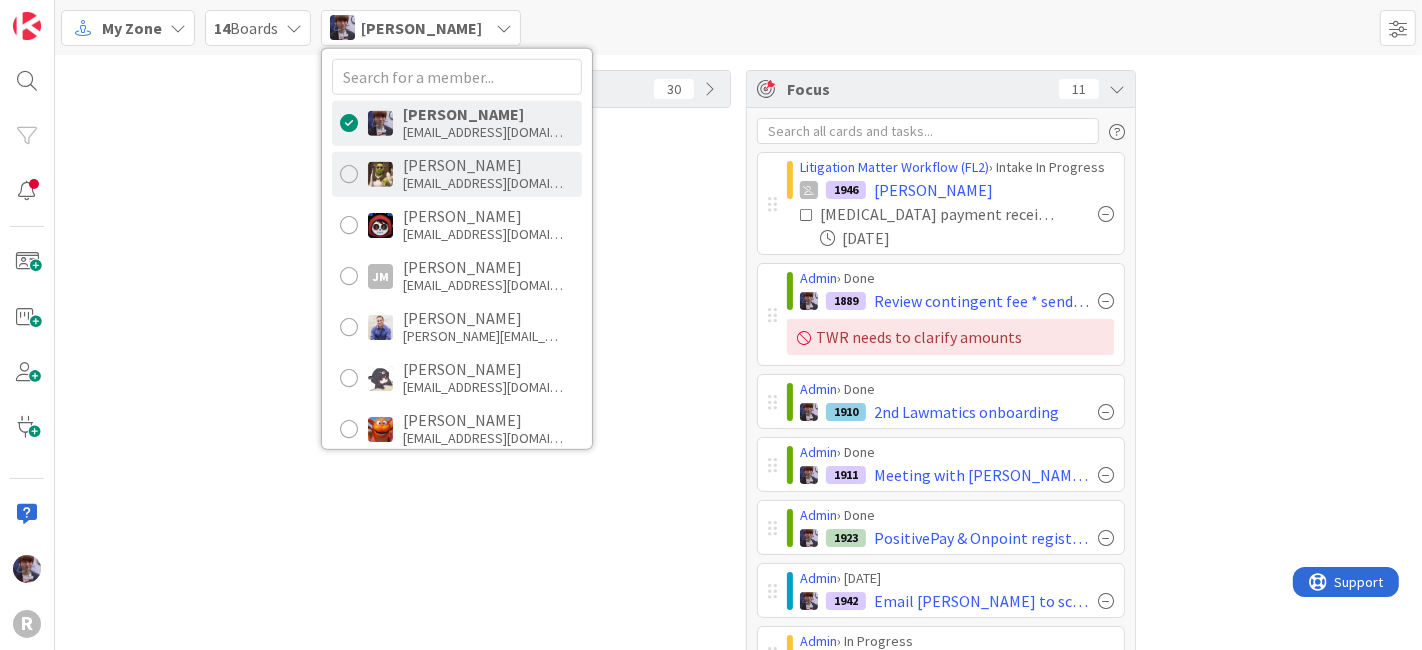 click on "dgines@reutercorbett.com" at bounding box center [483, 183] 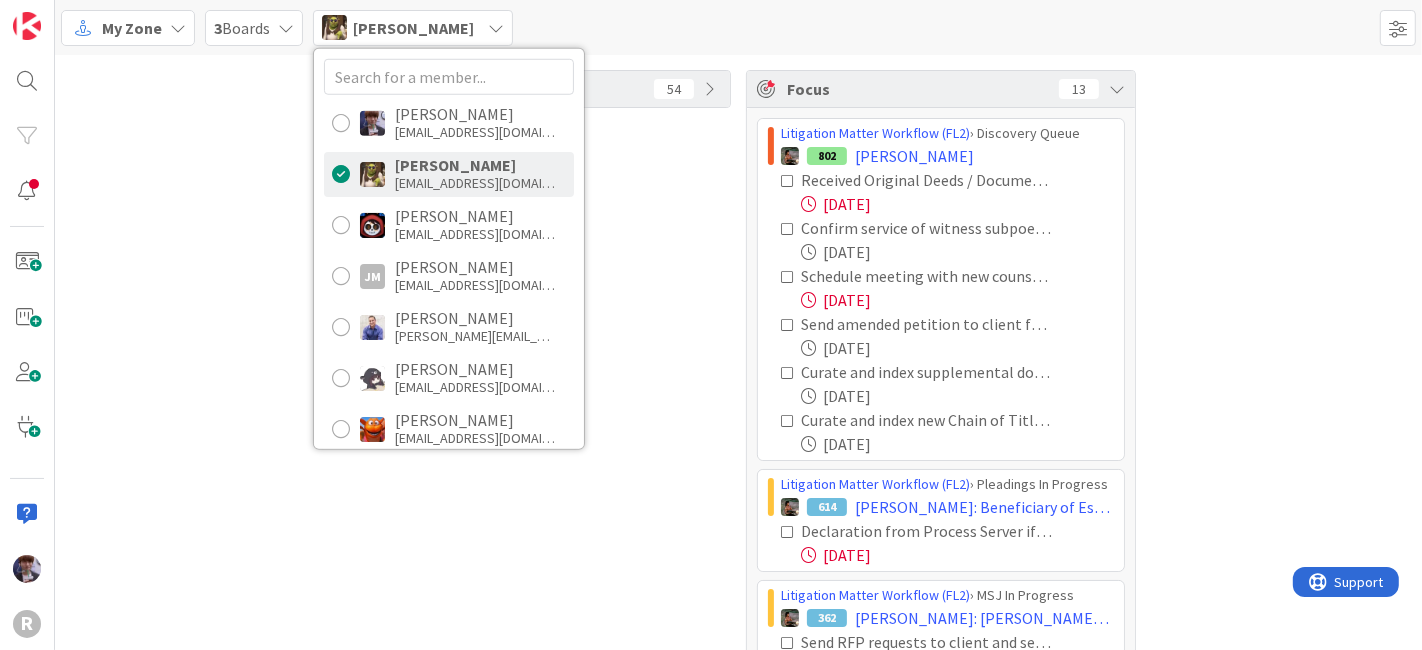 click on "Tasks 54" at bounding box center (536, 398) 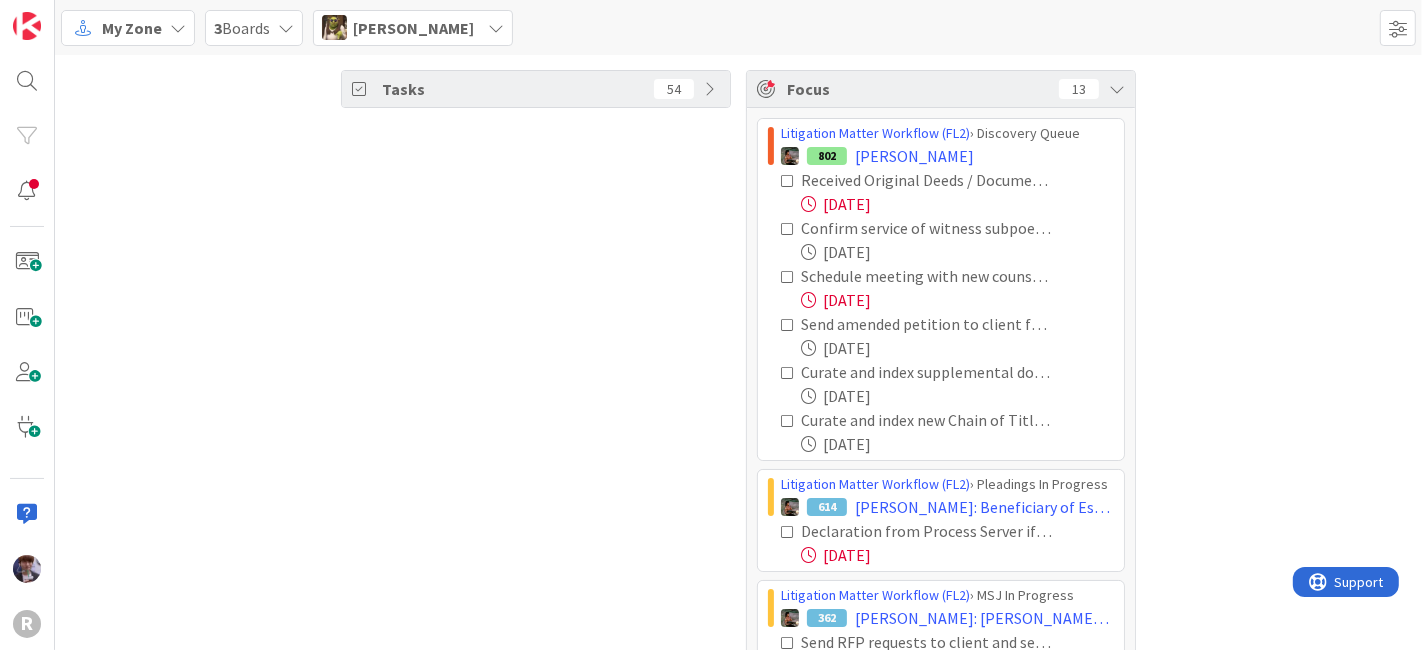 click at bounding box center [788, 181] 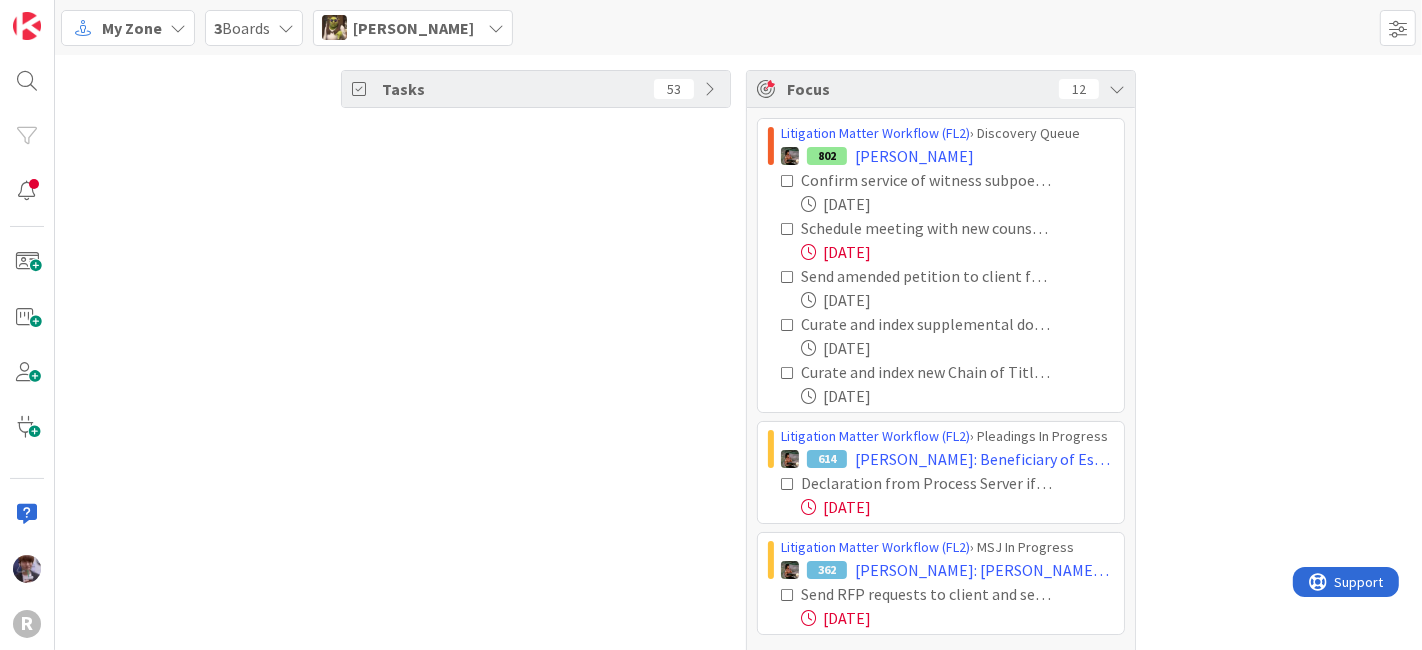 click at bounding box center (788, 229) 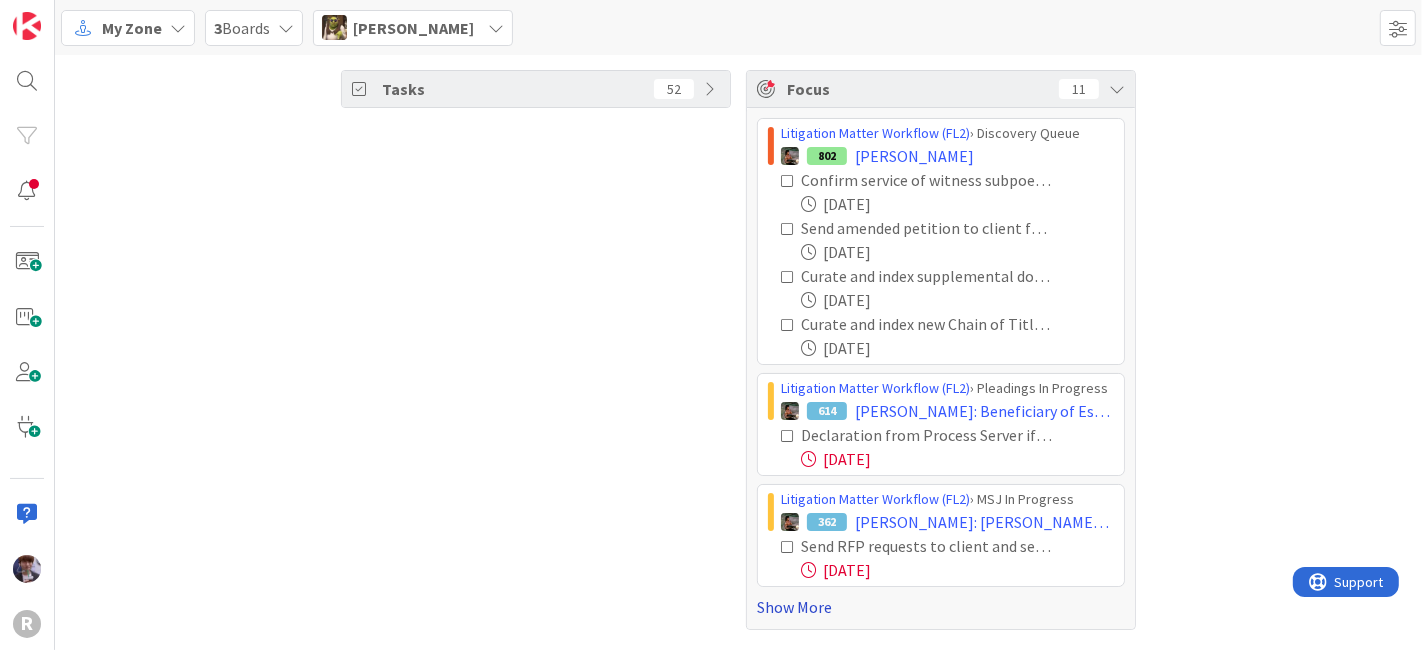 click on "Show More" at bounding box center (941, 607) 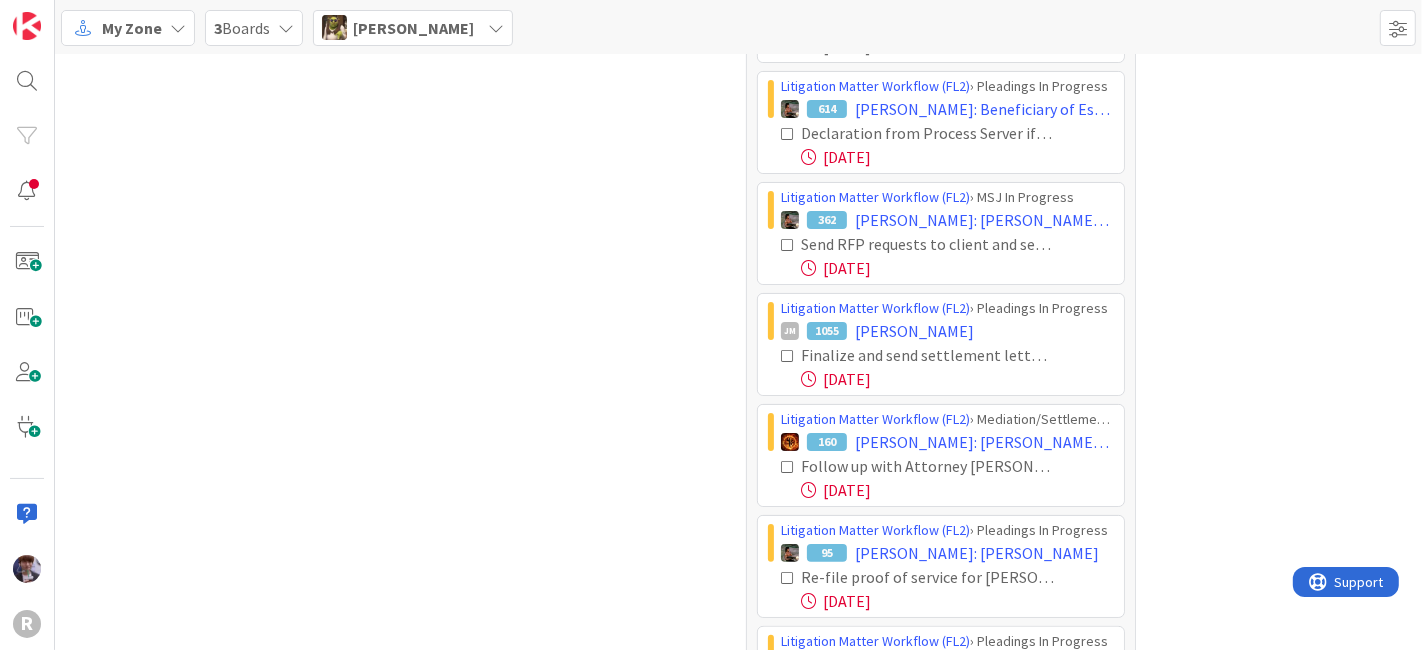 scroll, scrollTop: 333, scrollLeft: 0, axis: vertical 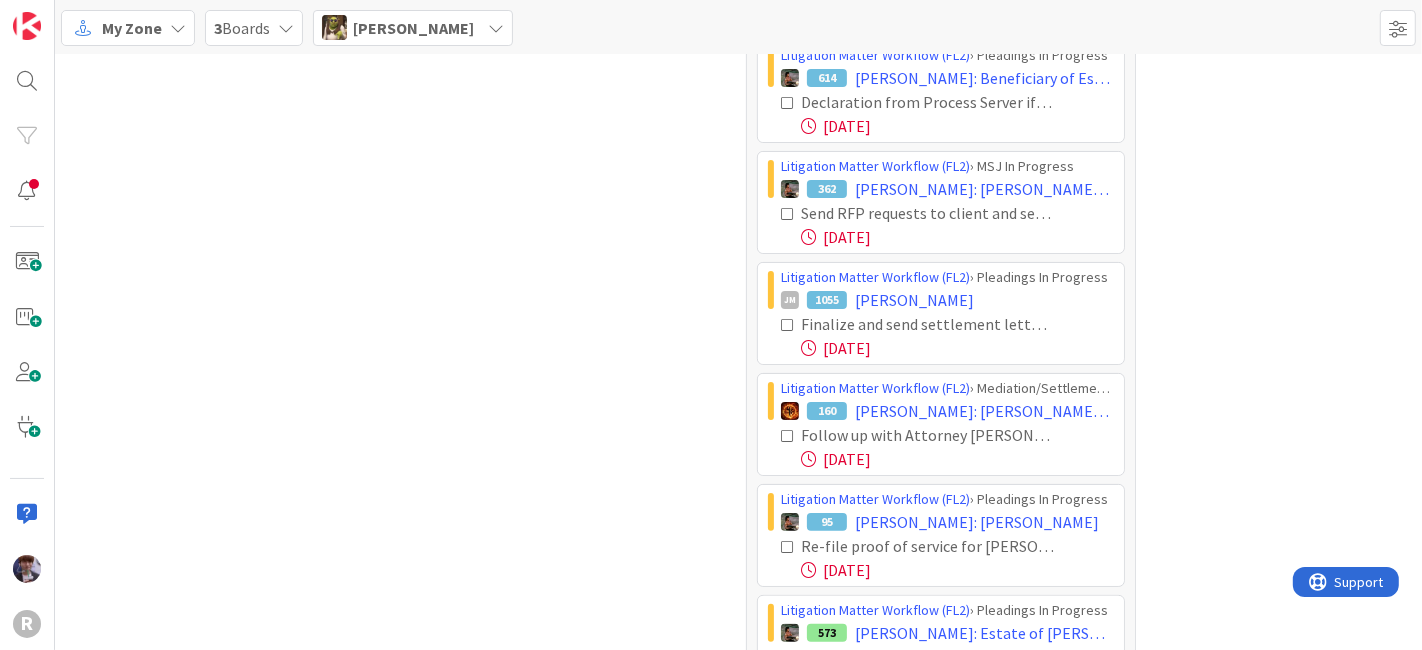 click at bounding box center (788, 214) 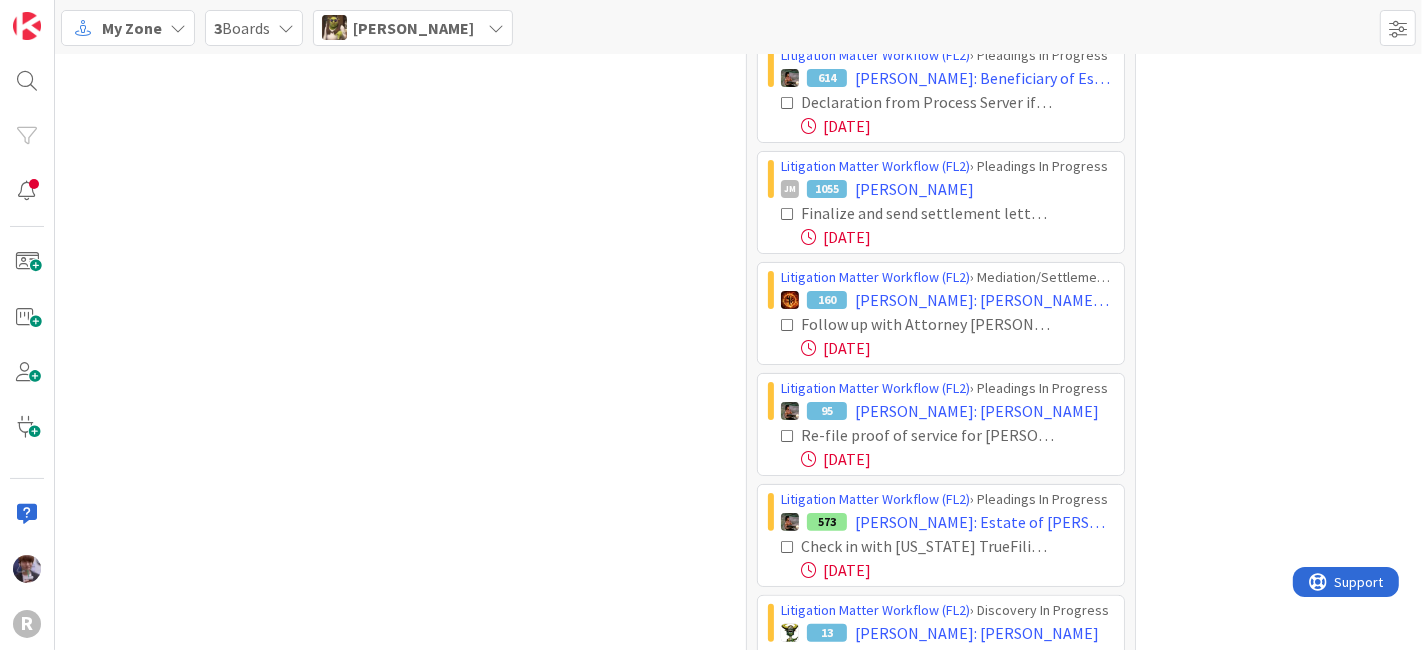 click at bounding box center [788, 214] 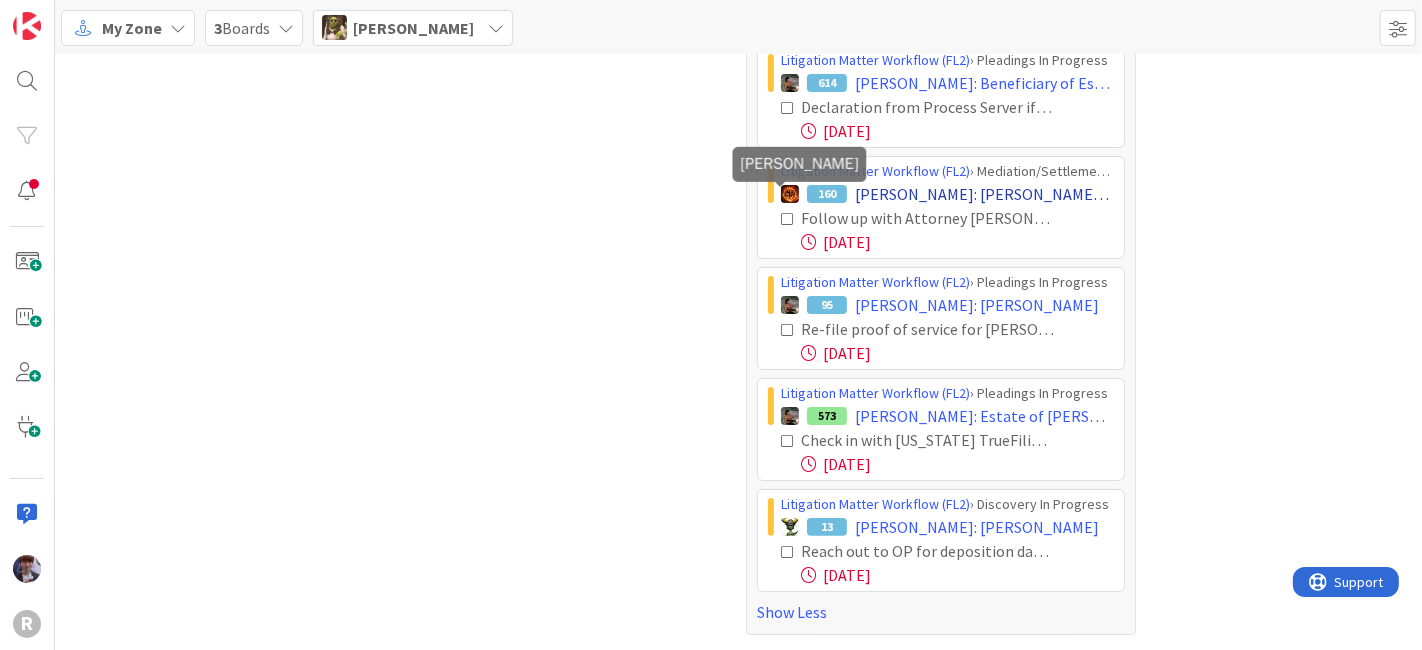 scroll, scrollTop: 322, scrollLeft: 0, axis: vertical 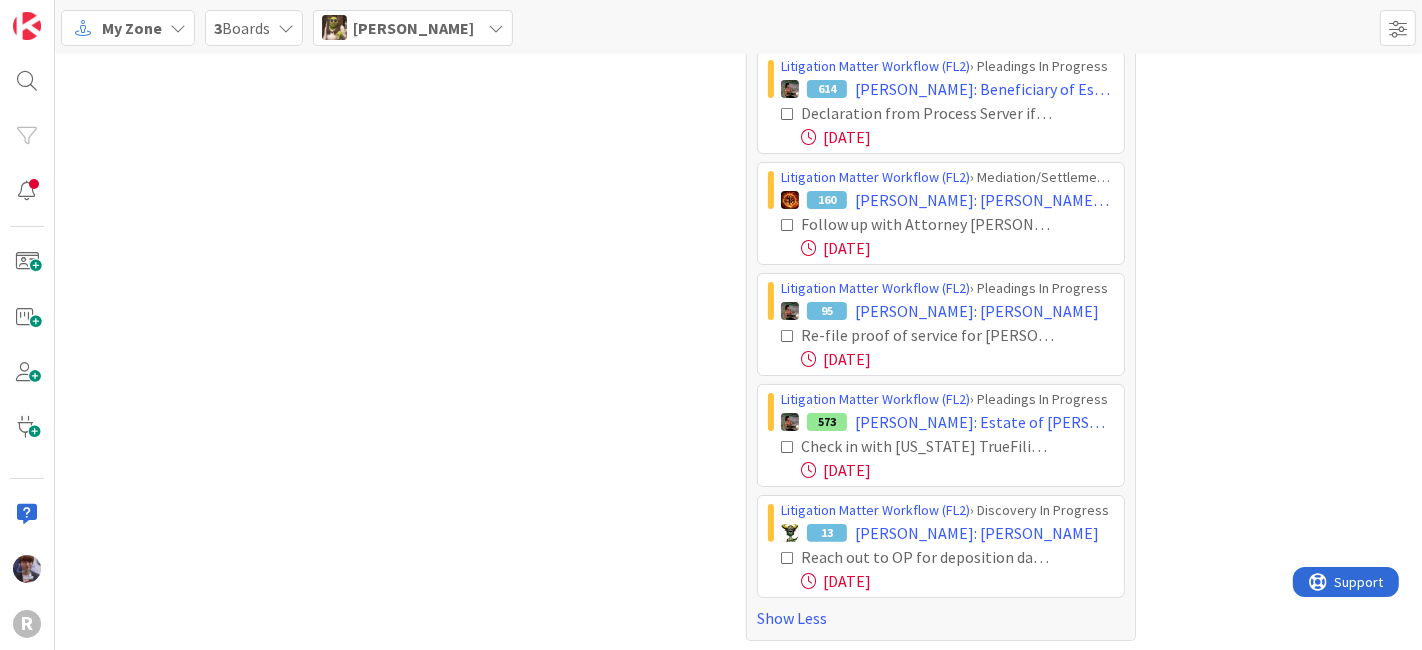 click at bounding box center (788, 225) 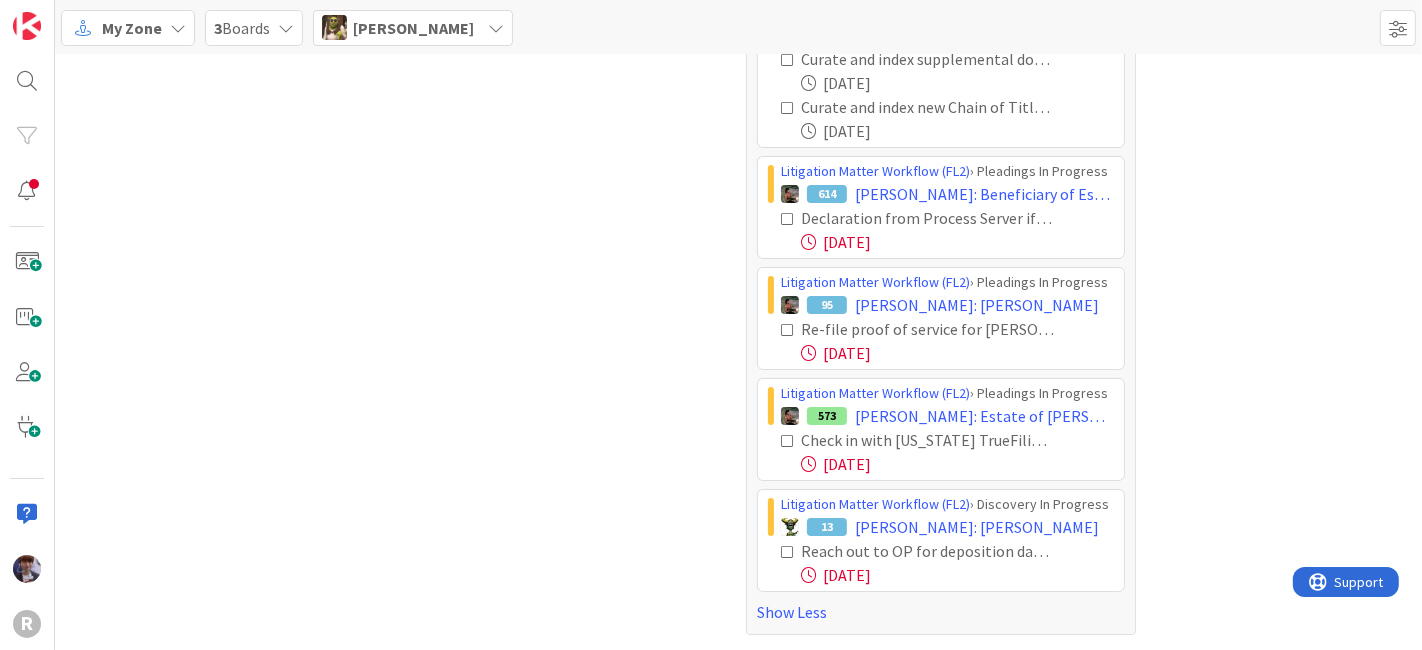 scroll, scrollTop: 212, scrollLeft: 0, axis: vertical 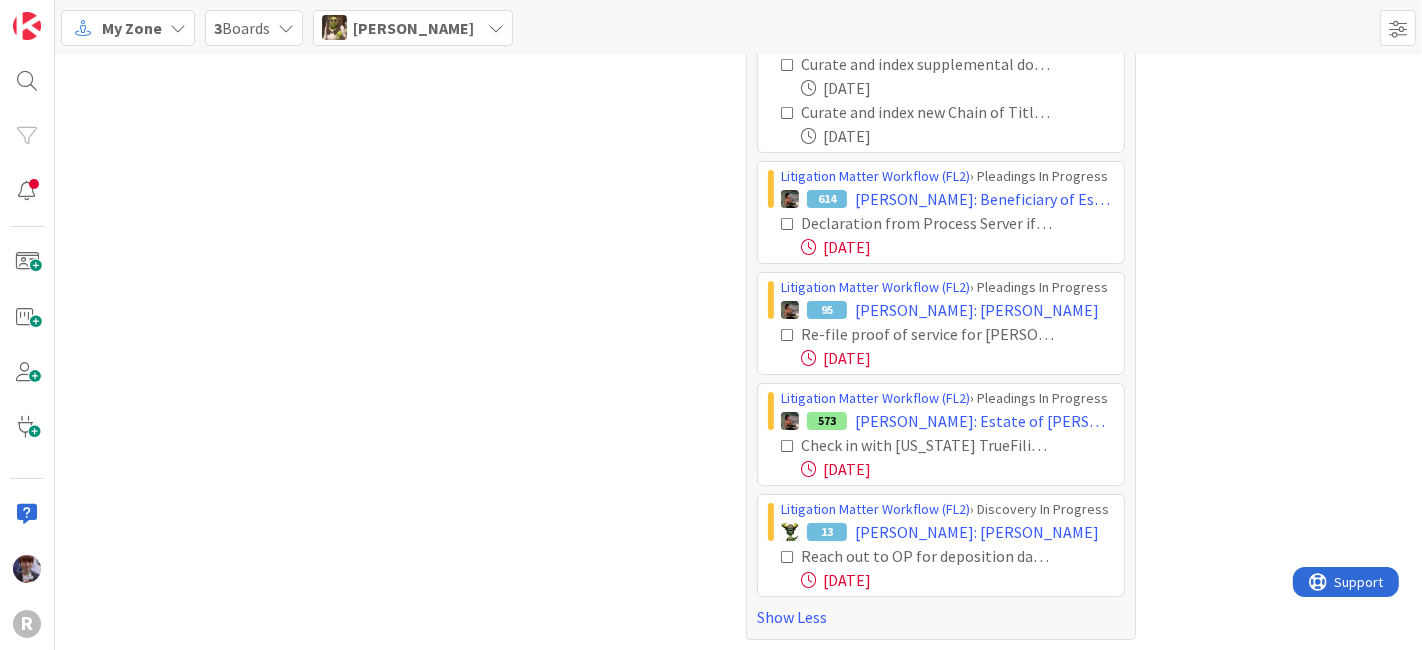 click at bounding box center (788, 335) 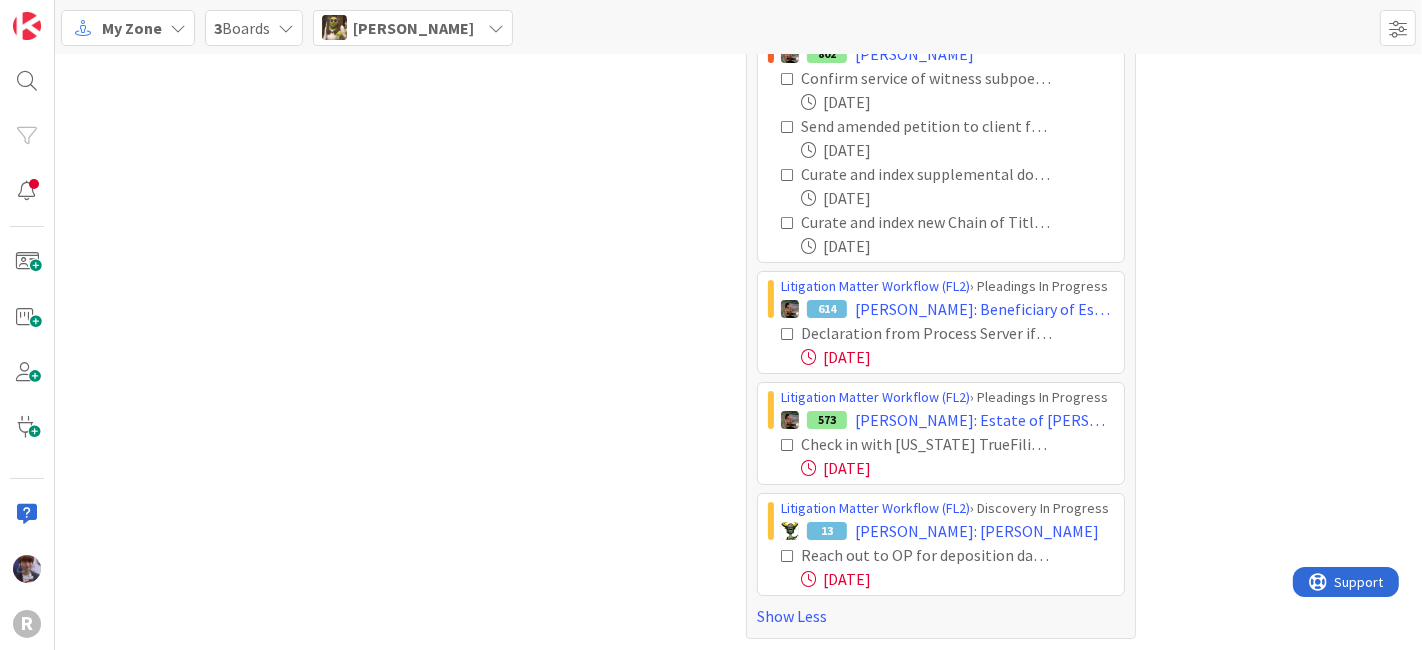 click at bounding box center [788, 556] 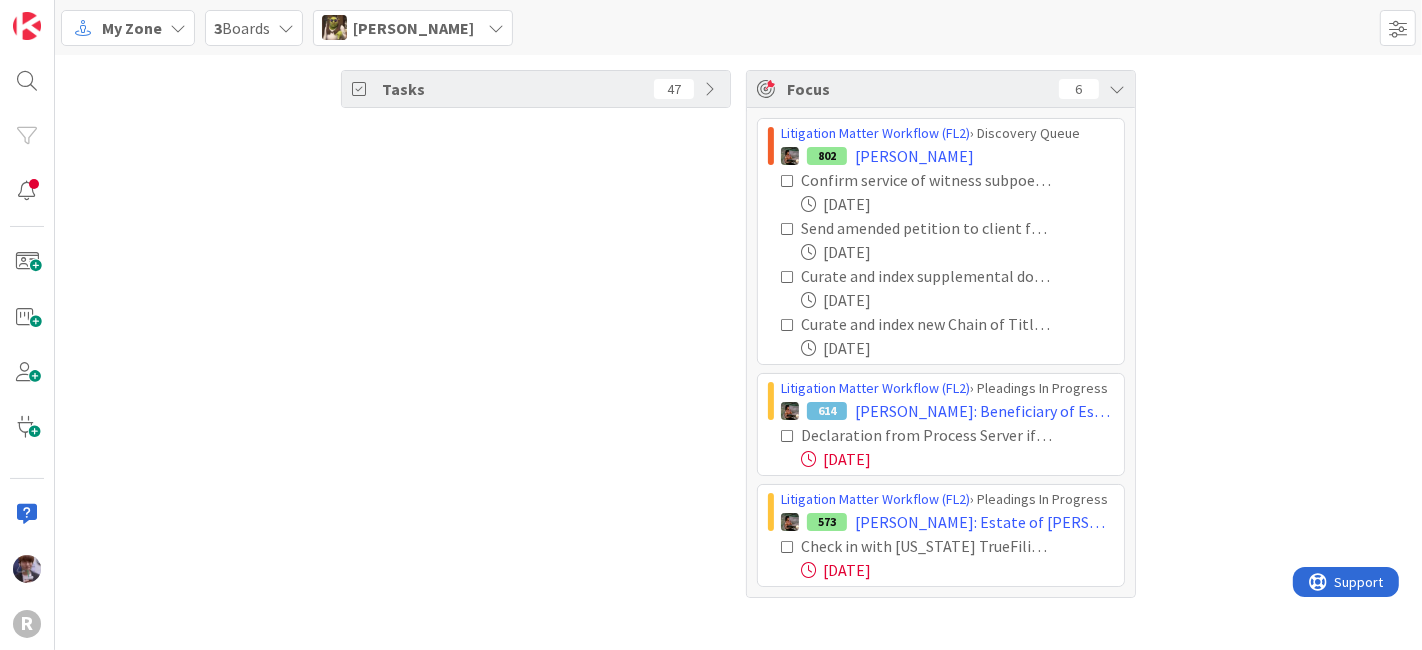 click on "Devine Gines" at bounding box center [413, 28] 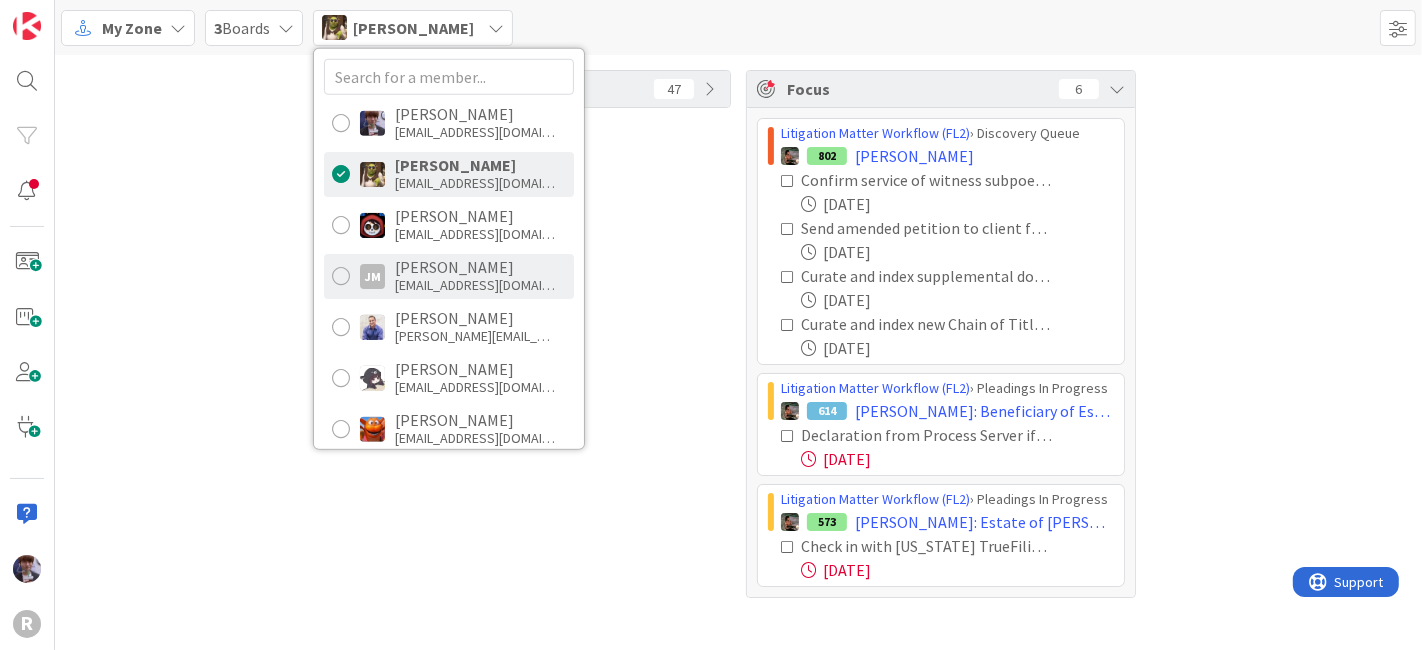 click on "jmyers@reutercorbett.com" at bounding box center [475, 285] 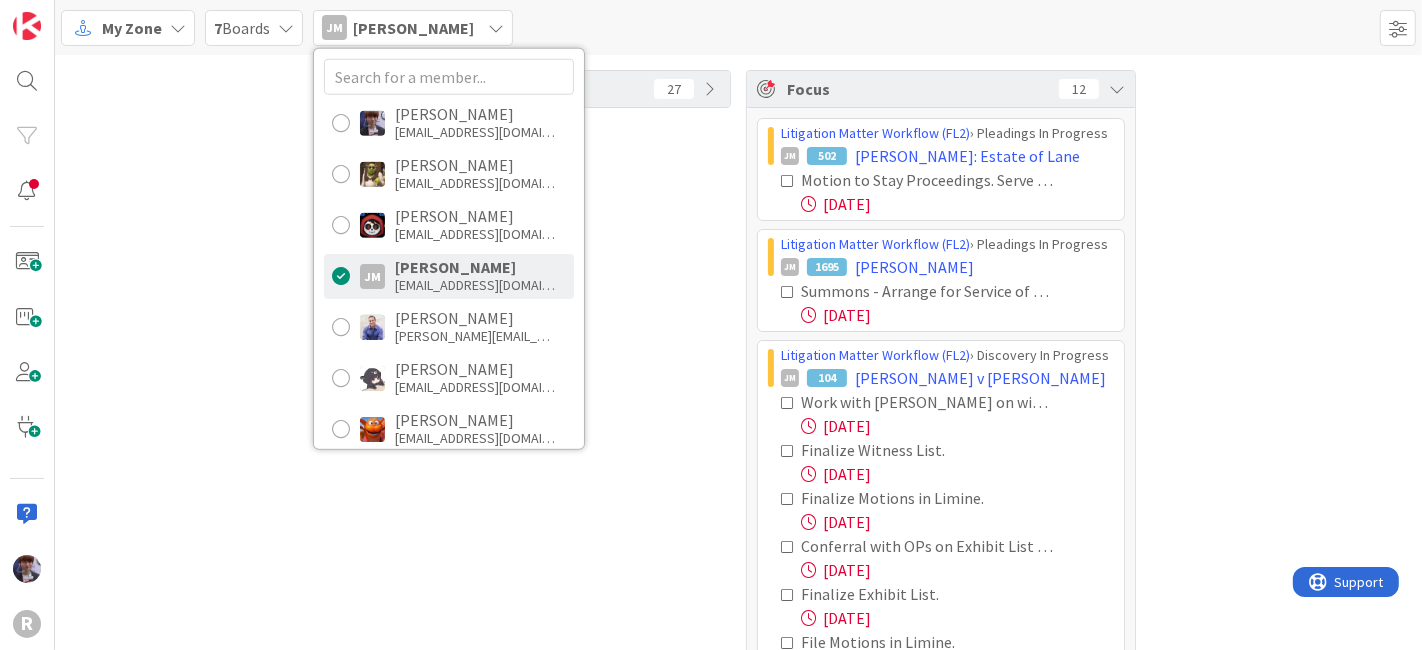 click on "Tasks 27" at bounding box center (536, 478) 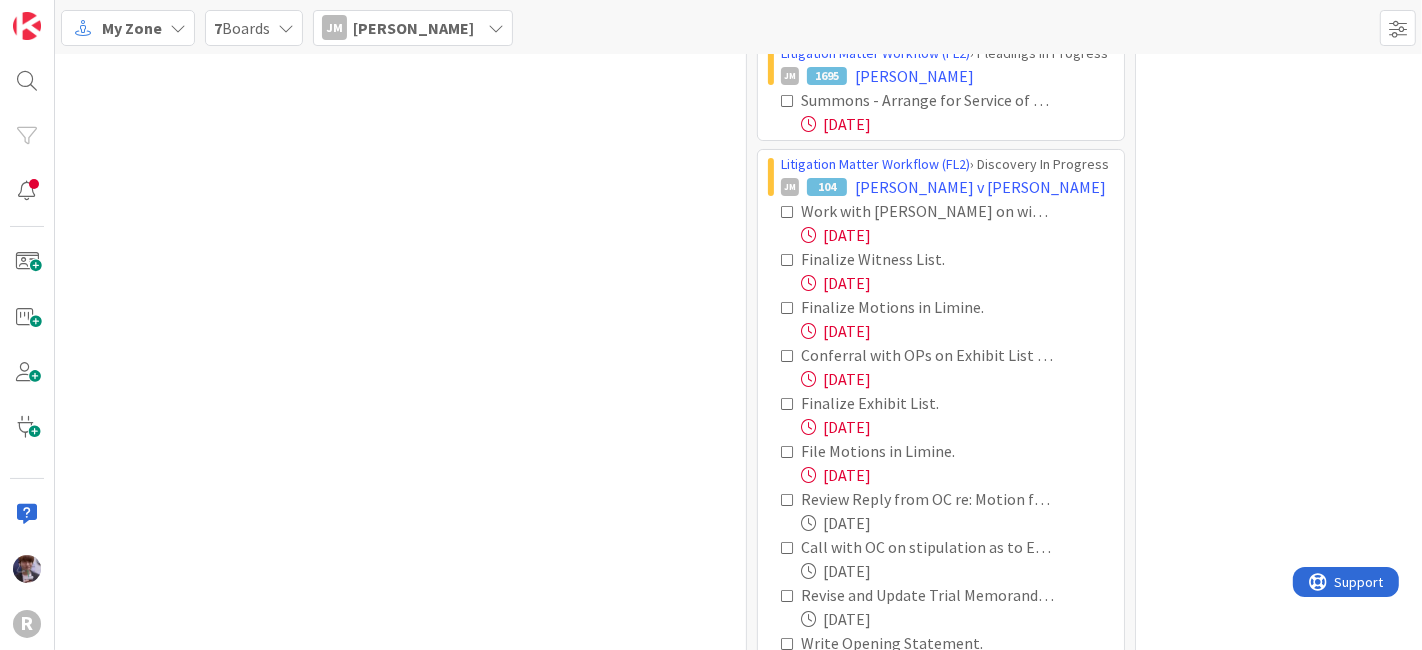 scroll, scrollTop: 222, scrollLeft: 0, axis: vertical 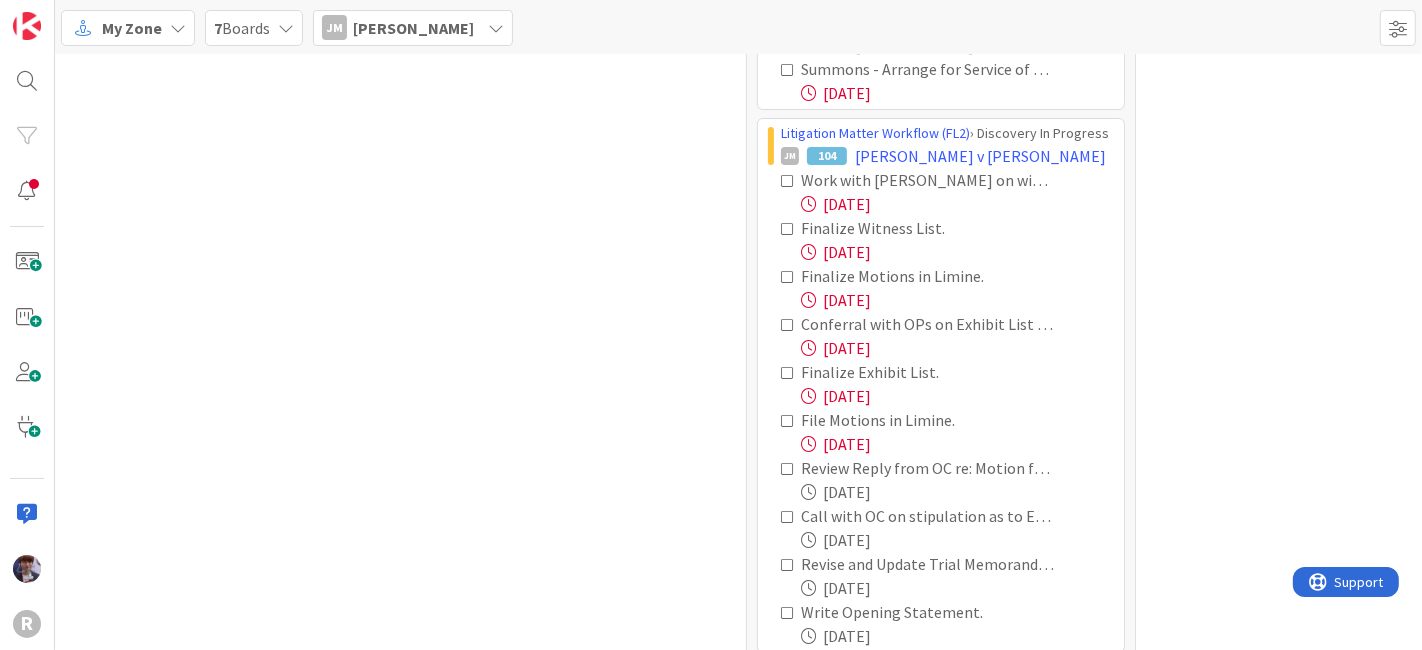 click at bounding box center (788, 181) 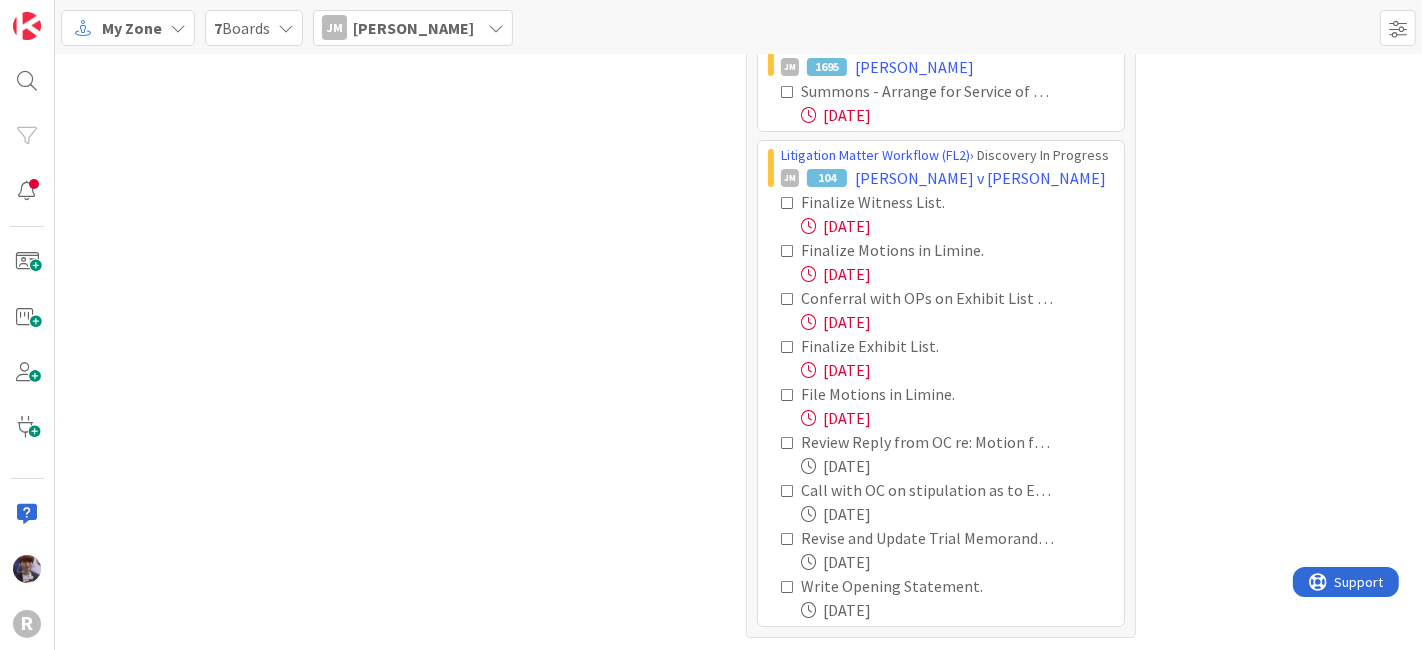 click at bounding box center [788, 203] 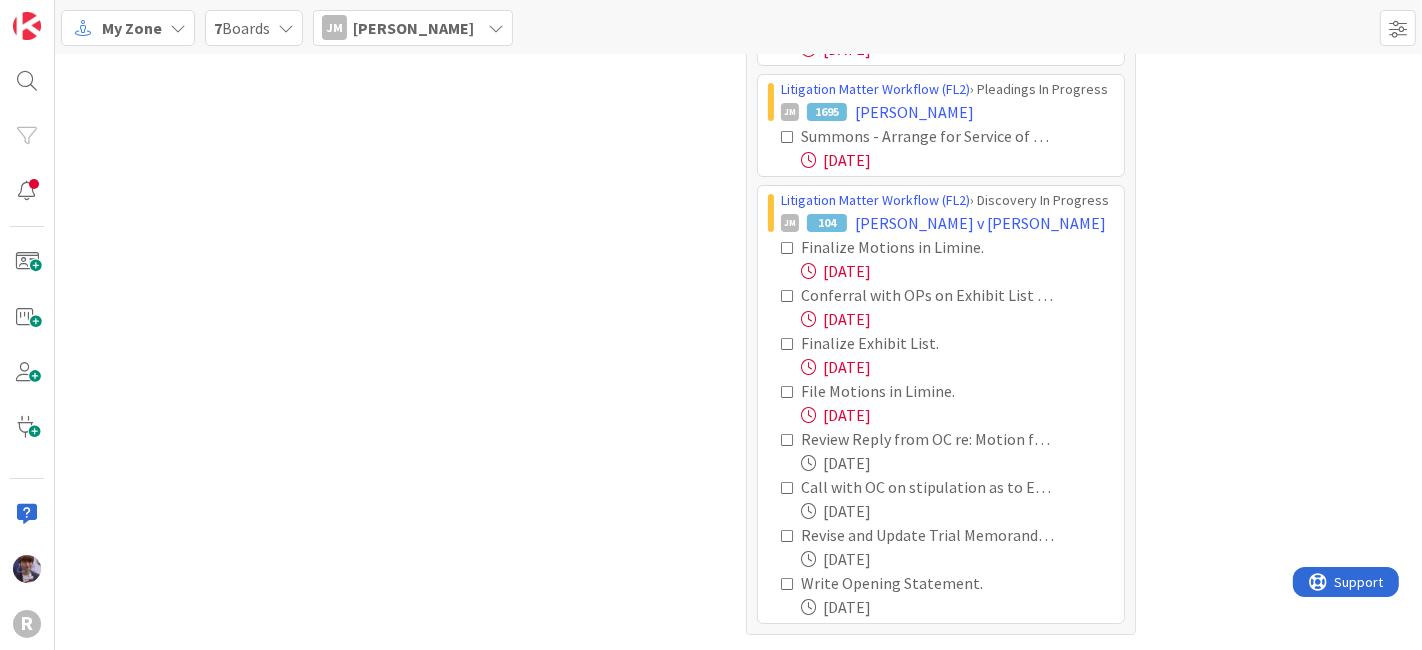 scroll, scrollTop: 151, scrollLeft: 0, axis: vertical 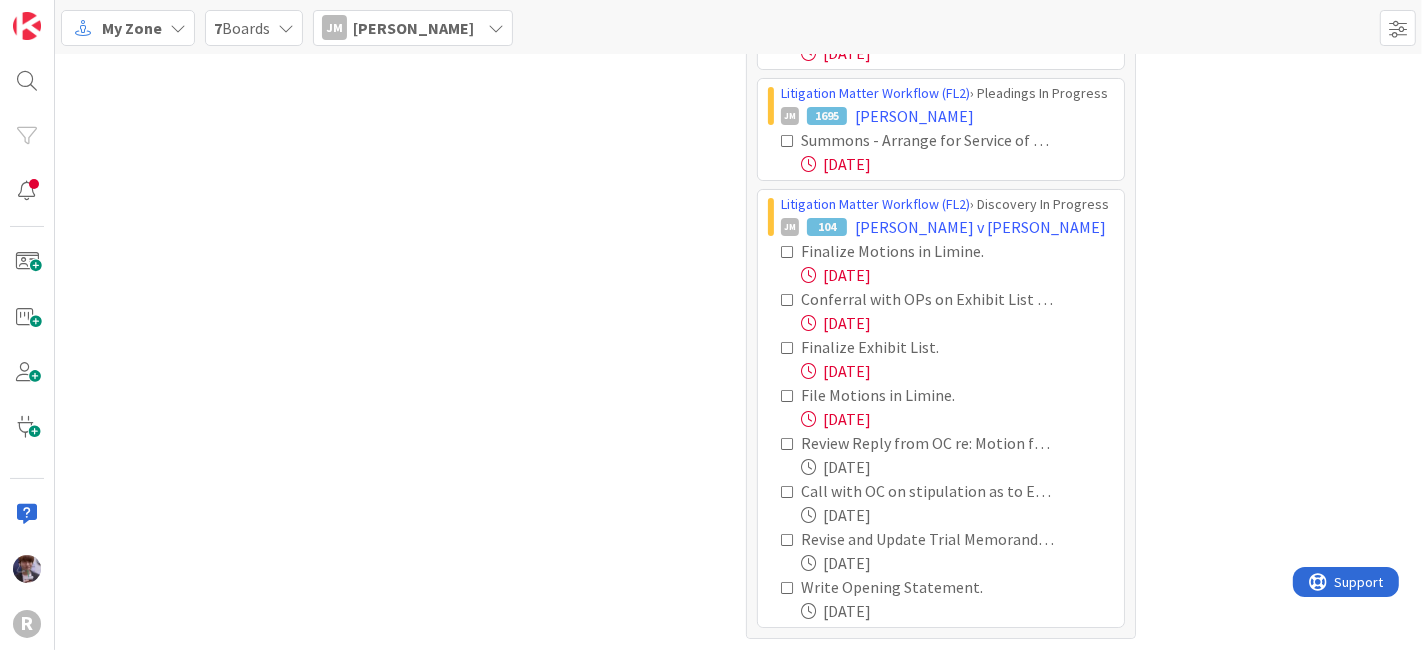 click at bounding box center [788, 300] 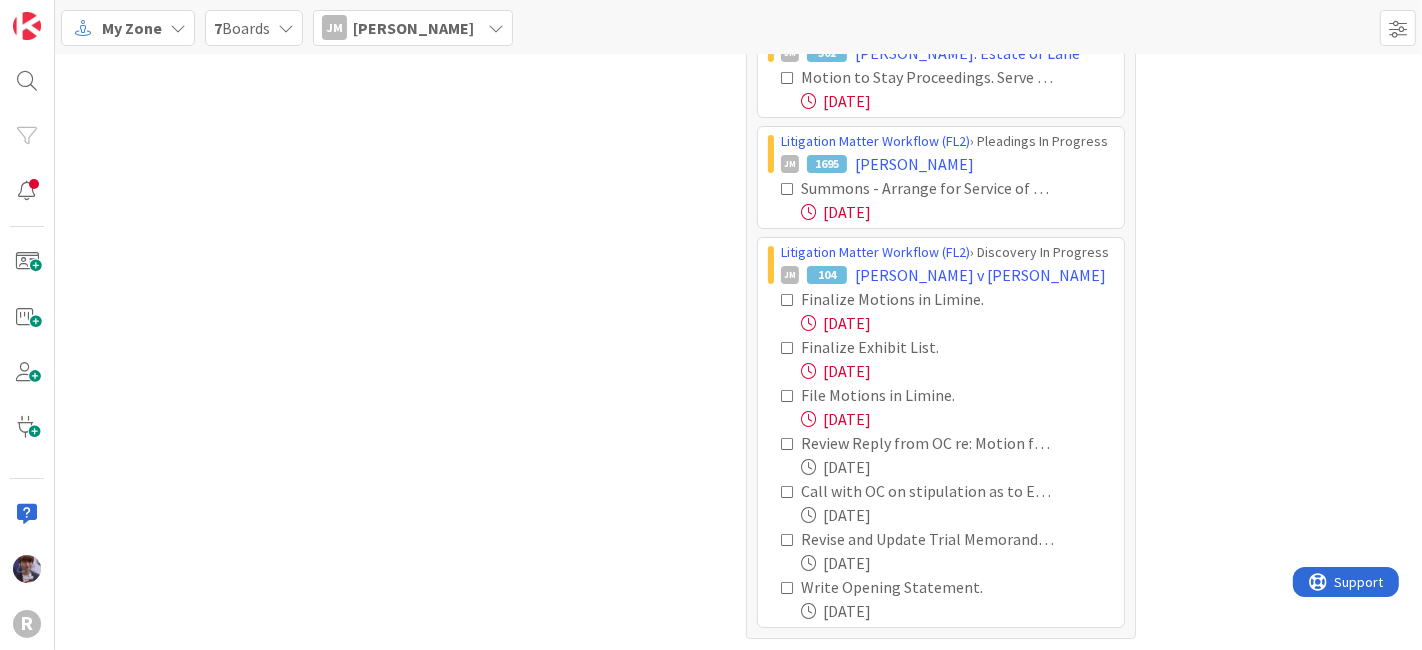 click at bounding box center (788, 348) 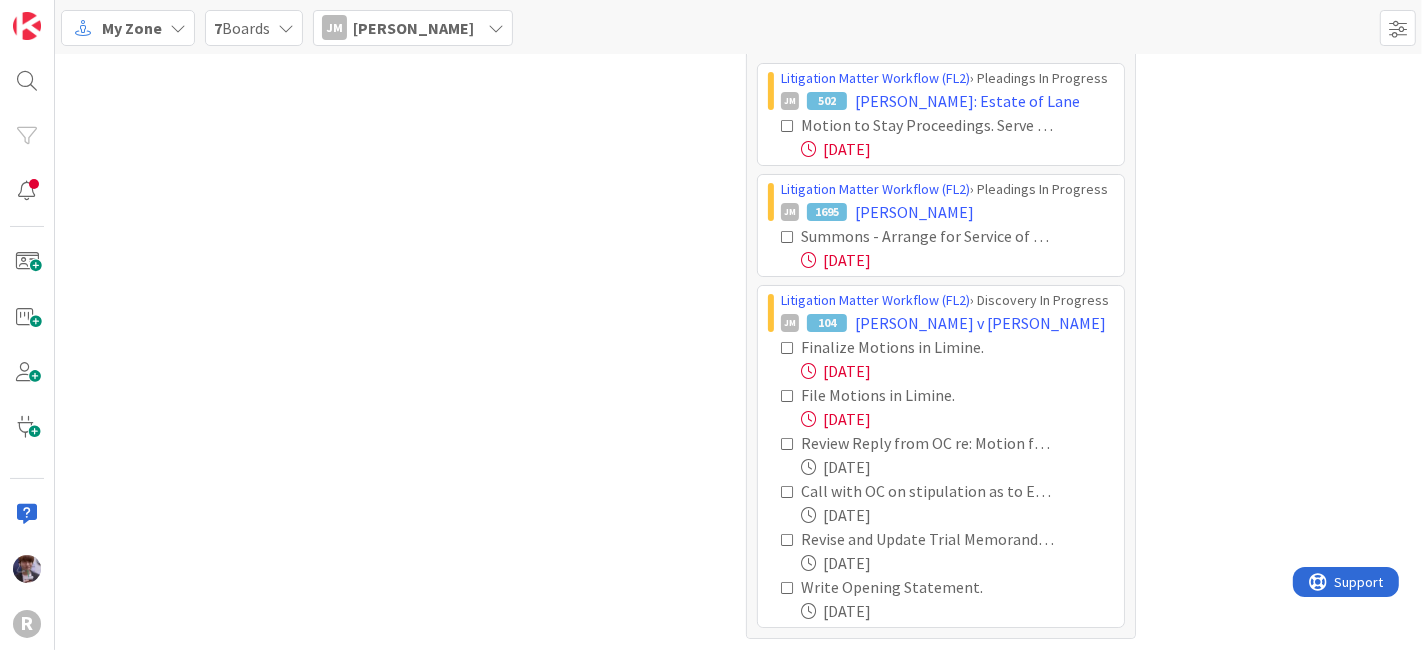 click on "Tasks 23" at bounding box center (536, 327) 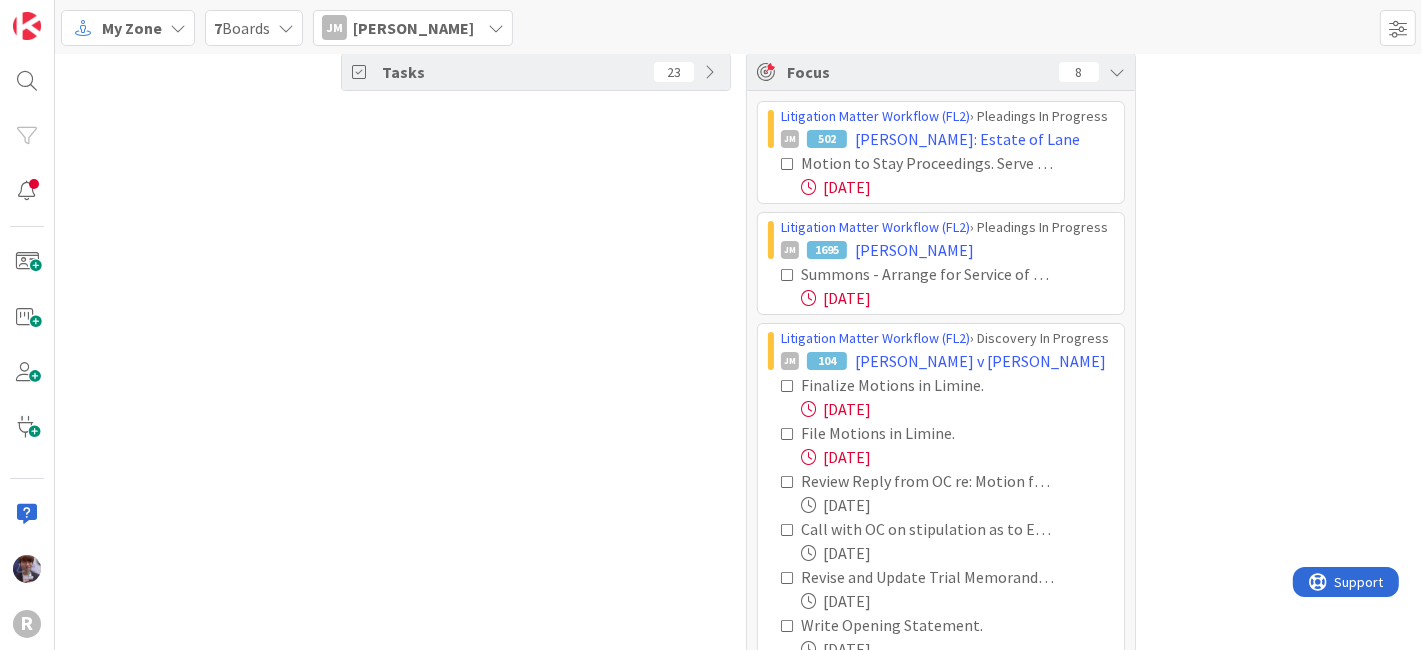 scroll, scrollTop: 0, scrollLeft: 0, axis: both 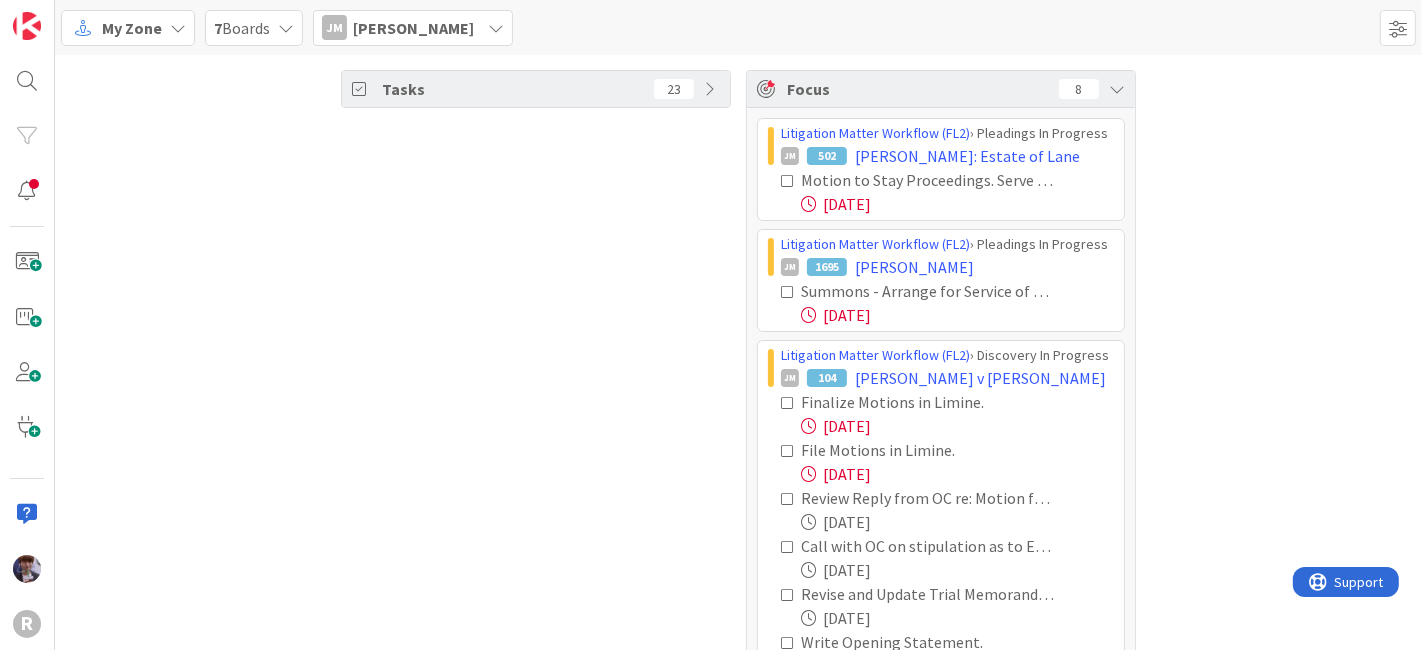 click on "JM Jeff Myers" at bounding box center (413, 28) 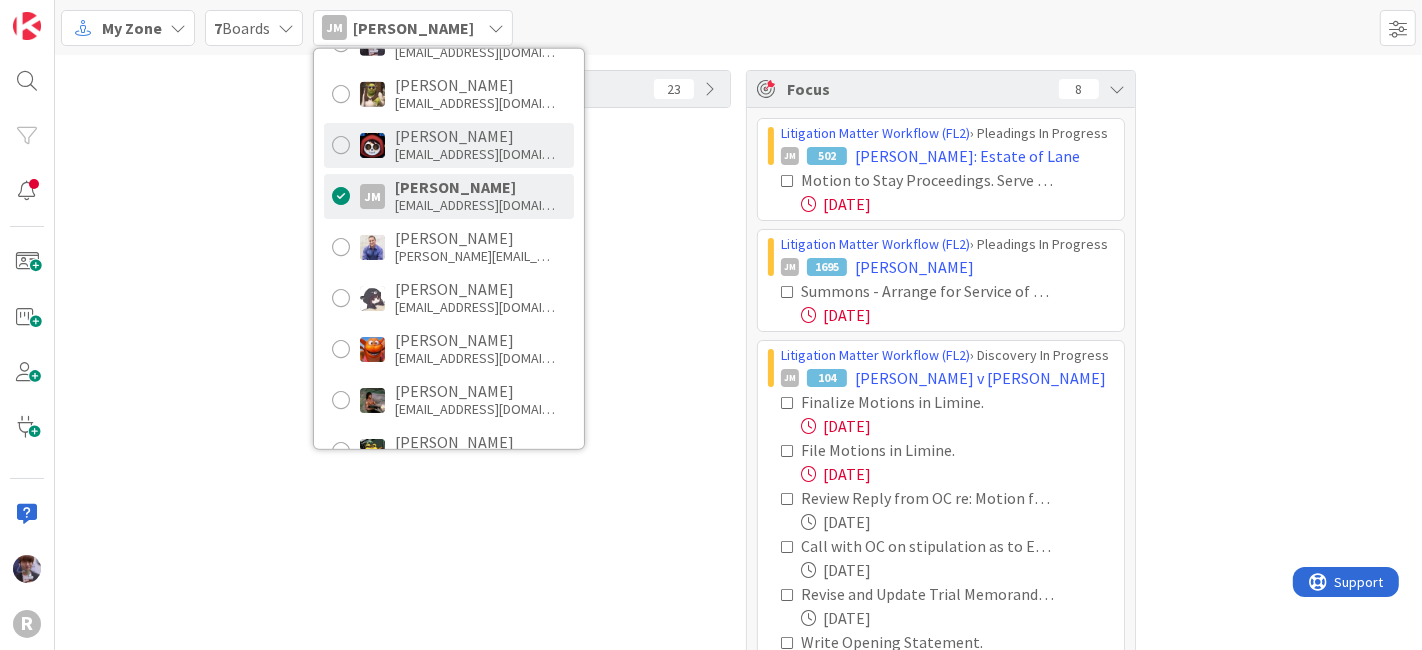 scroll, scrollTop: 111, scrollLeft: 0, axis: vertical 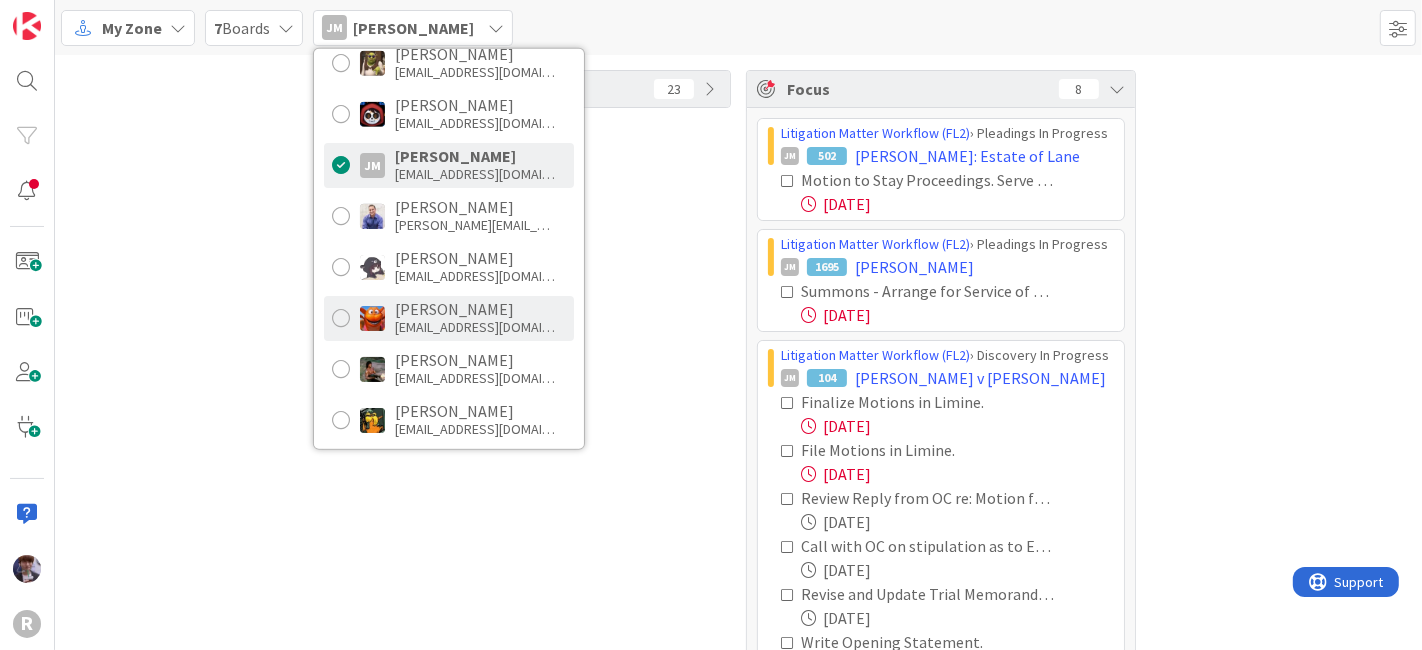 click on "kadams@reutercorbett.com" at bounding box center [475, 327] 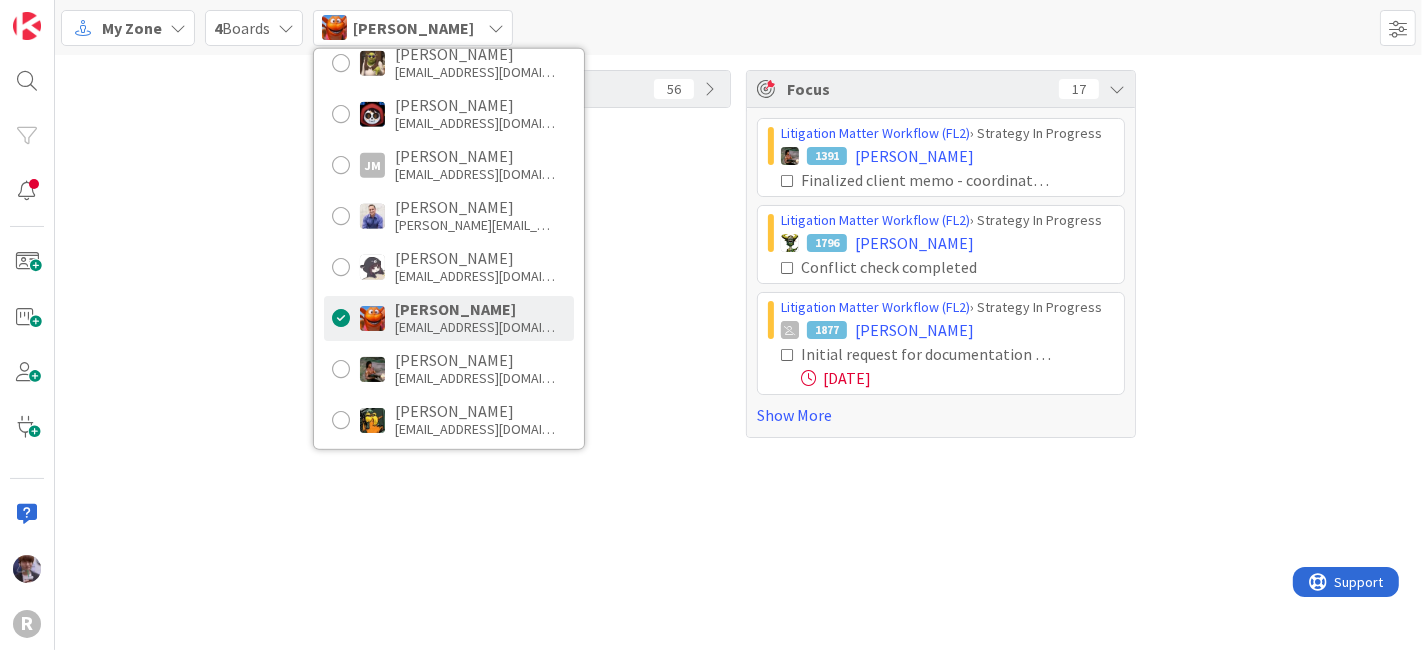 click on "Tasks 56 Focus 17 Litigation Matter Workflow (FL2)  › Strategy In Progress 1391 FINAU, Crystal Finalized client memo - coordinate with attorney Litigation Matter Workflow (FL2)  › Strategy In Progress 1796 MONTE, Linda Conflict check completed Litigation Matter Workflow (FL2)  › Strategy In Progress 1877 LANCASTER, Bruce Initial request for documentation sent to client + Client Dropbox folder created and shared to client 07/09/2025 Show More" at bounding box center [738, 254] 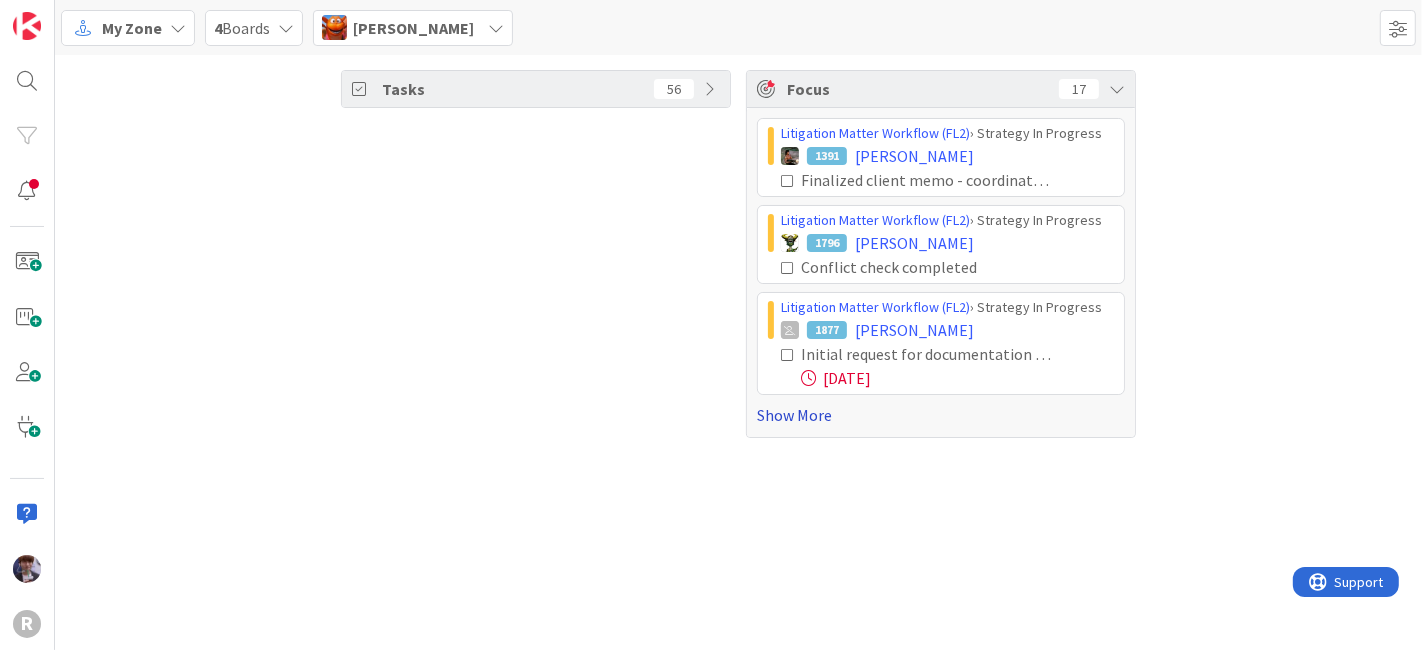 click on "Show More" at bounding box center [941, 415] 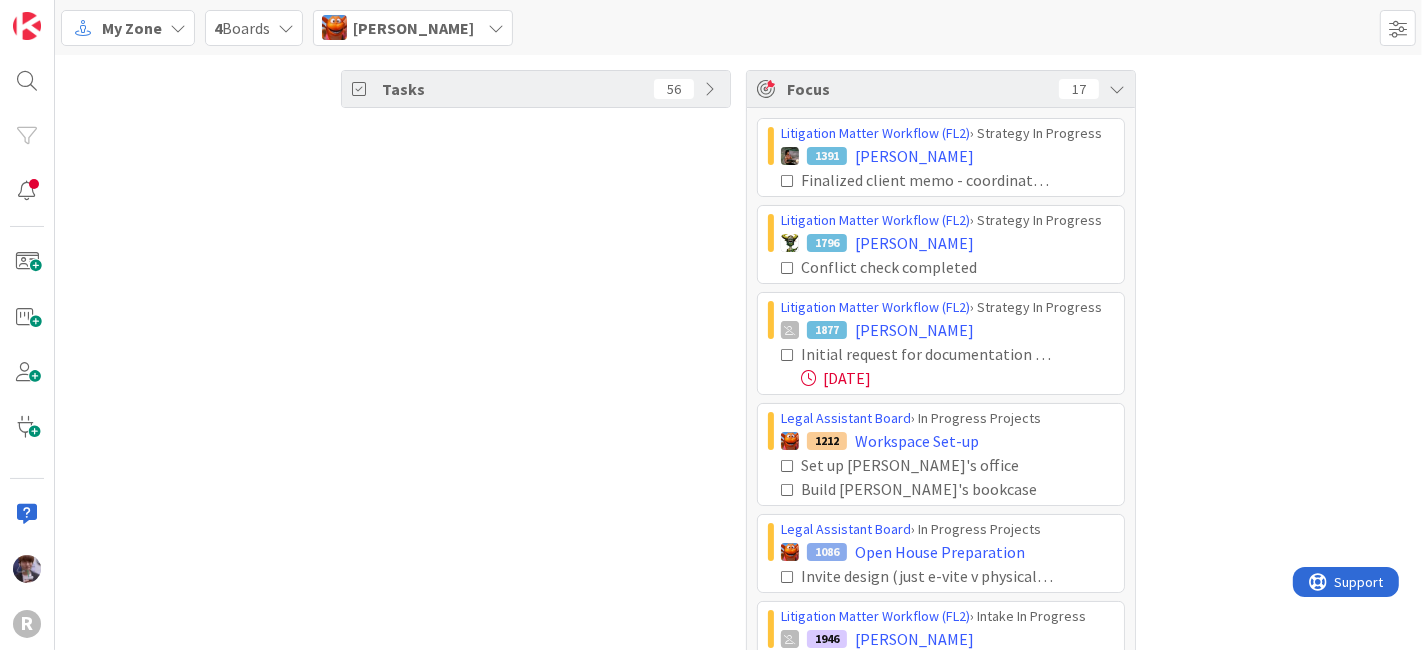 click on "Kiara Adams" at bounding box center (413, 28) 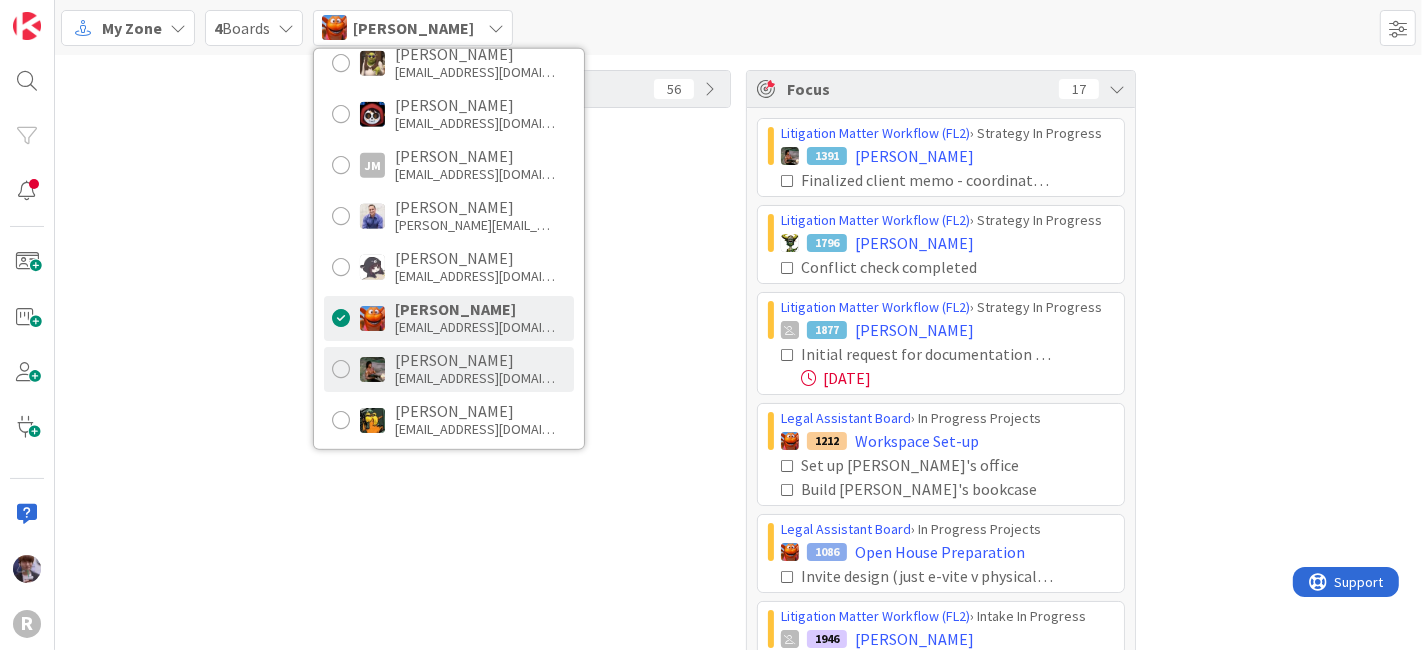 click on "Max Whittington" at bounding box center [475, 360] 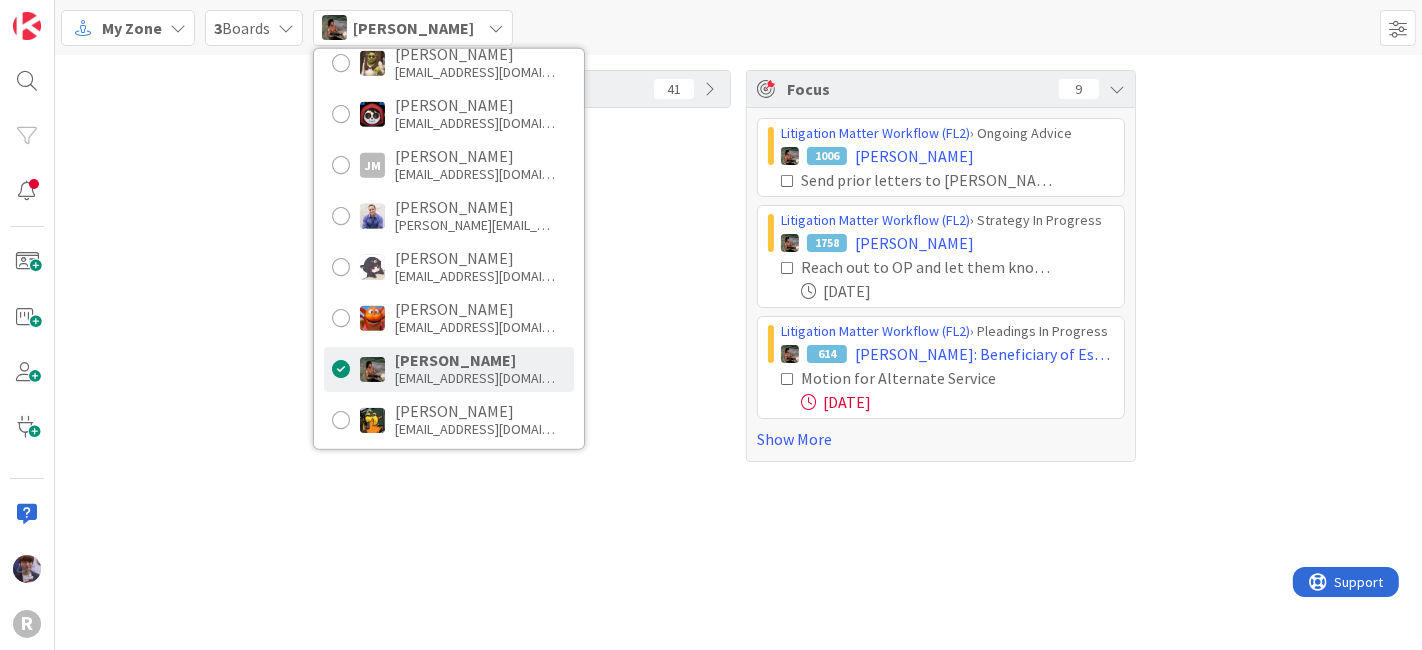 click on "Tasks 41" at bounding box center (536, 266) 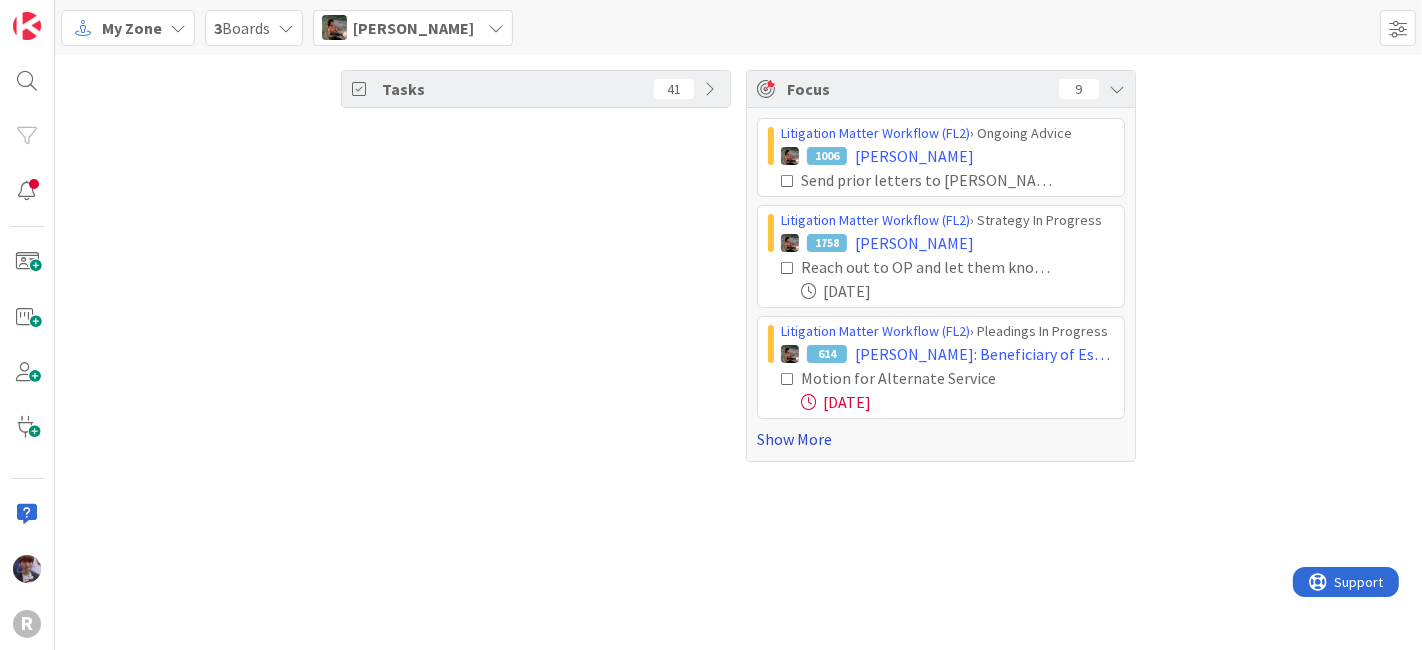 click on "Show More" at bounding box center (941, 439) 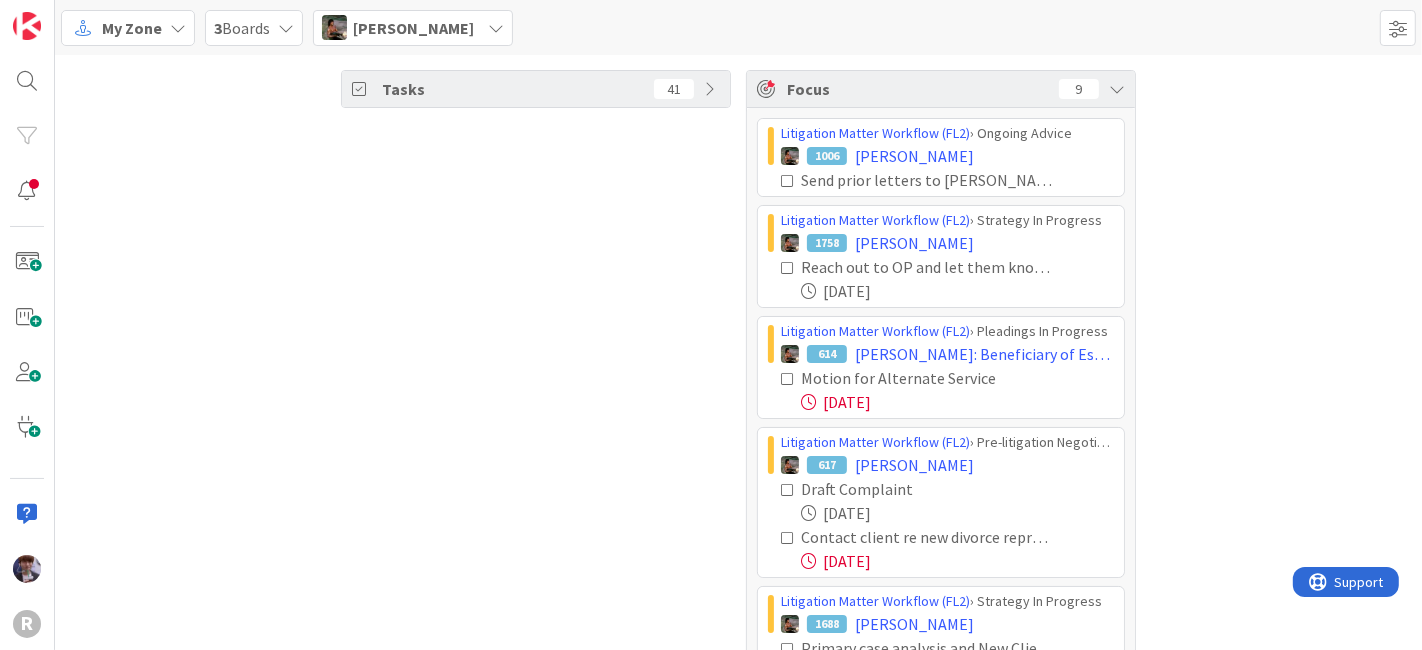 click at bounding box center [788, 268] 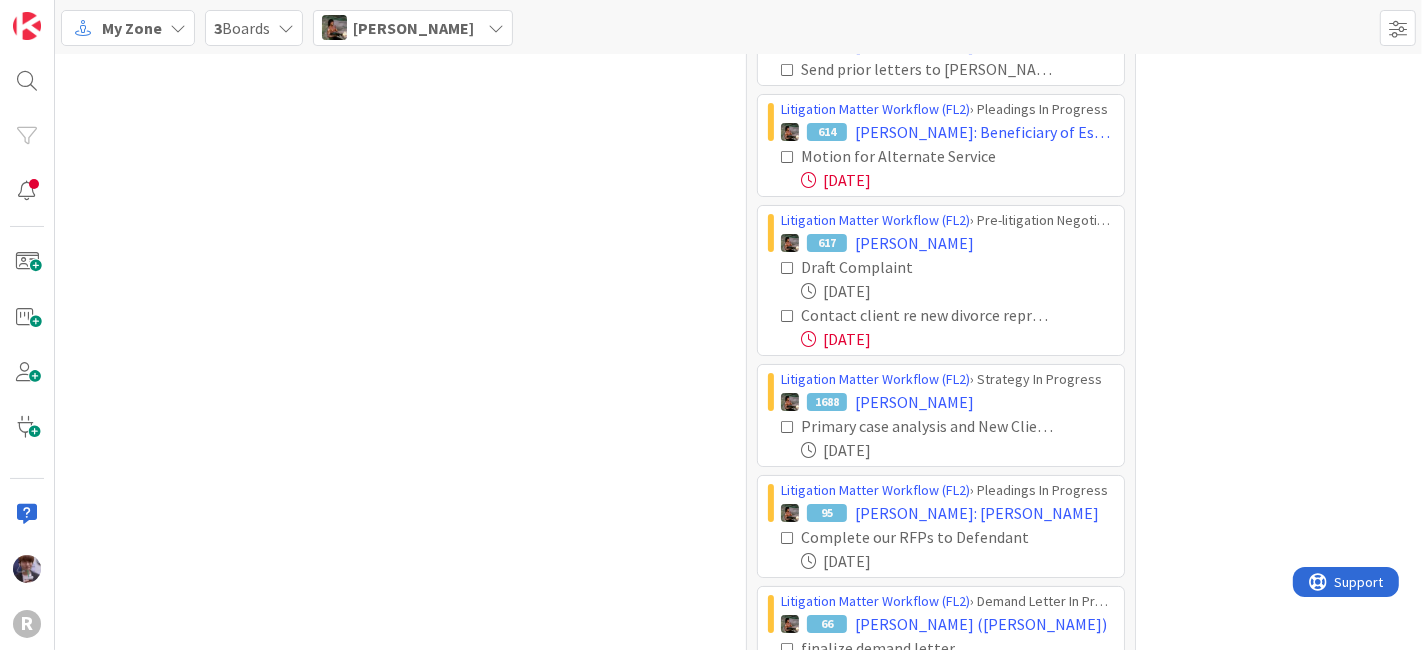 scroll, scrollTop: 222, scrollLeft: 0, axis: vertical 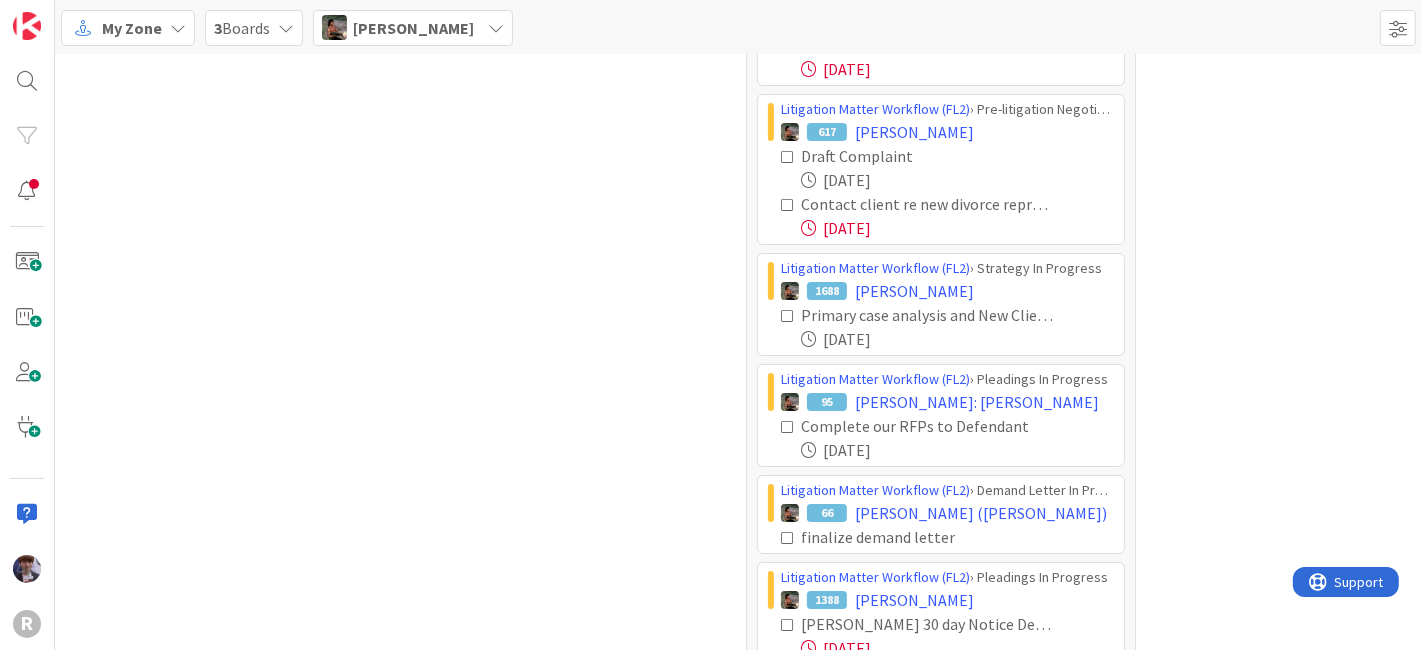 click at bounding box center (788, 205) 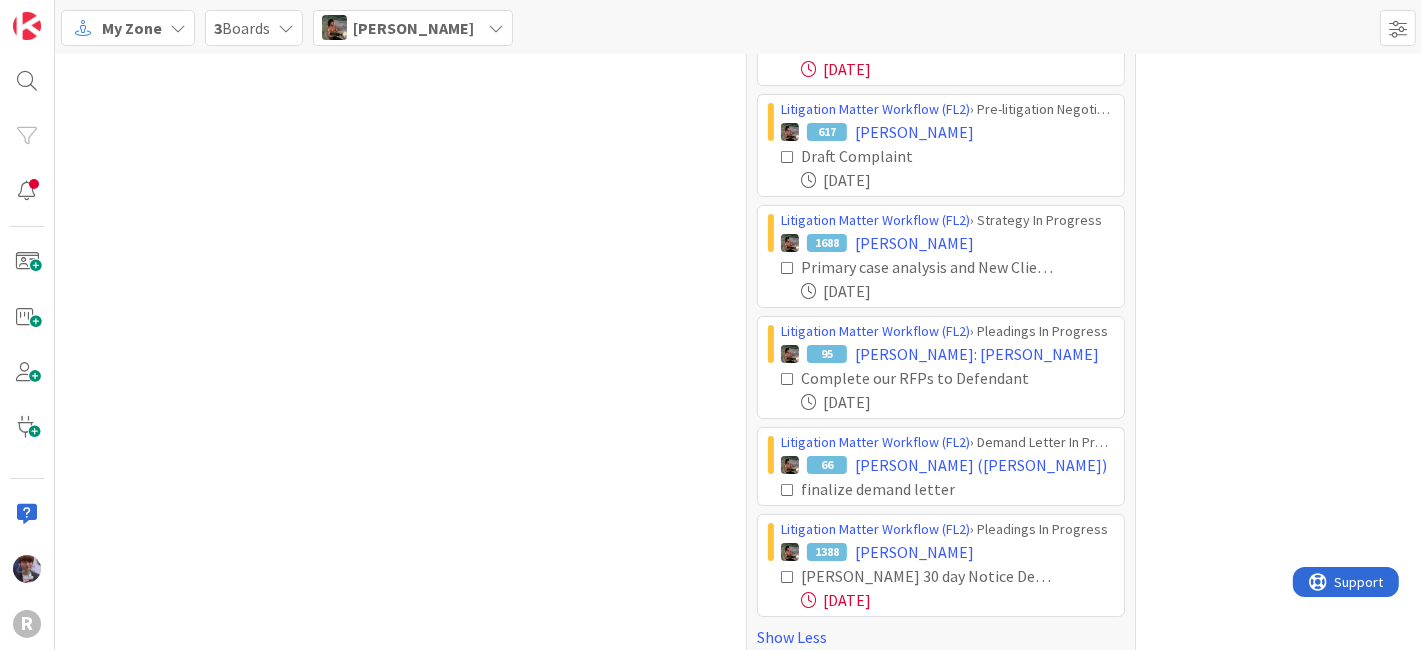 scroll, scrollTop: 241, scrollLeft: 0, axis: vertical 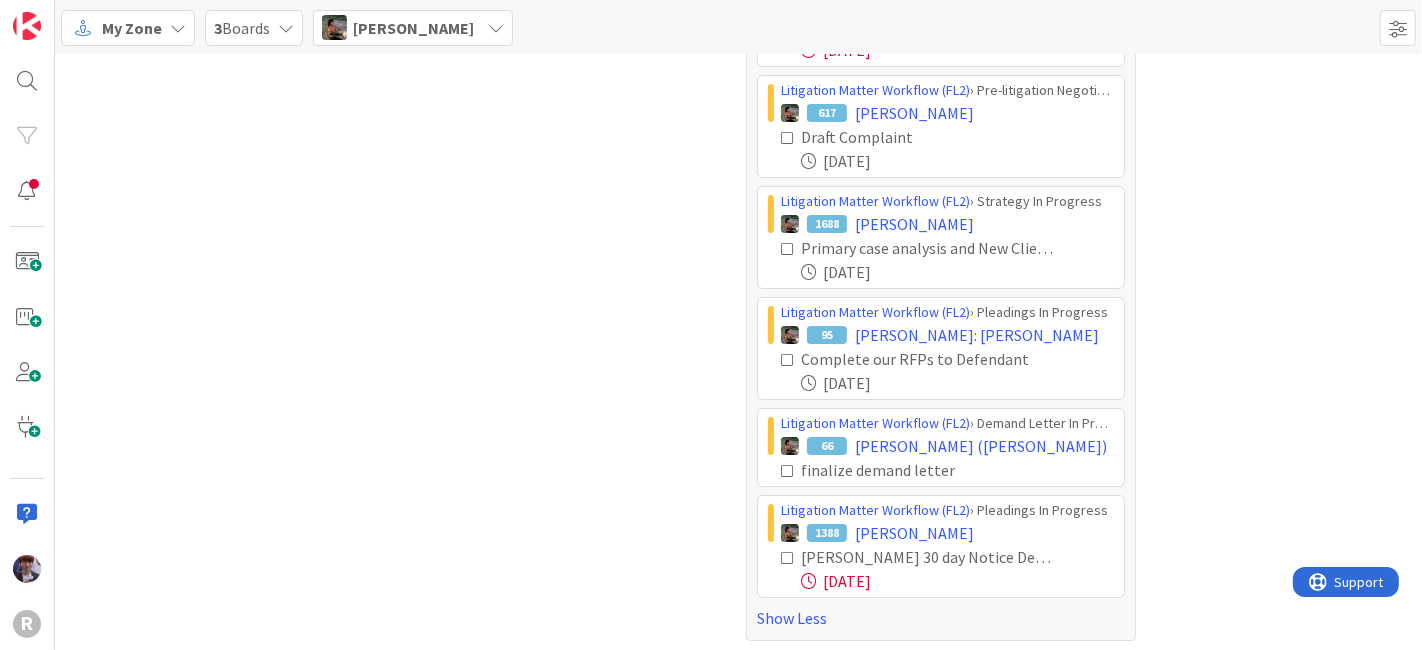 click at bounding box center [788, 360] 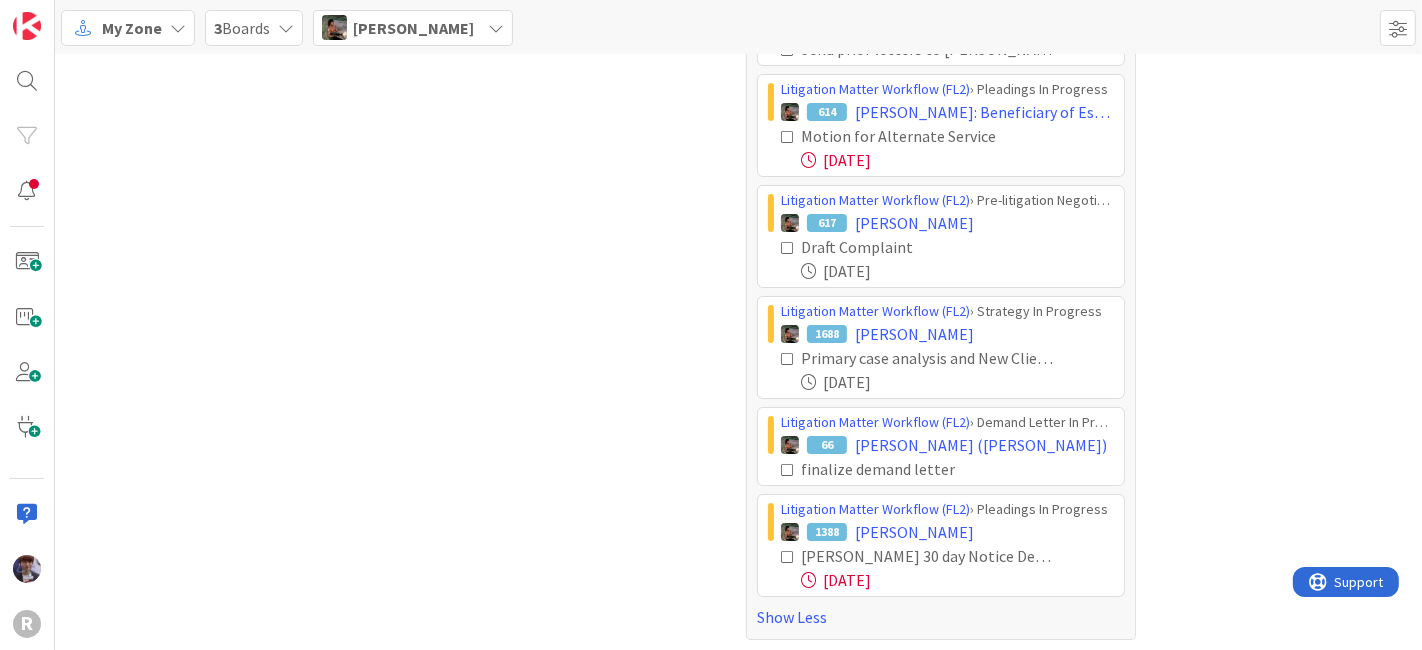 click at bounding box center [788, 470] 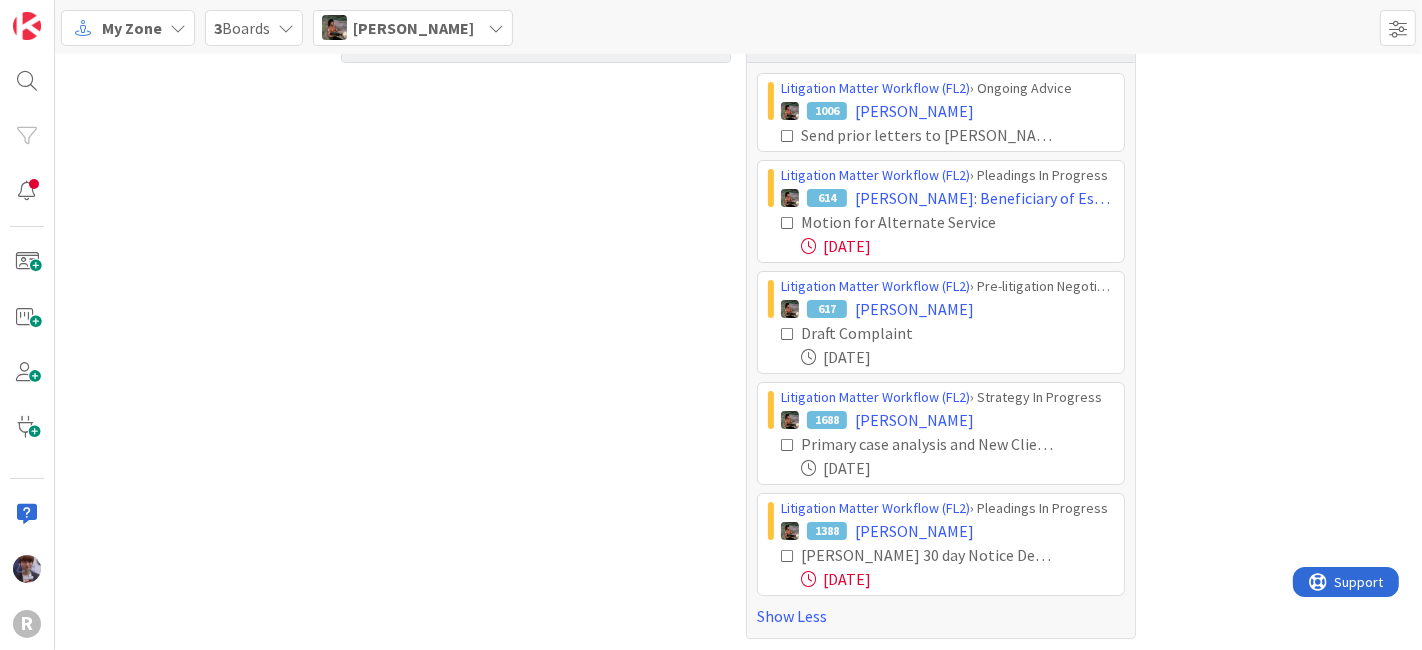 click at bounding box center [788, 556] 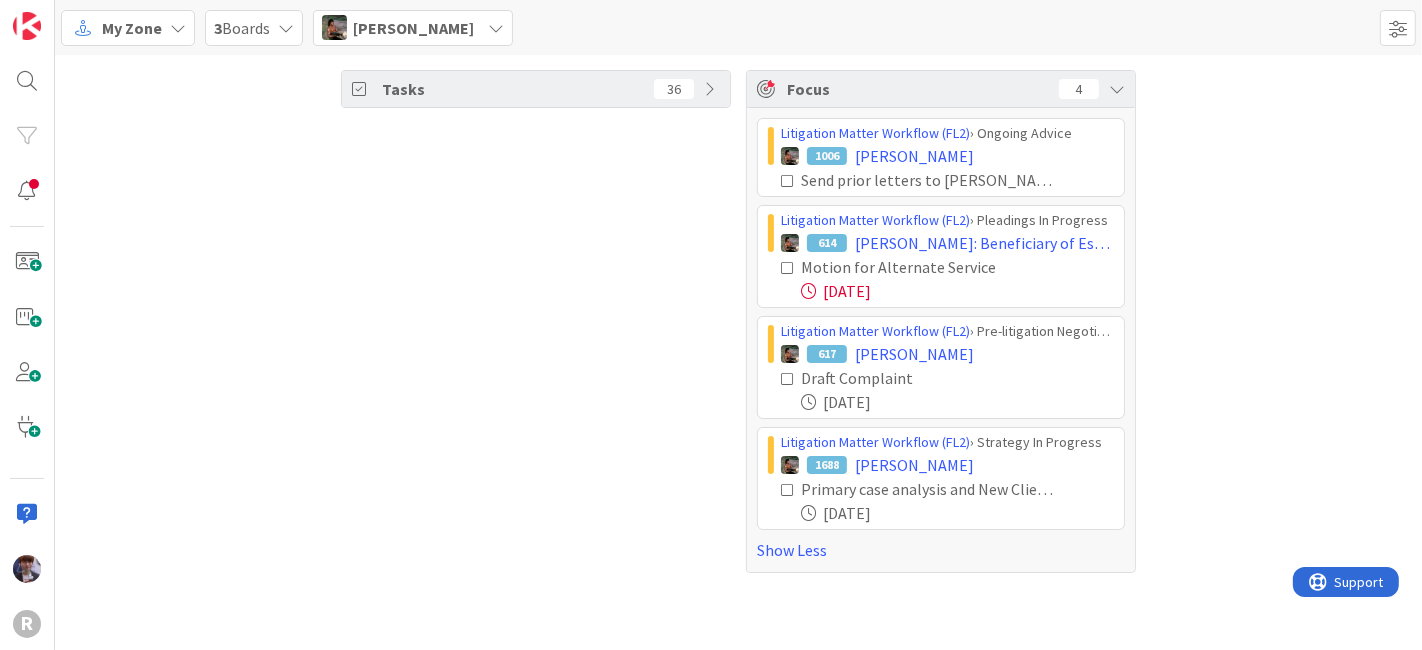 click at bounding box center [496, 28] 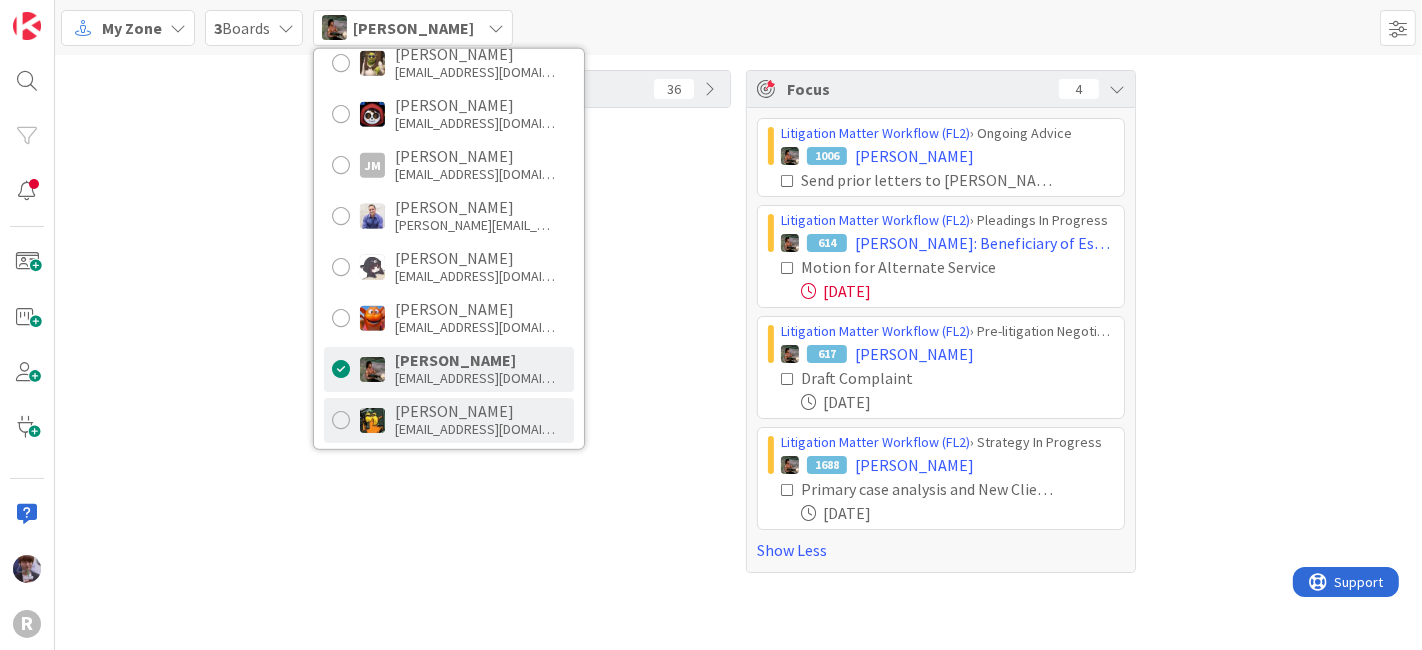 click on "mrobb@reutercorbett.com" at bounding box center [475, 429] 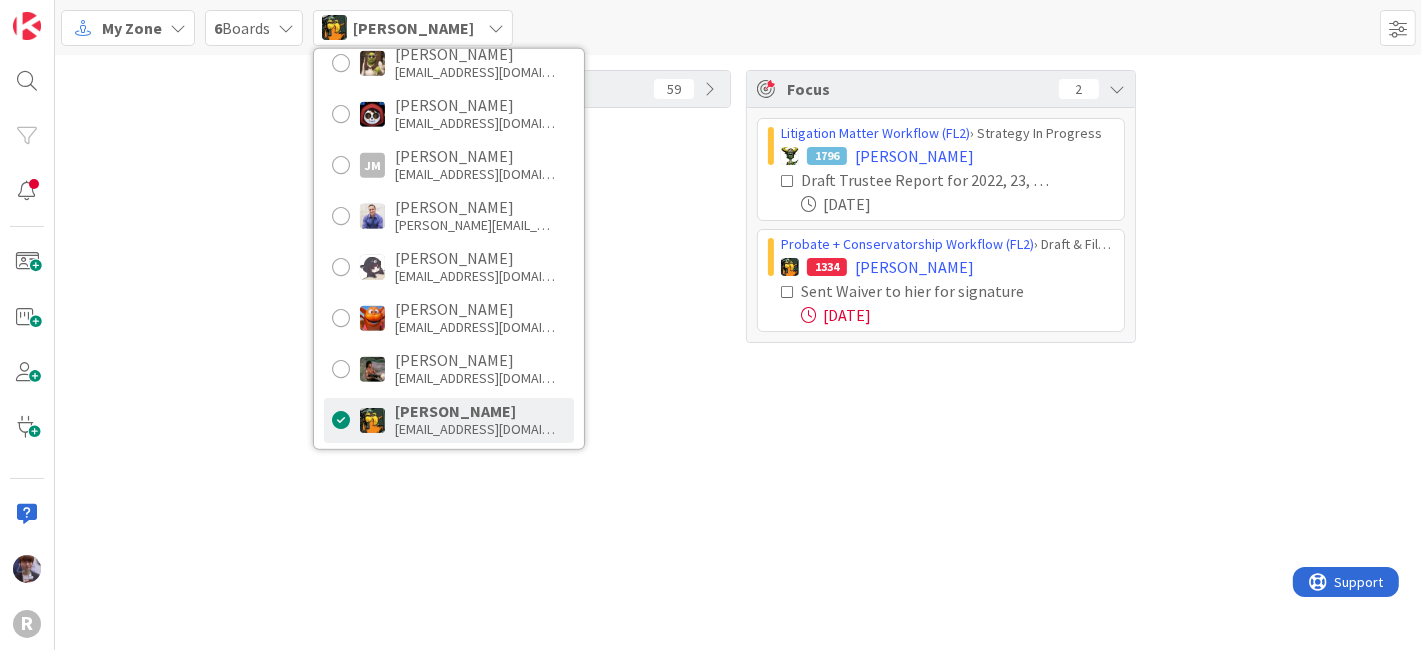 click on "Tasks 59 Focus 2 Litigation Matter Workflow (FL2)  › Strategy In Progress 1796 MONTE, Linda Draft Trustee Report for 2022, 23, and 24 07/11/2025 Probate + Conservatorship Workflow (FL2)  › Draft & File Peitition 1334 DUNSIRE, Erin Sent Waiver to hier for signature 06/27/2025" at bounding box center (738, 352) 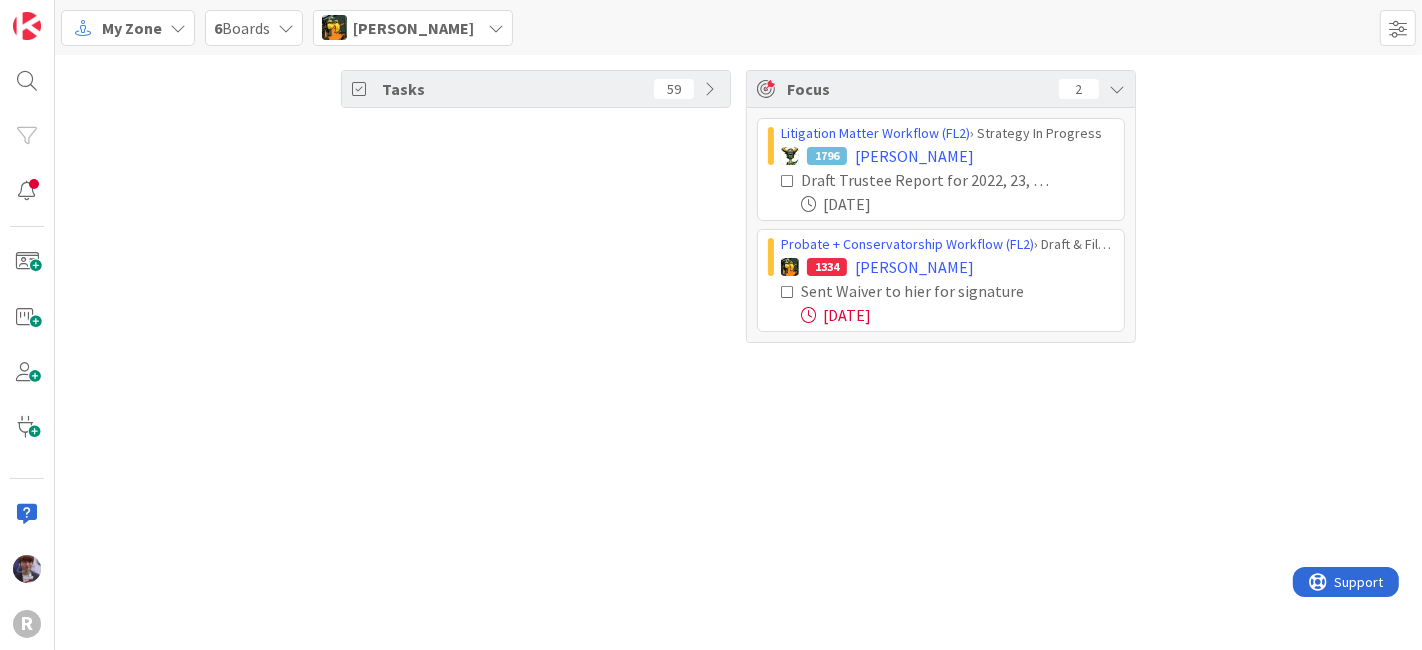 click at bounding box center (788, 292) 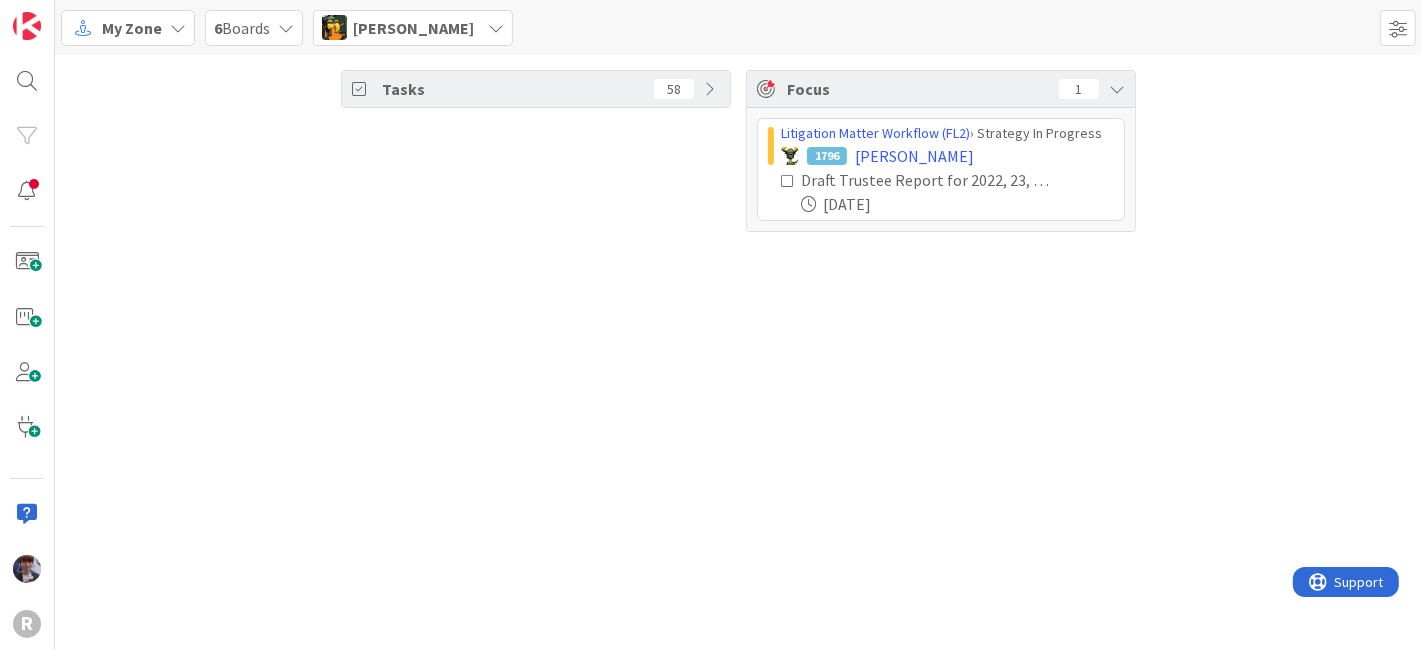 click on "Michael Robb" at bounding box center (413, 28) 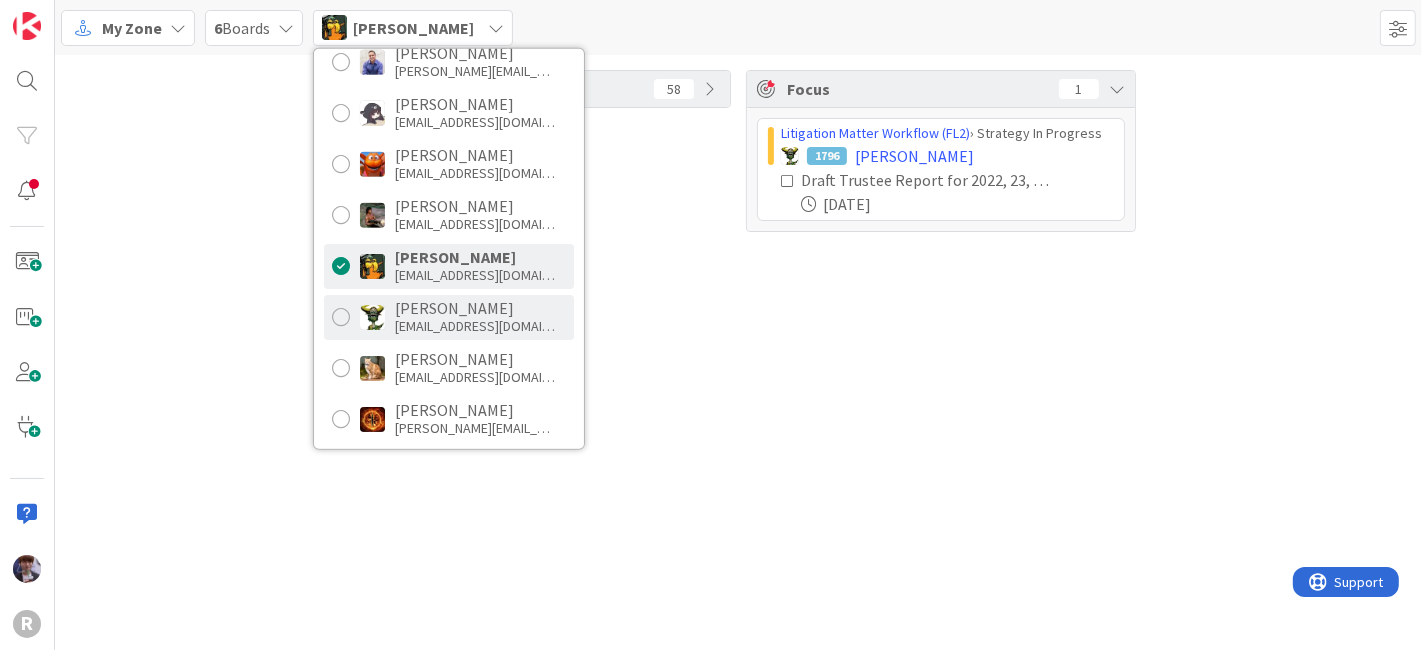scroll, scrollTop: 333, scrollLeft: 0, axis: vertical 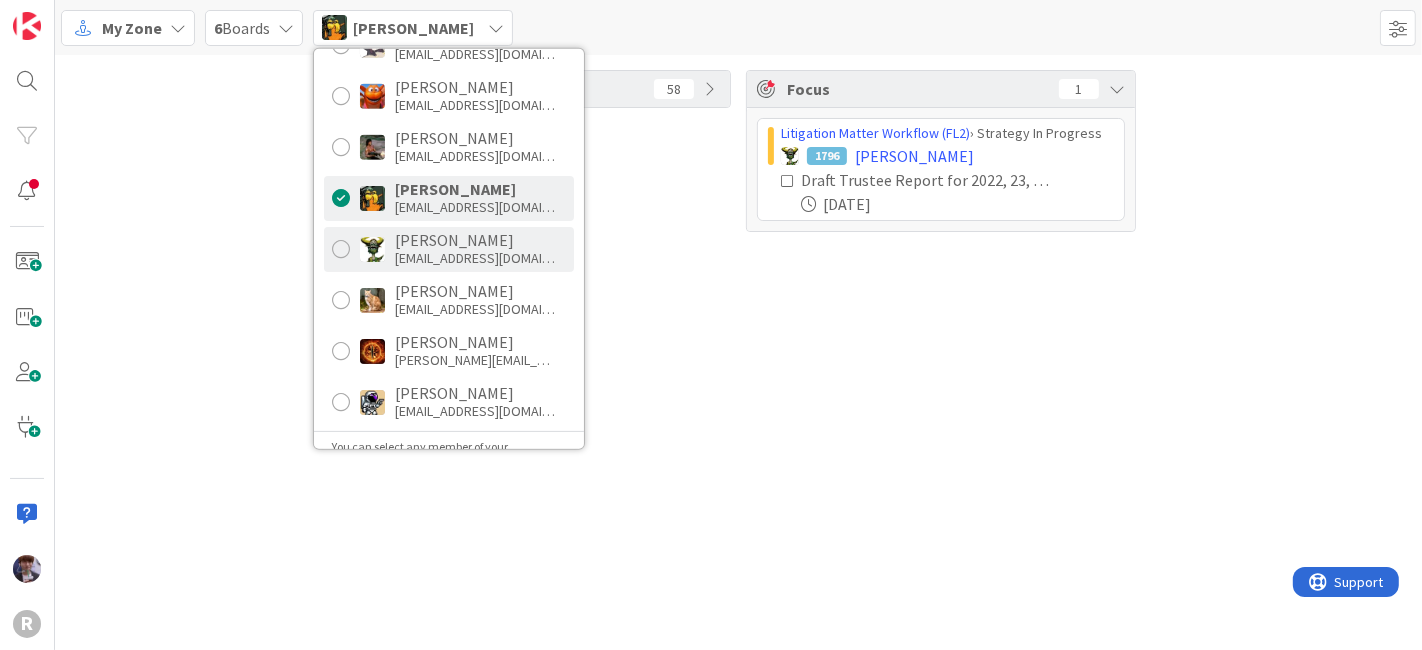 click on "ncorbett@reutercorbett.com" at bounding box center (475, 258) 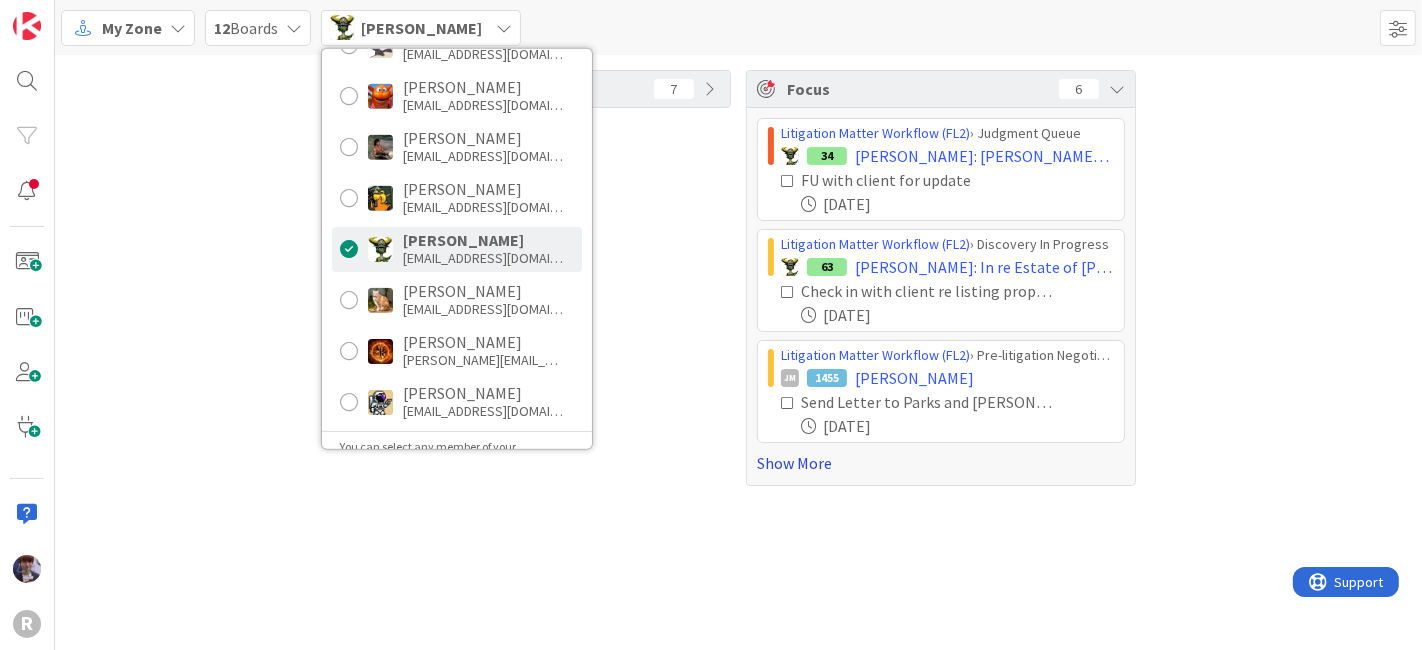 click on "Show More" at bounding box center [941, 463] 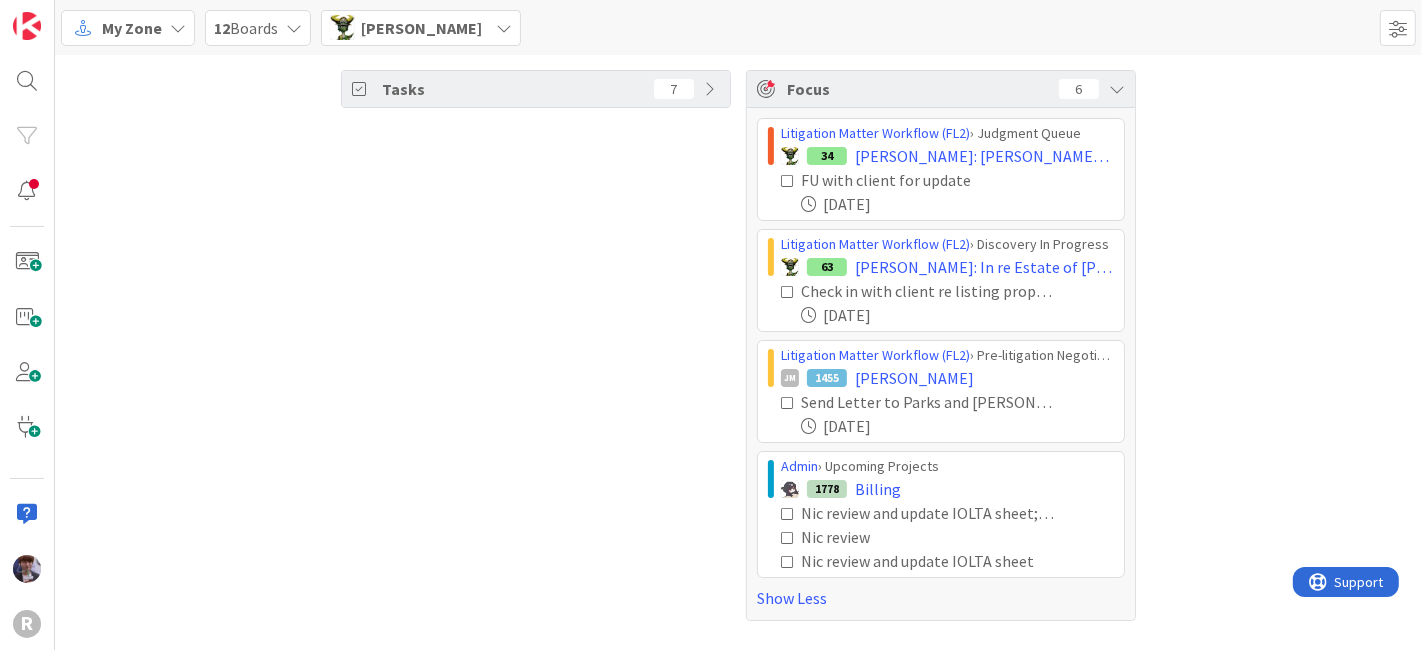 click on "Tasks 7" at bounding box center [536, 345] 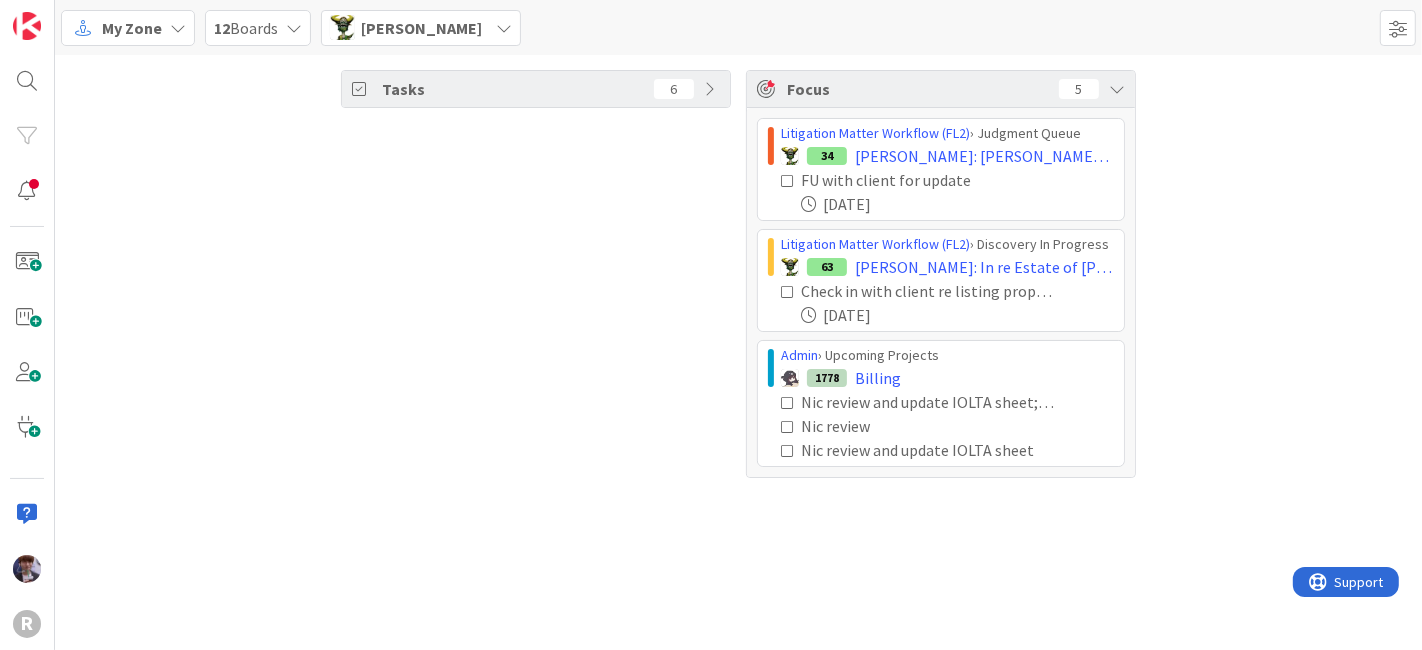 click at bounding box center (788, 403) 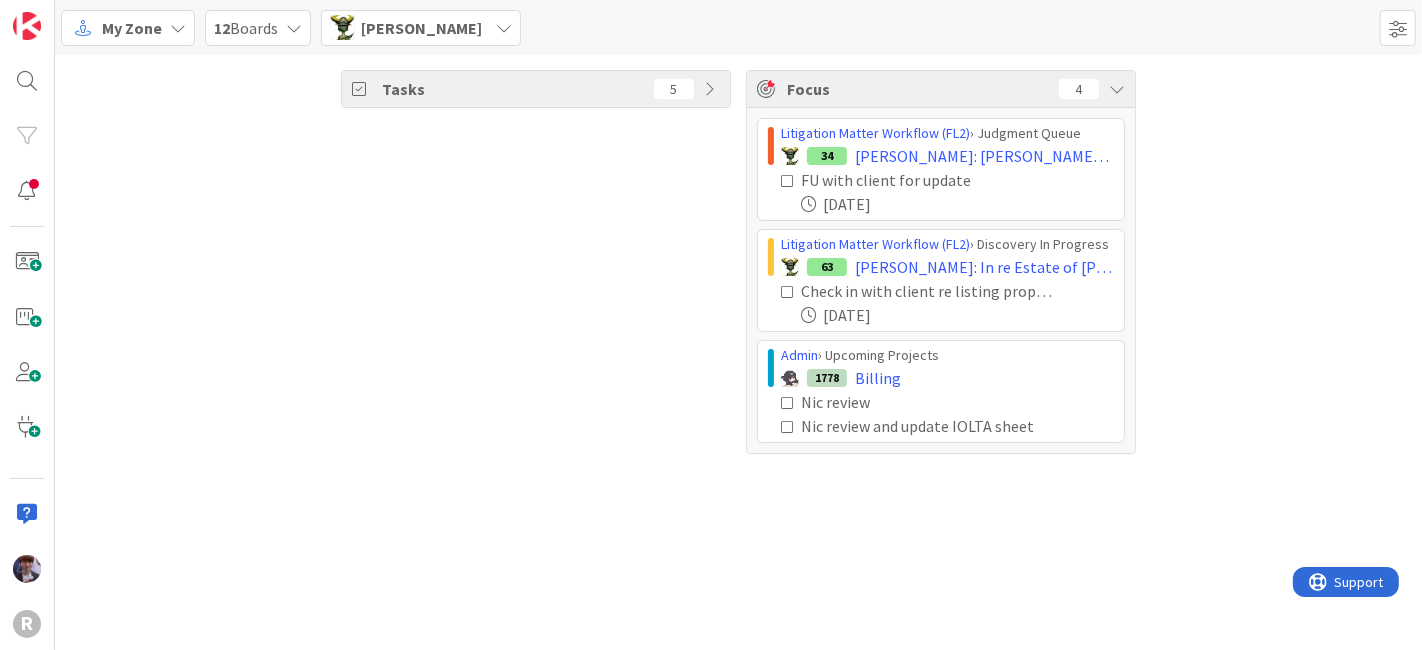 click at bounding box center (788, 403) 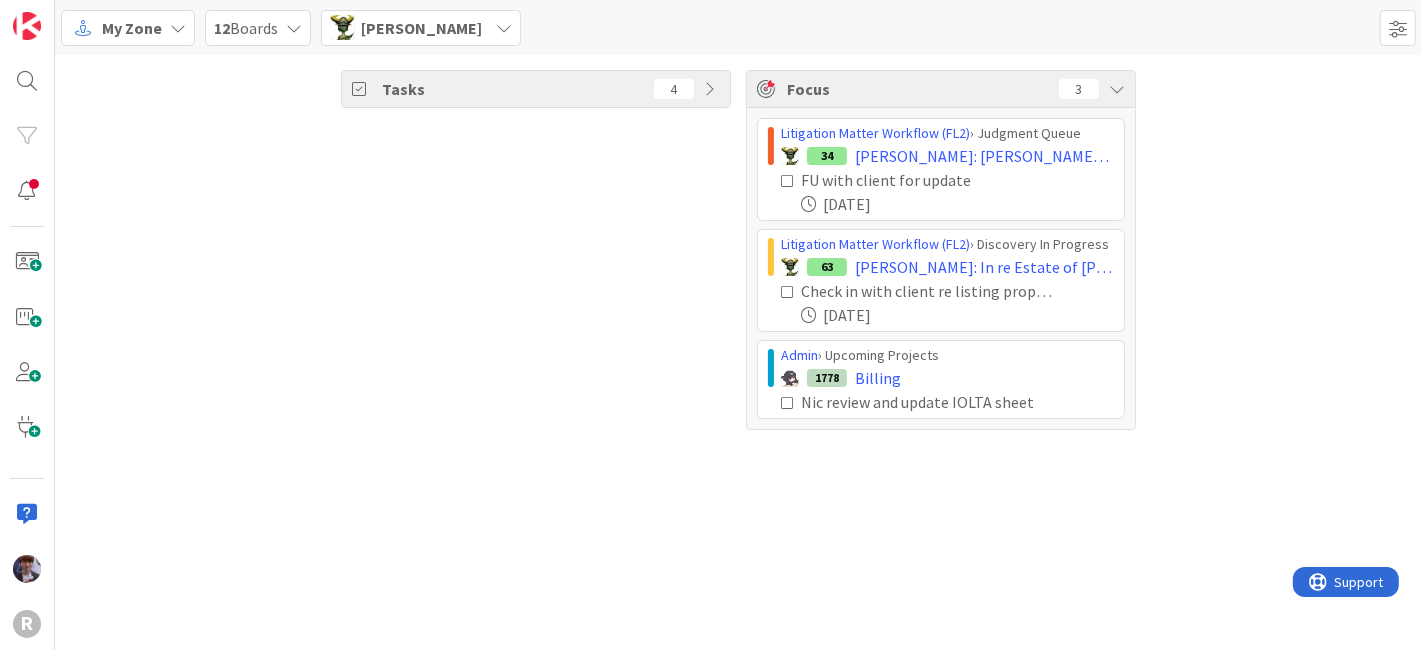 click at bounding box center [788, 403] 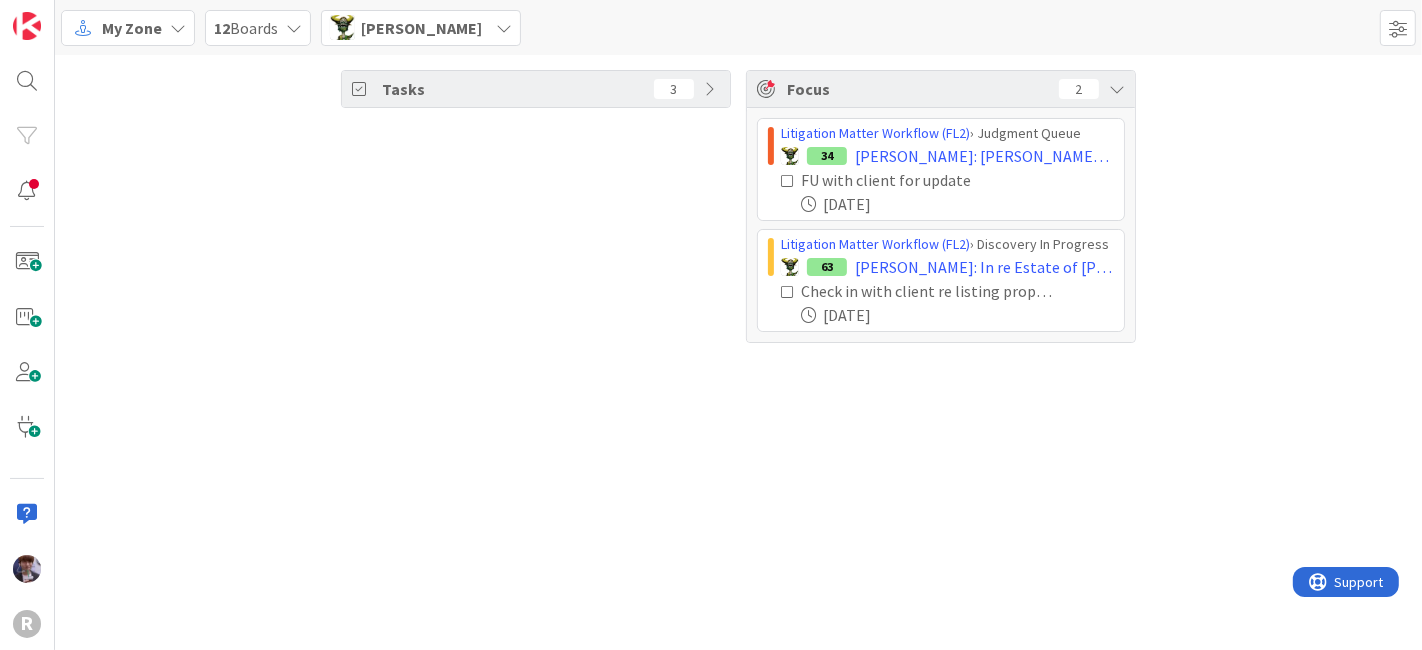 click on "Nic Corbett" at bounding box center (421, 28) 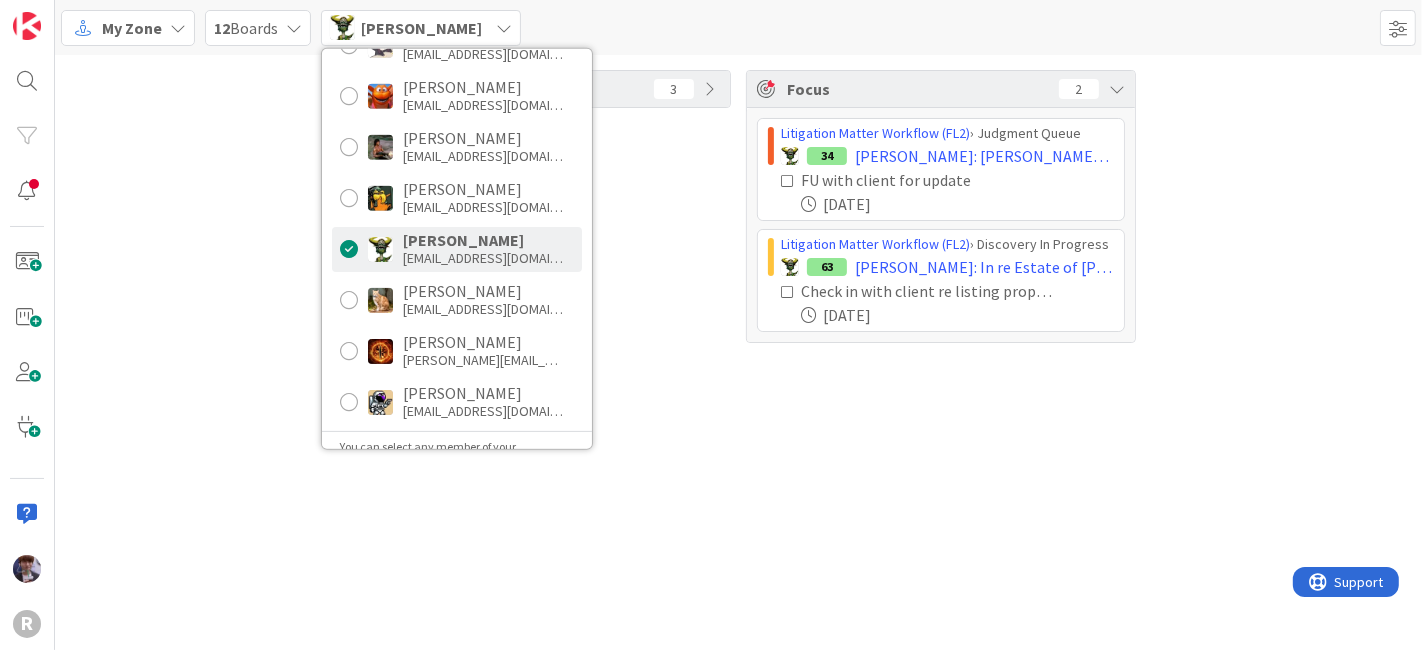 drag, startPoint x: 626, startPoint y: 241, endPoint x: 639, endPoint y: 249, distance: 15.264338 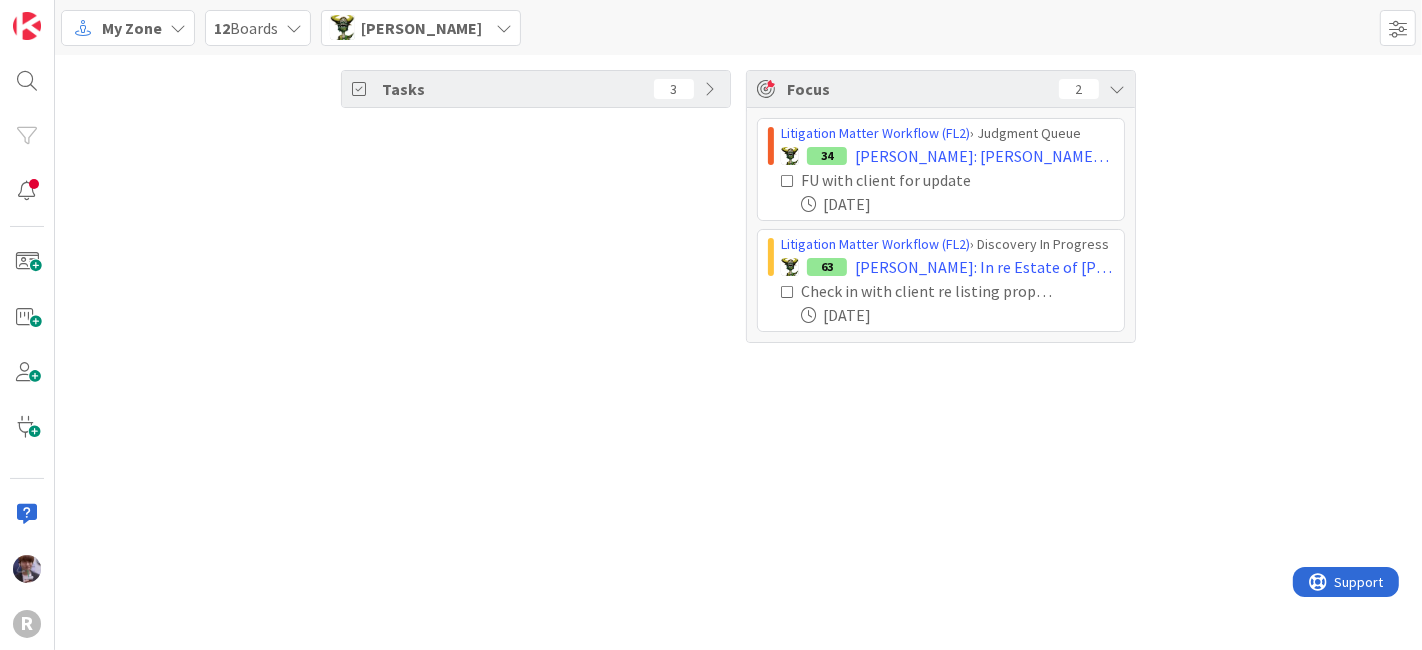 click at bounding box center (788, 292) 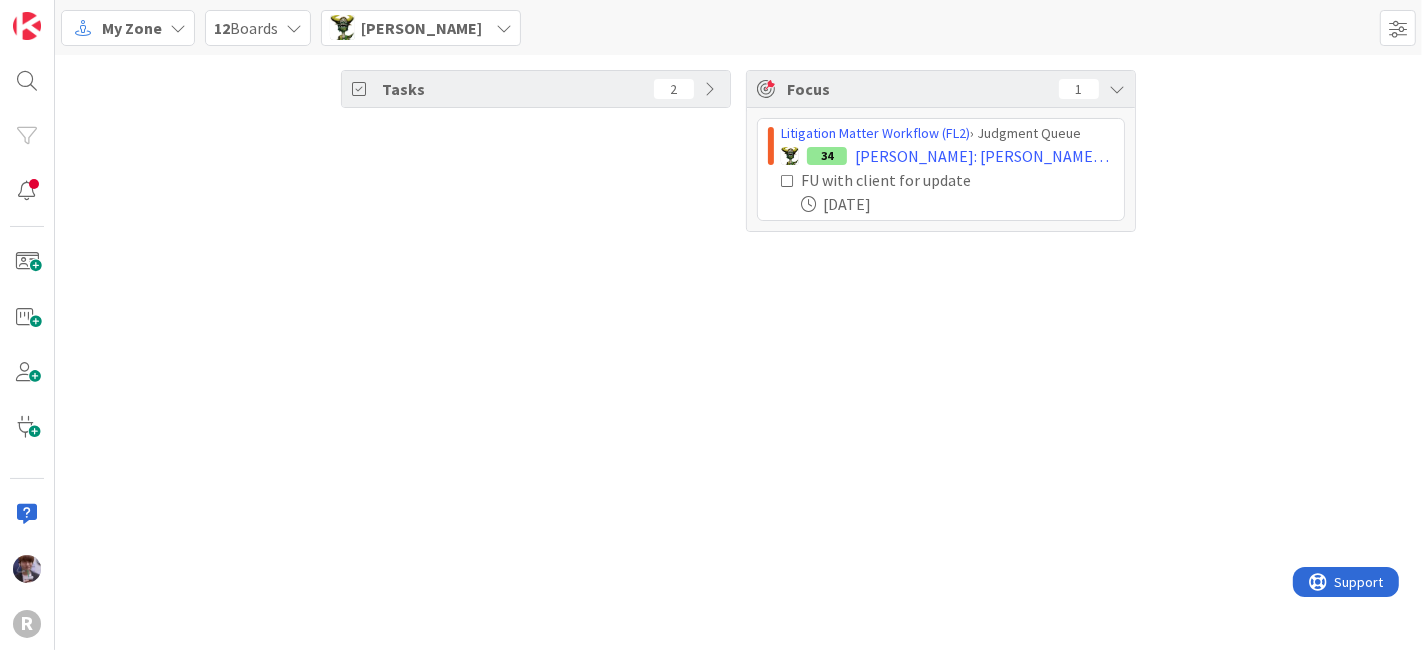 click at bounding box center (504, 28) 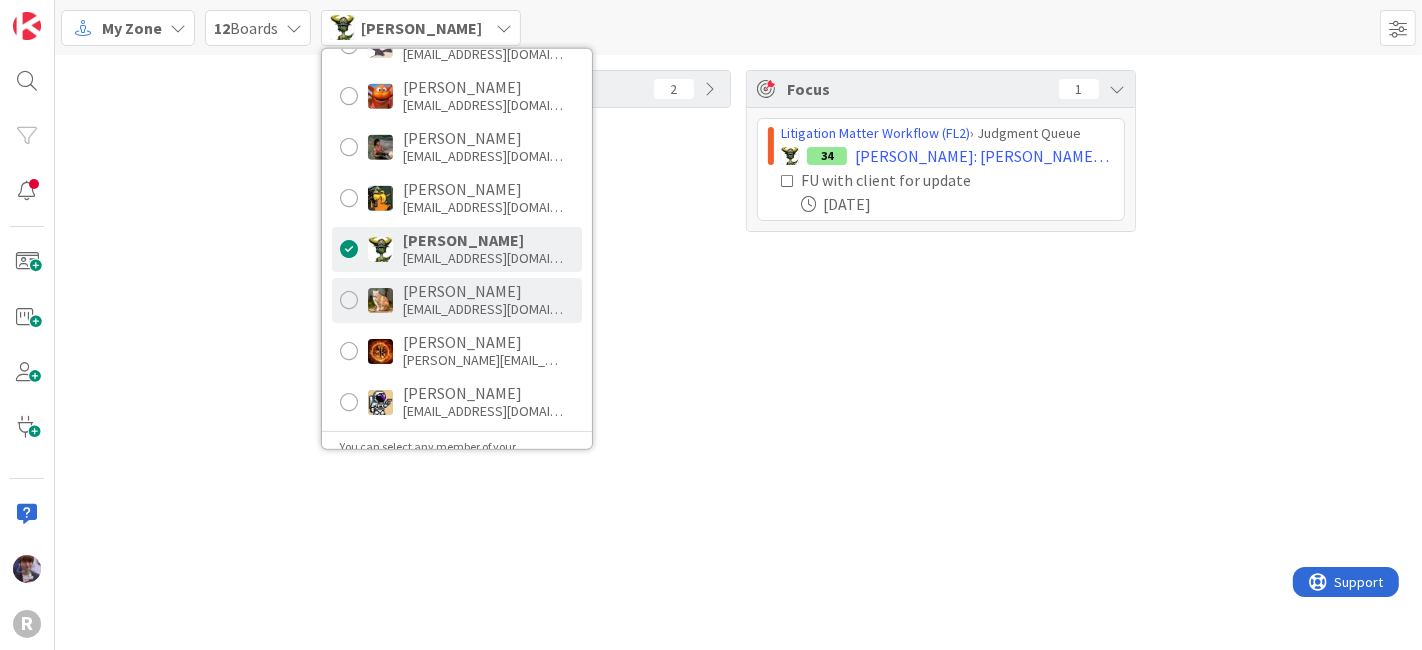 click on "sburzota@reutercorbett.com" at bounding box center [483, 309] 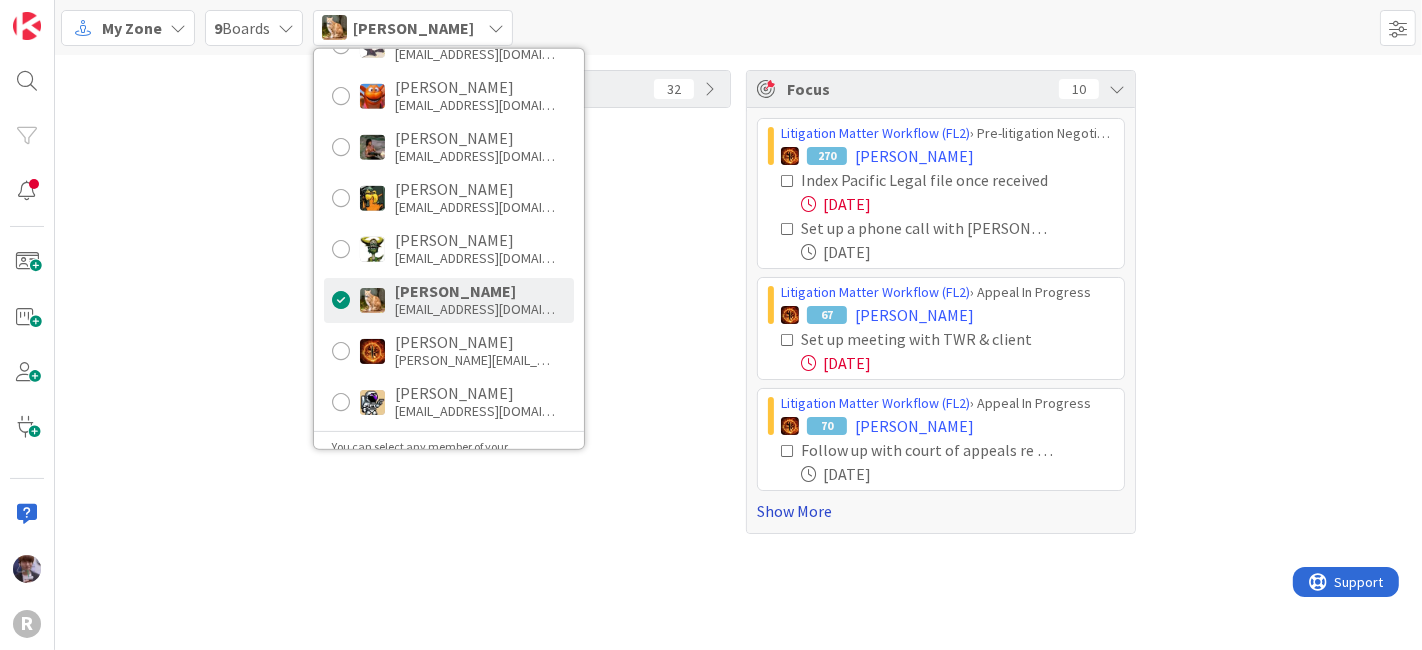 click on "Show More" at bounding box center [941, 511] 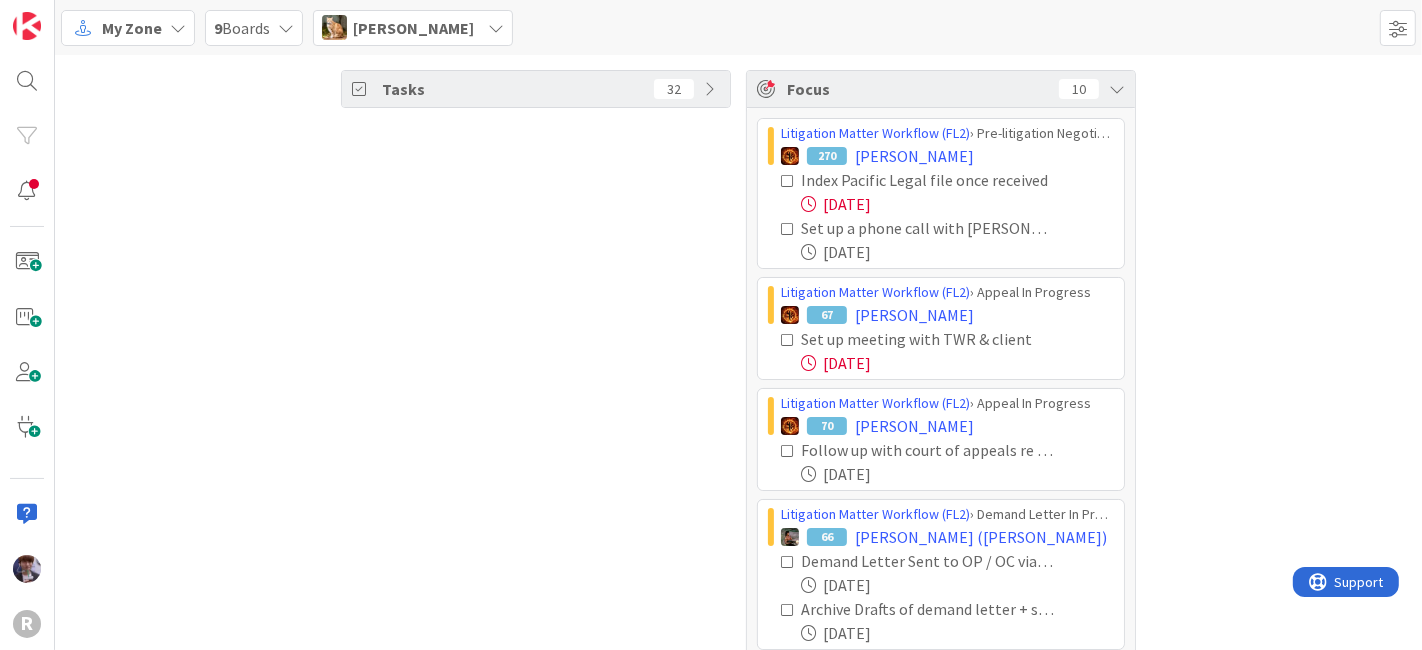 click on "Tasks 32" at bounding box center (536, 572) 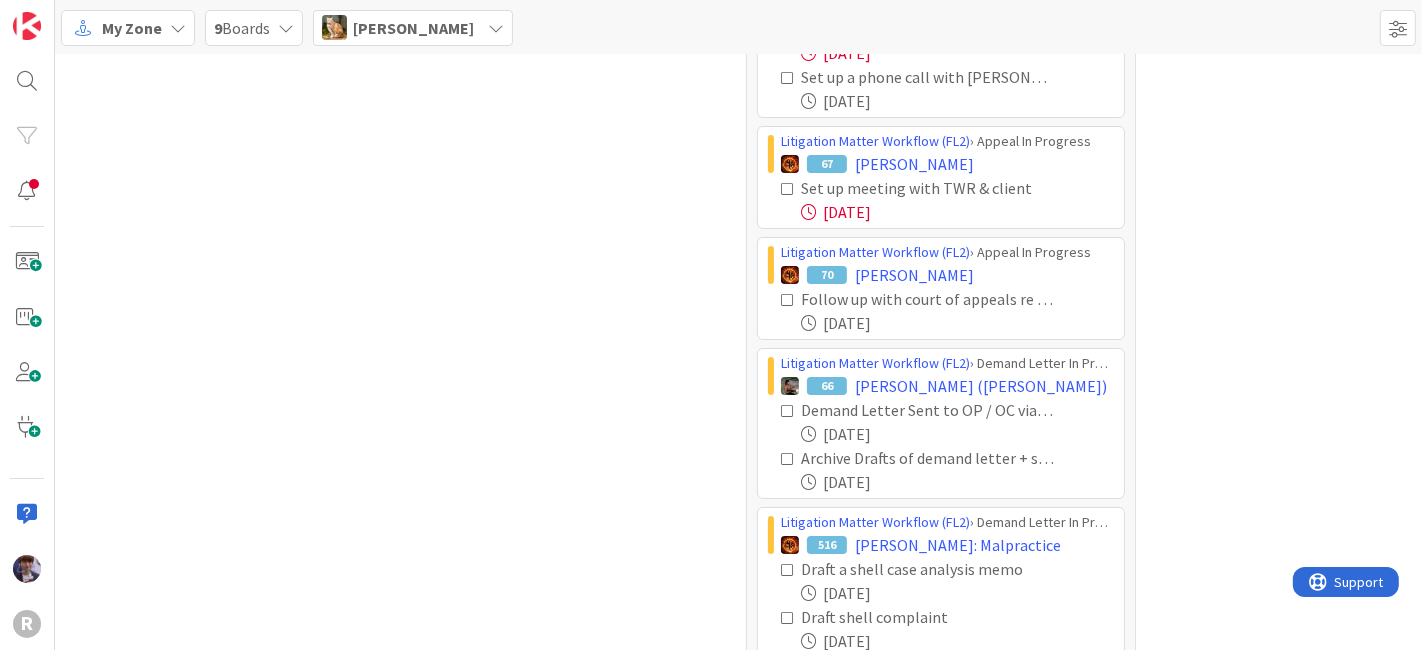 scroll, scrollTop: 222, scrollLeft: 0, axis: vertical 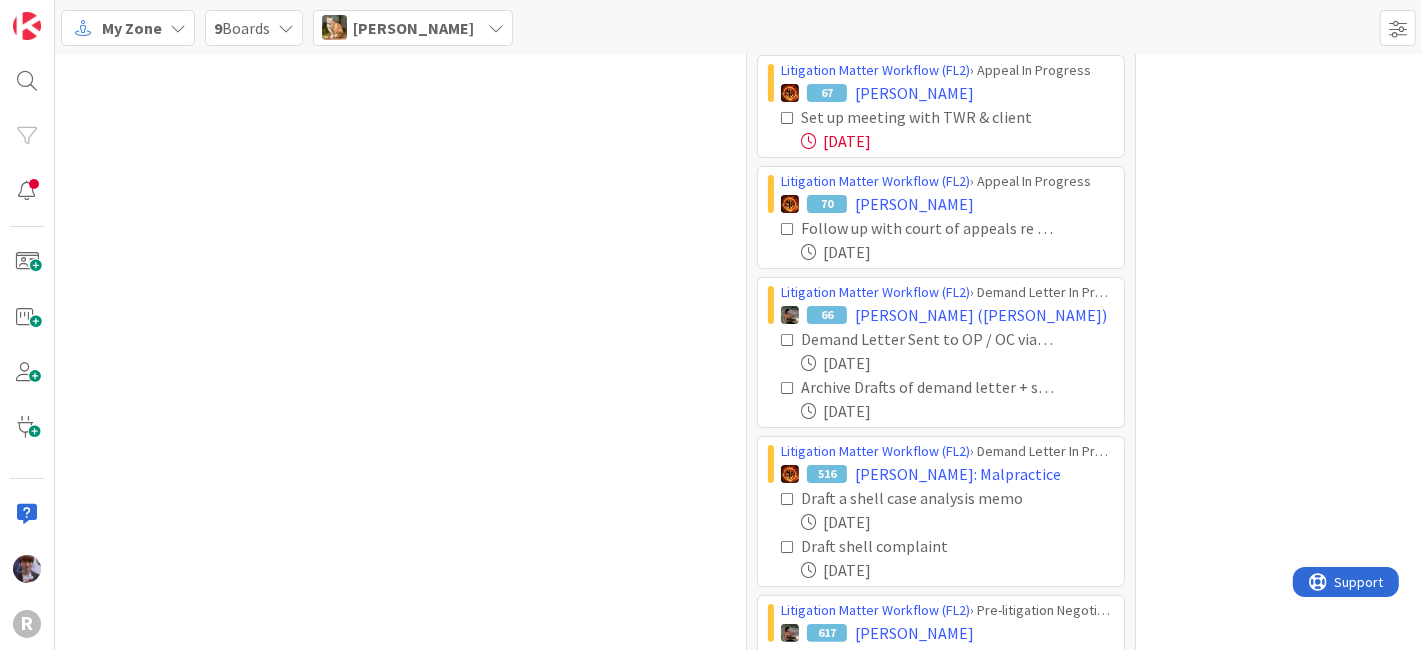 click at bounding box center (788, 229) 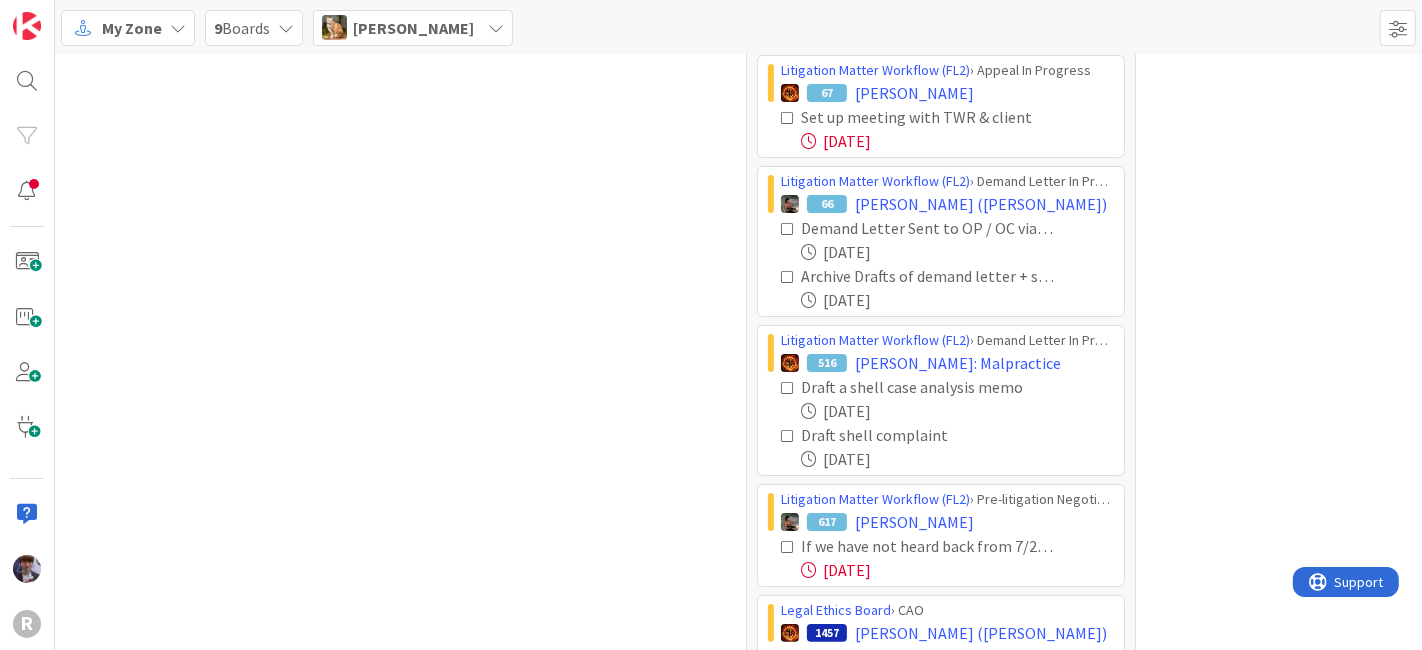 click at bounding box center (788, 229) 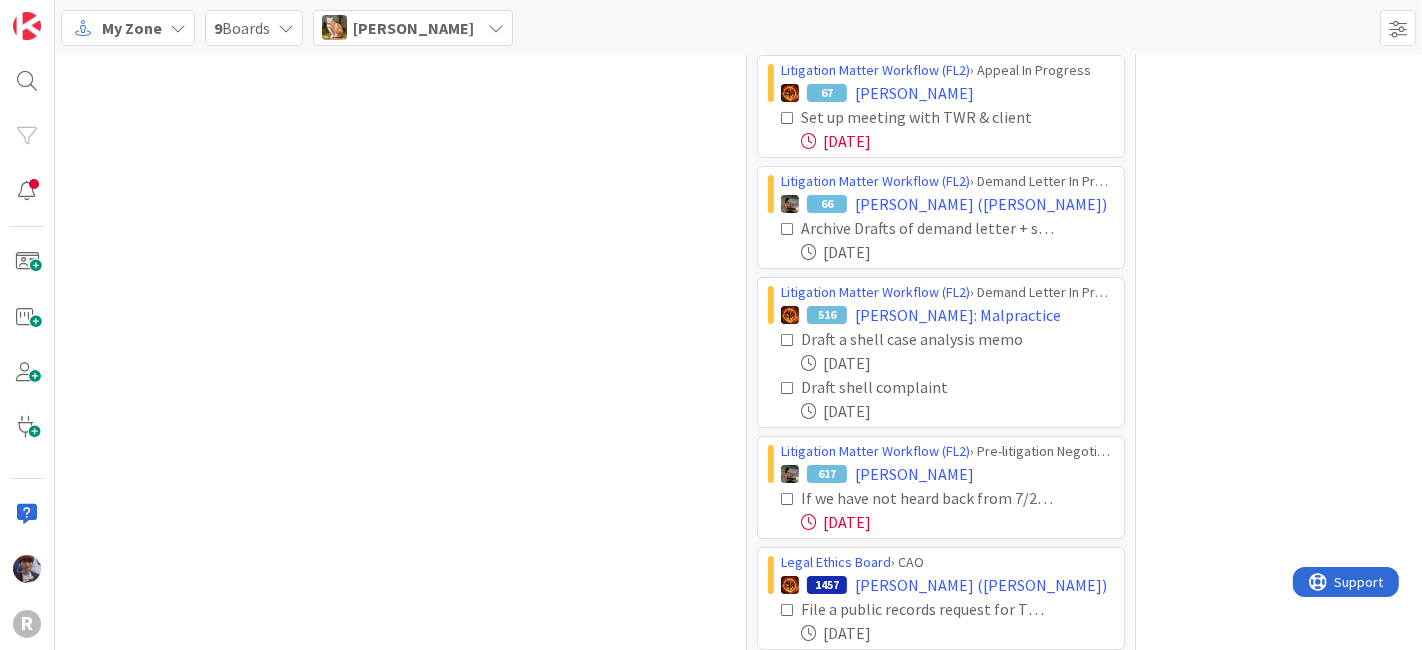 click at bounding box center [788, 229] 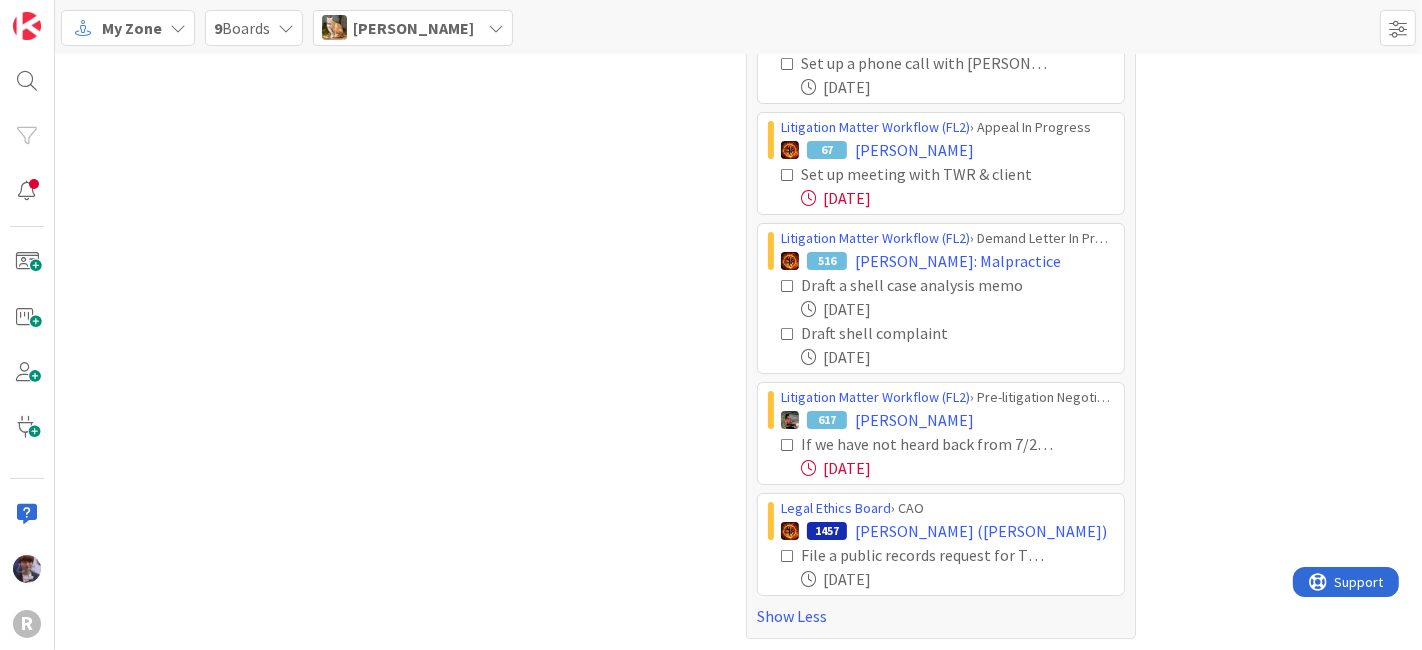click at bounding box center [788, 286] 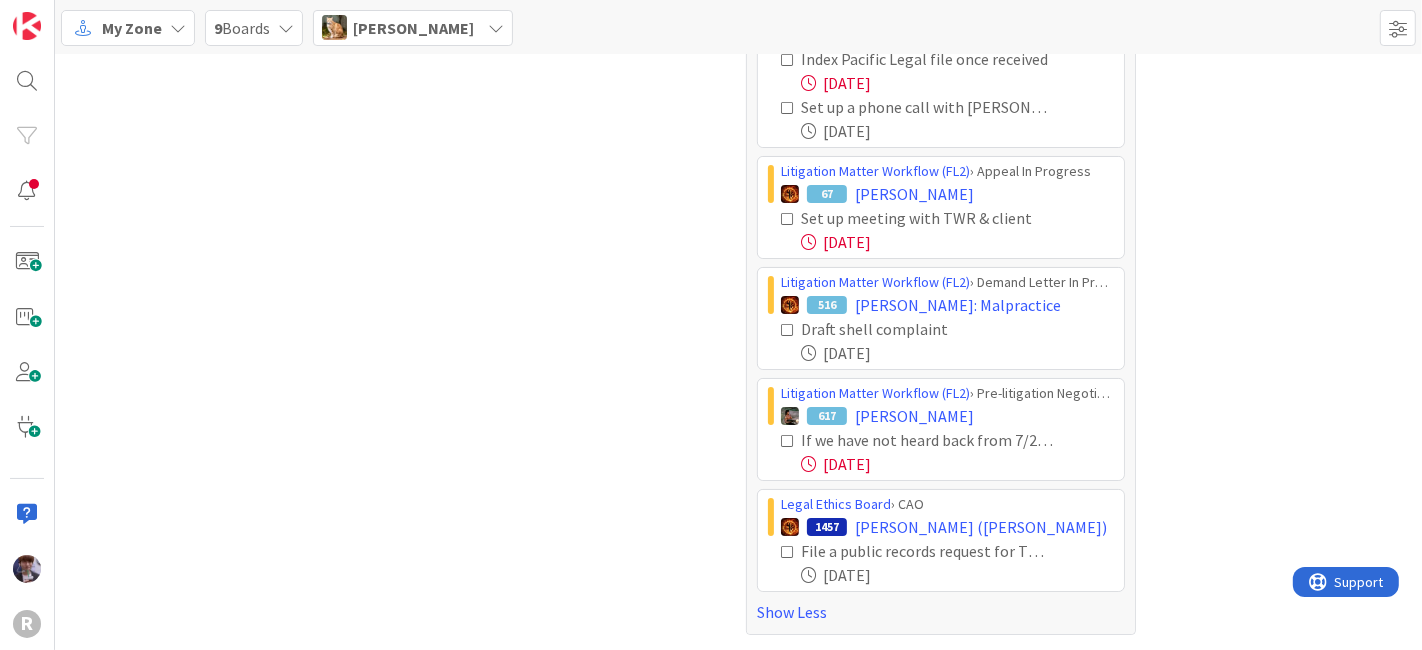 scroll, scrollTop: 117, scrollLeft: 0, axis: vertical 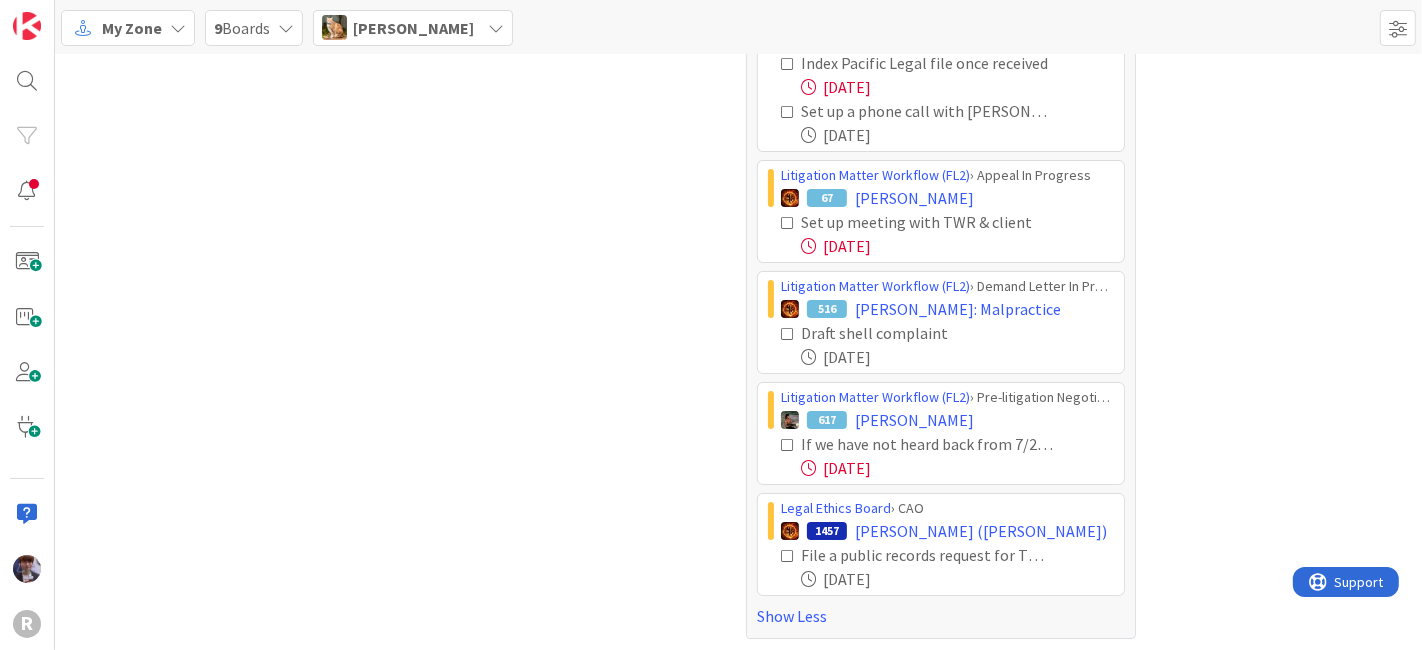 click at bounding box center [788, 334] 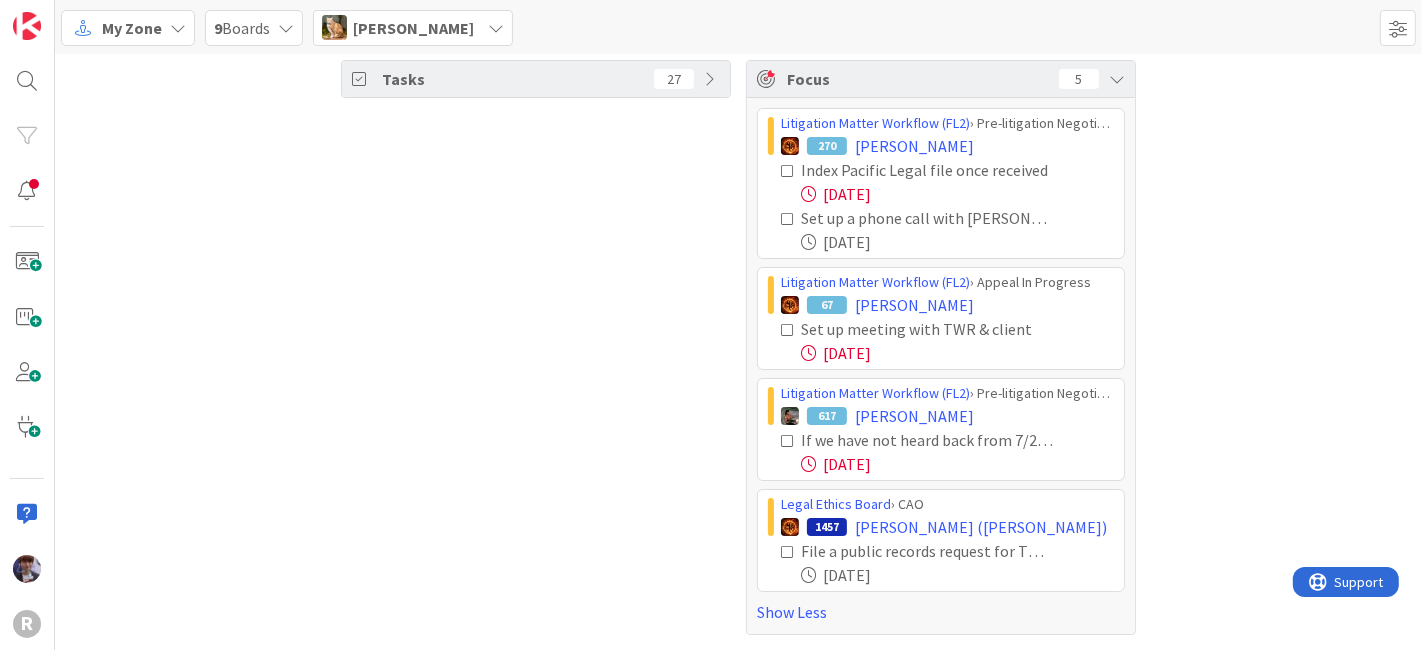 scroll, scrollTop: 6, scrollLeft: 0, axis: vertical 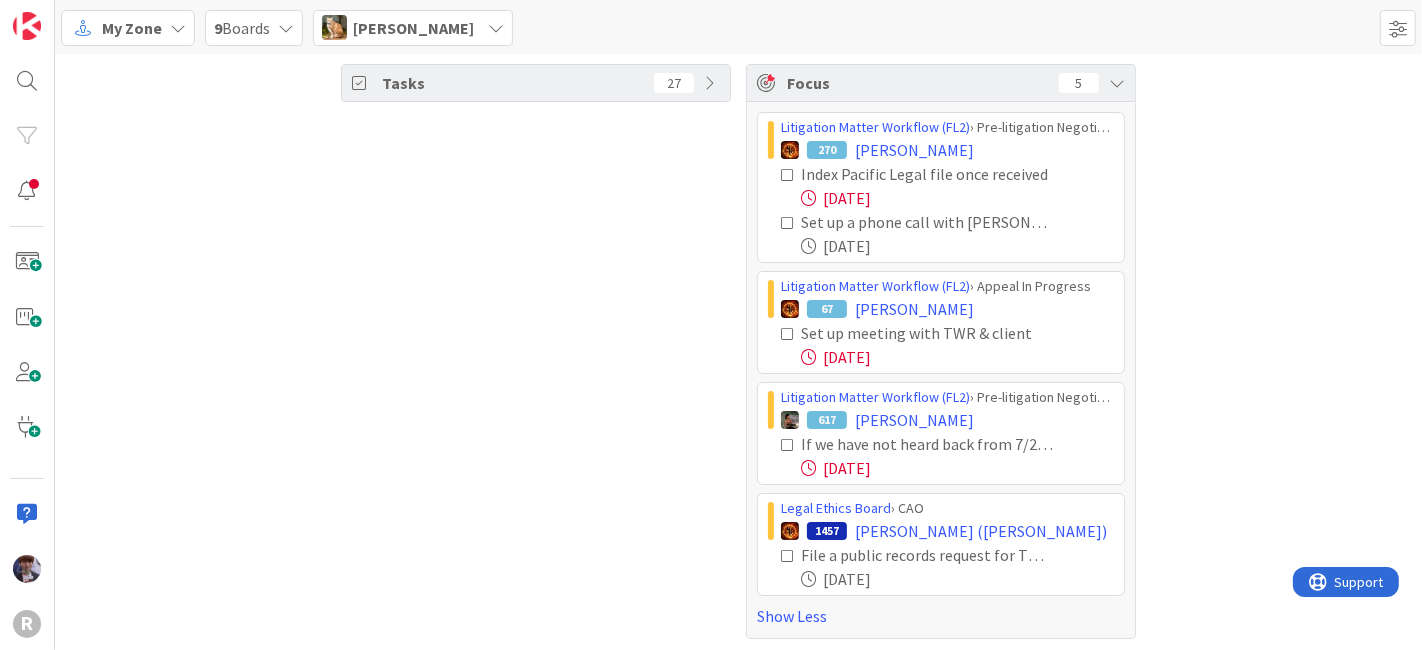 click at bounding box center [788, 445] 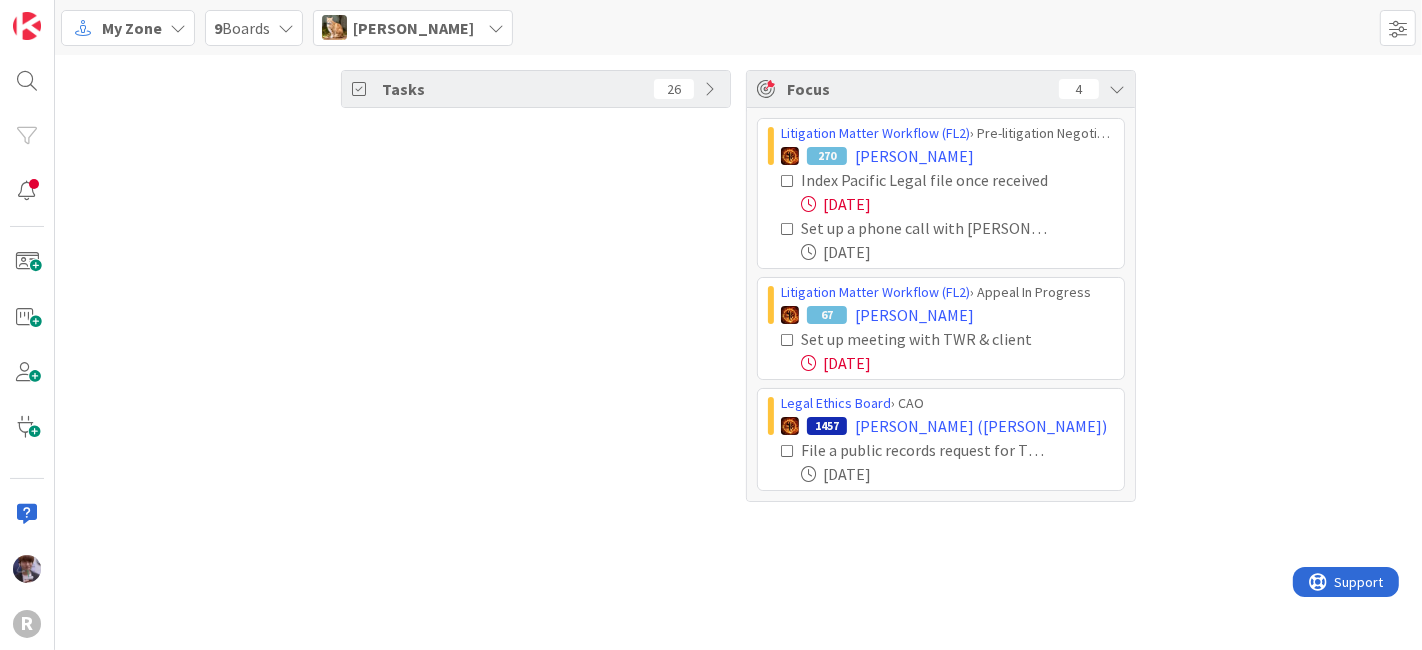 scroll, scrollTop: 0, scrollLeft: 0, axis: both 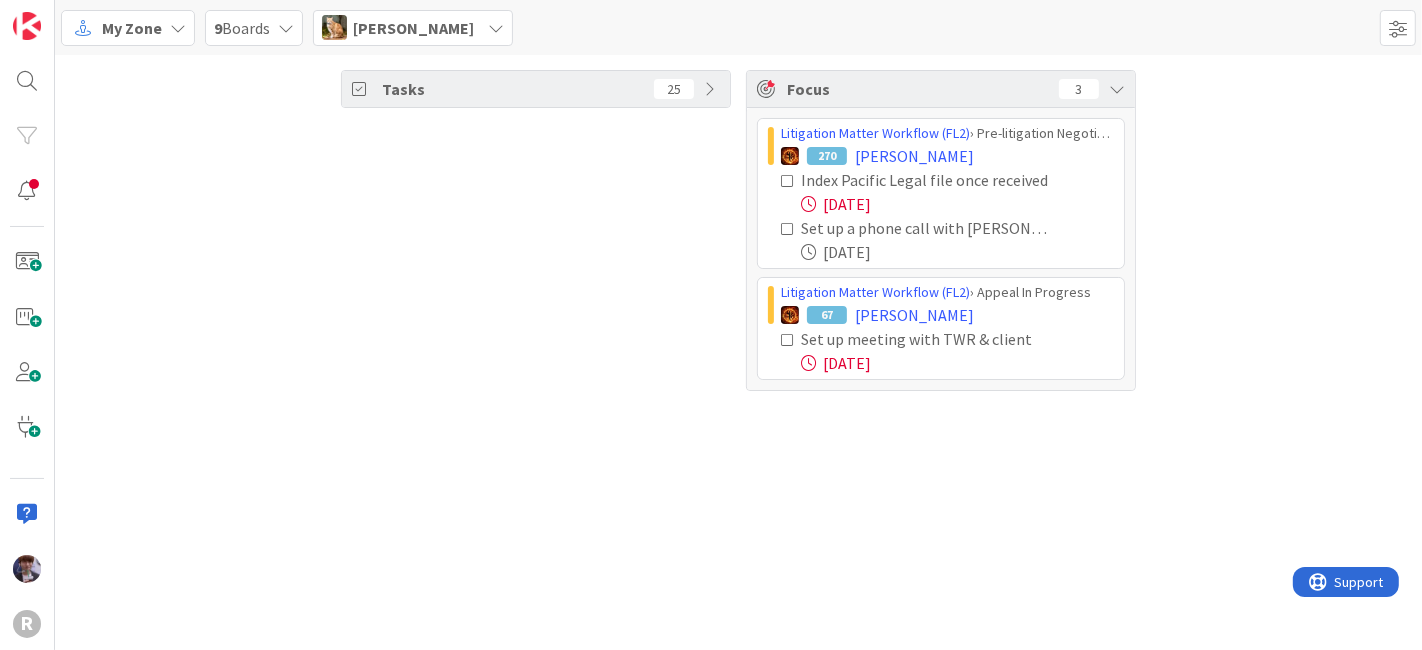 click on "Stacey Burzota" at bounding box center [413, 28] 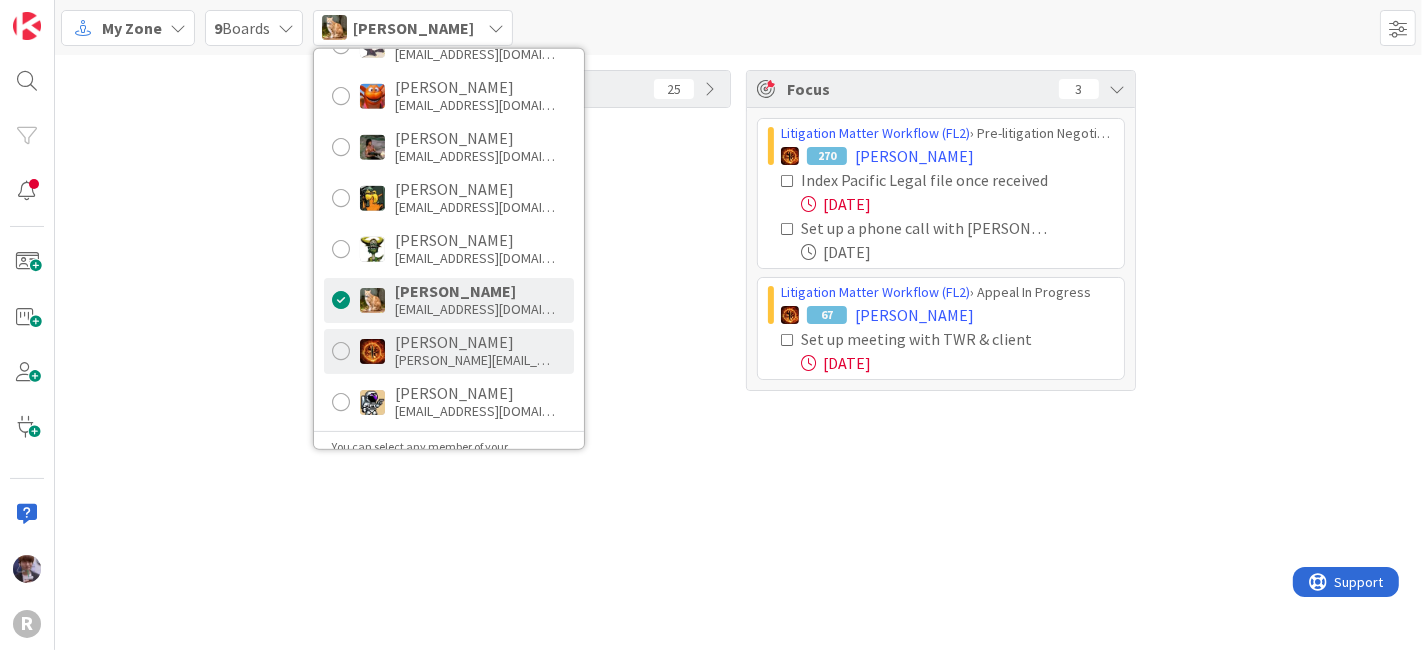 click on "treuter@reutercorbett.com" at bounding box center [475, 360] 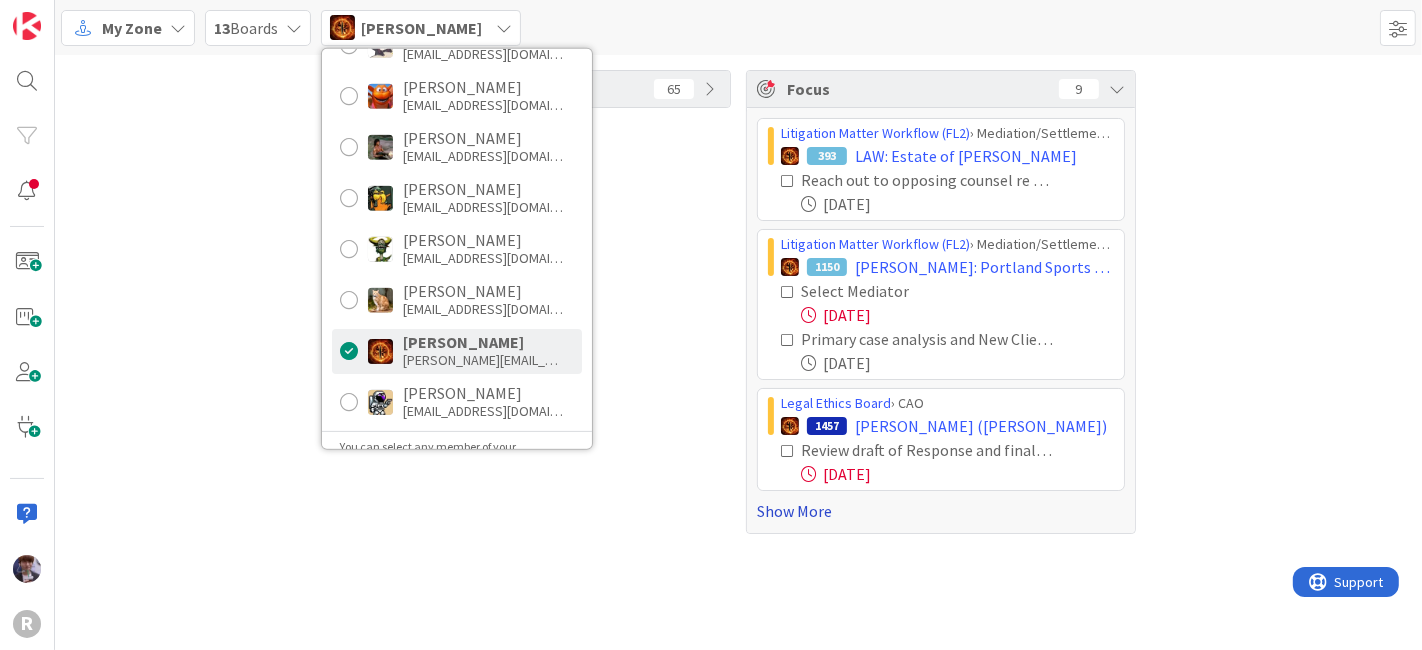 click on "Show More" at bounding box center [941, 511] 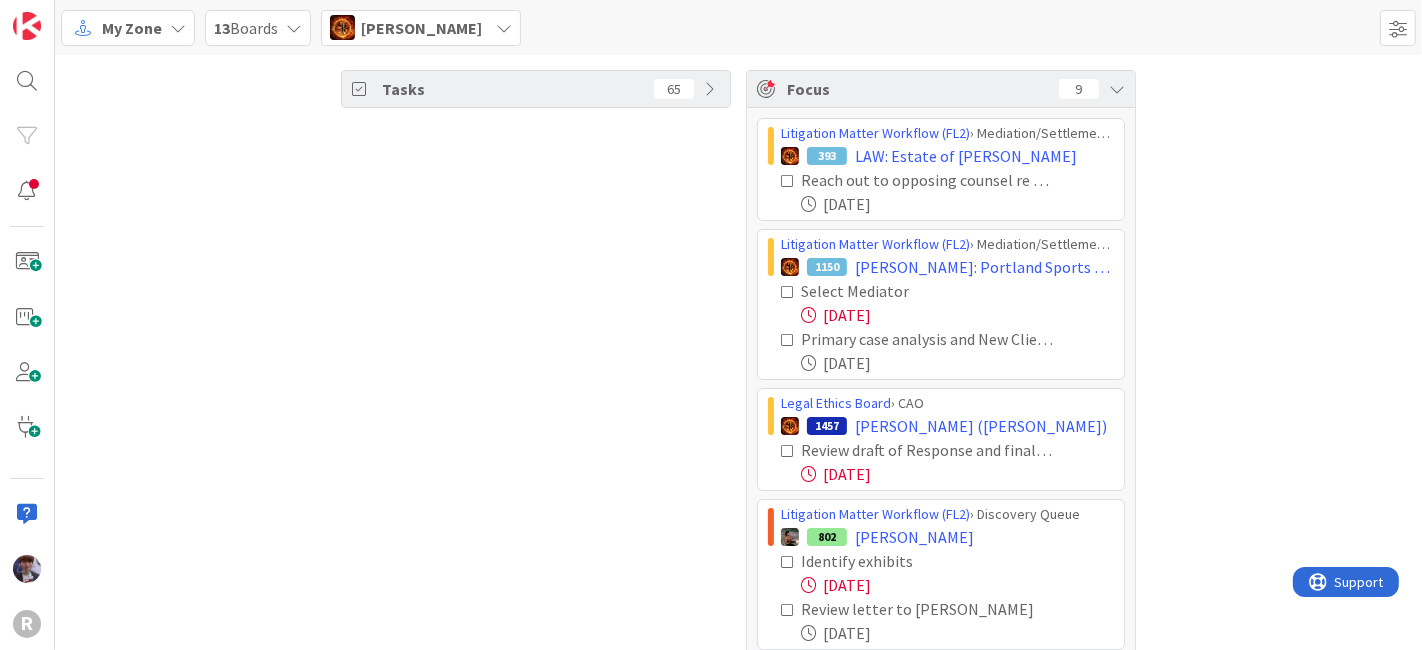 click on "Tasks 65" at bounding box center (536, 548) 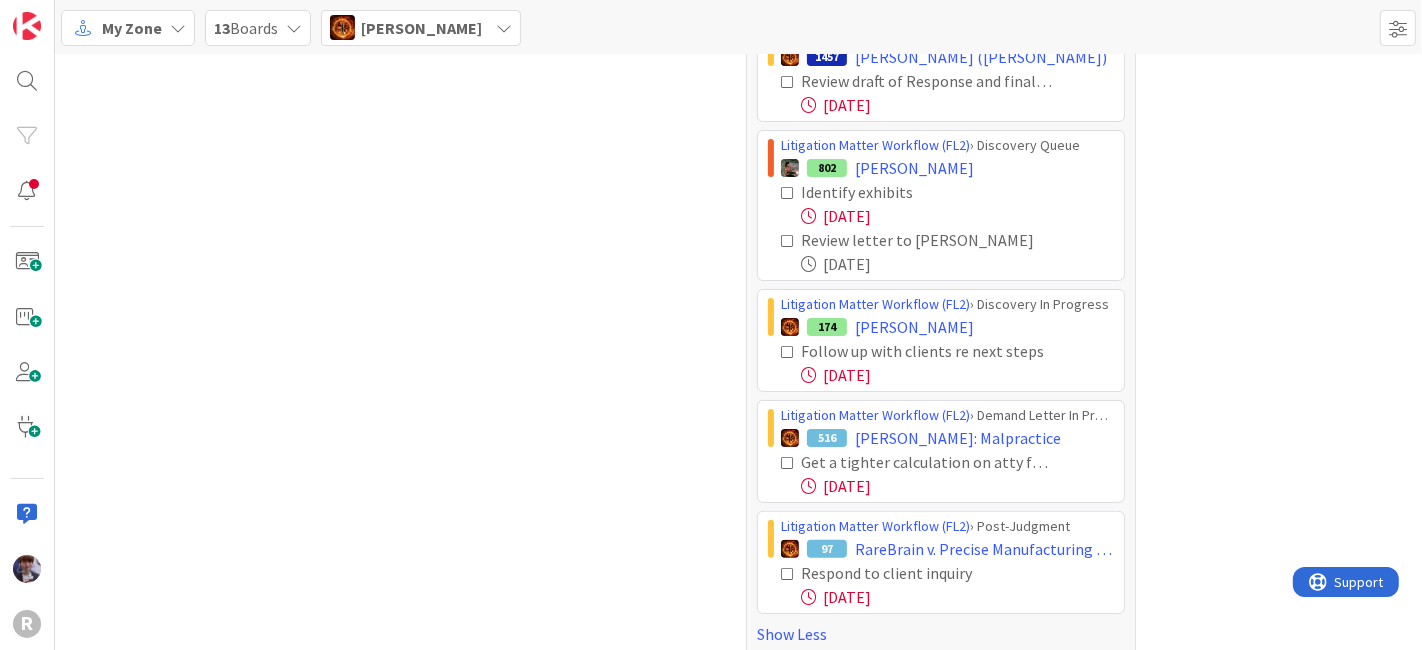 scroll, scrollTop: 385, scrollLeft: 0, axis: vertical 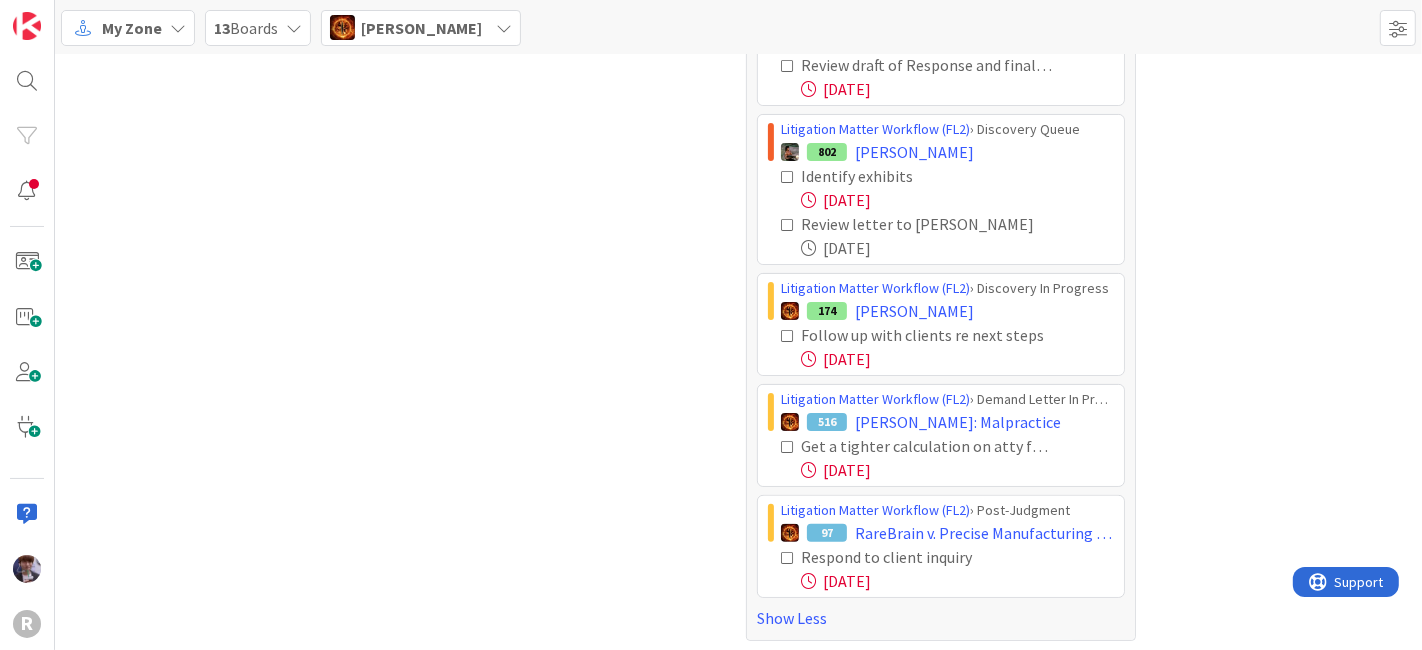click at bounding box center [788, 447] 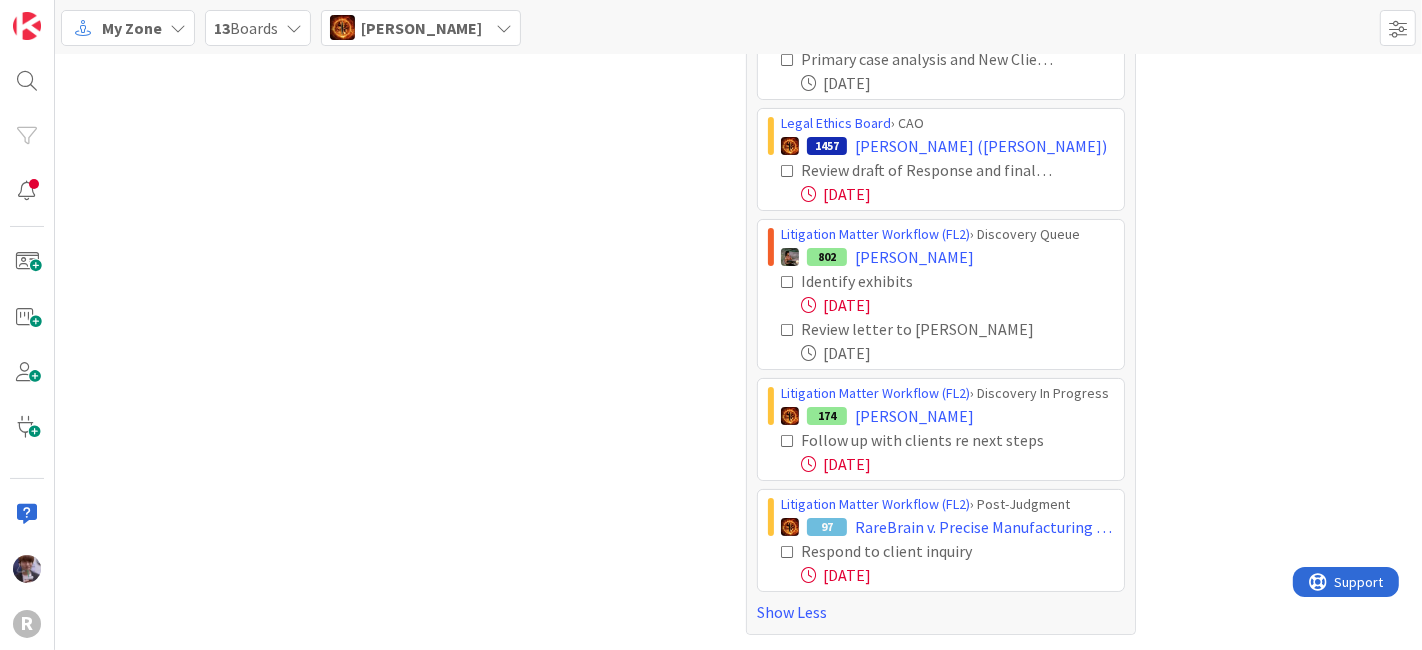 scroll, scrollTop: 275, scrollLeft: 0, axis: vertical 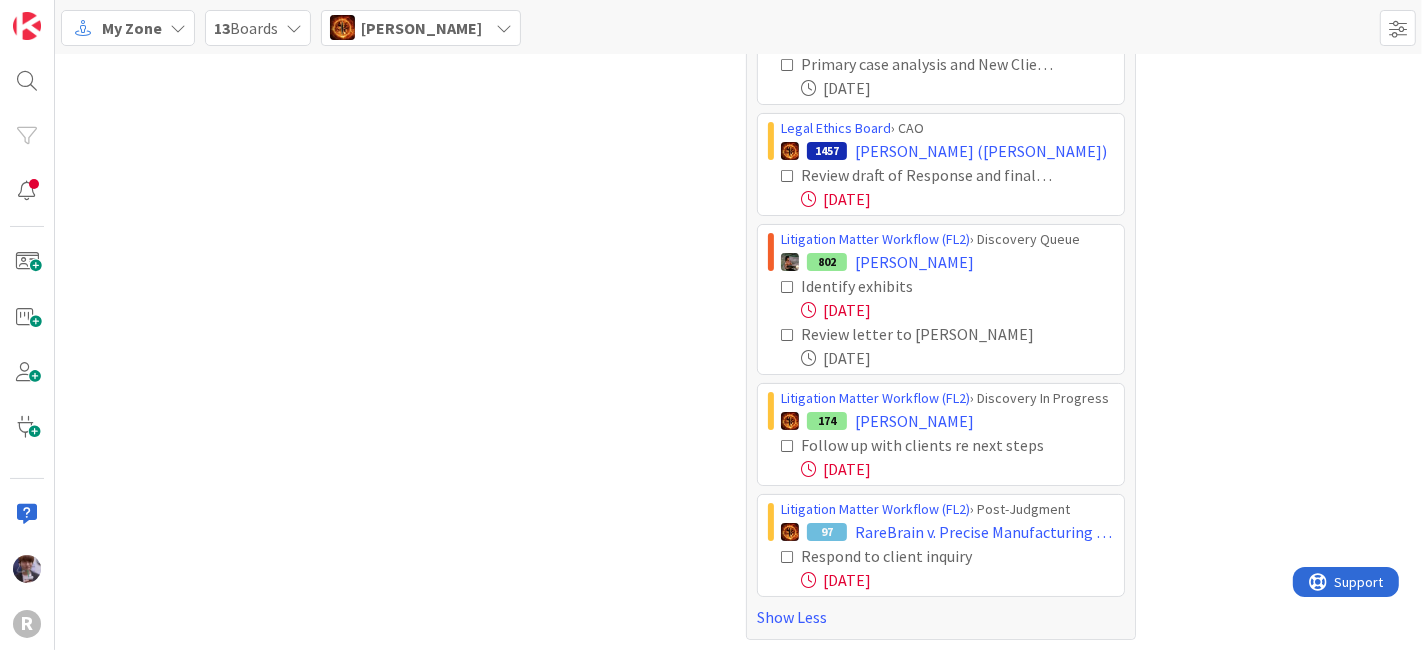 click at bounding box center (788, 557) 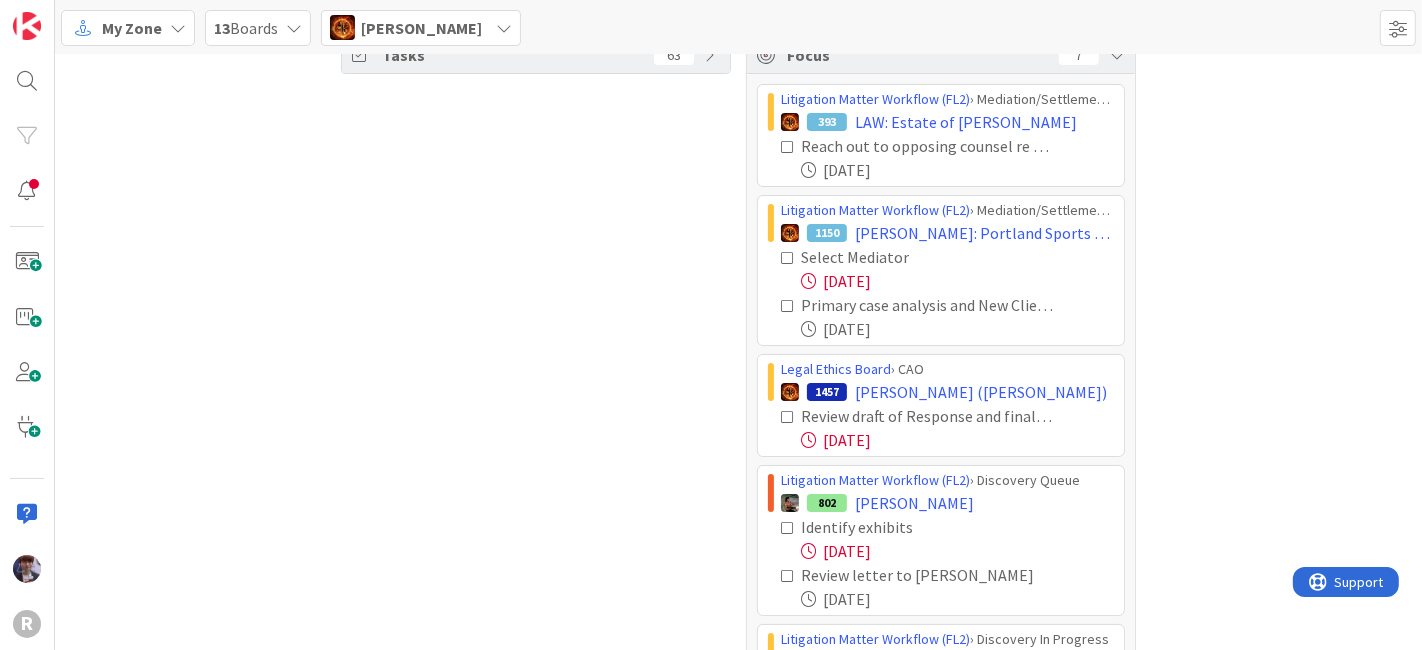 scroll, scrollTop: 0, scrollLeft: 0, axis: both 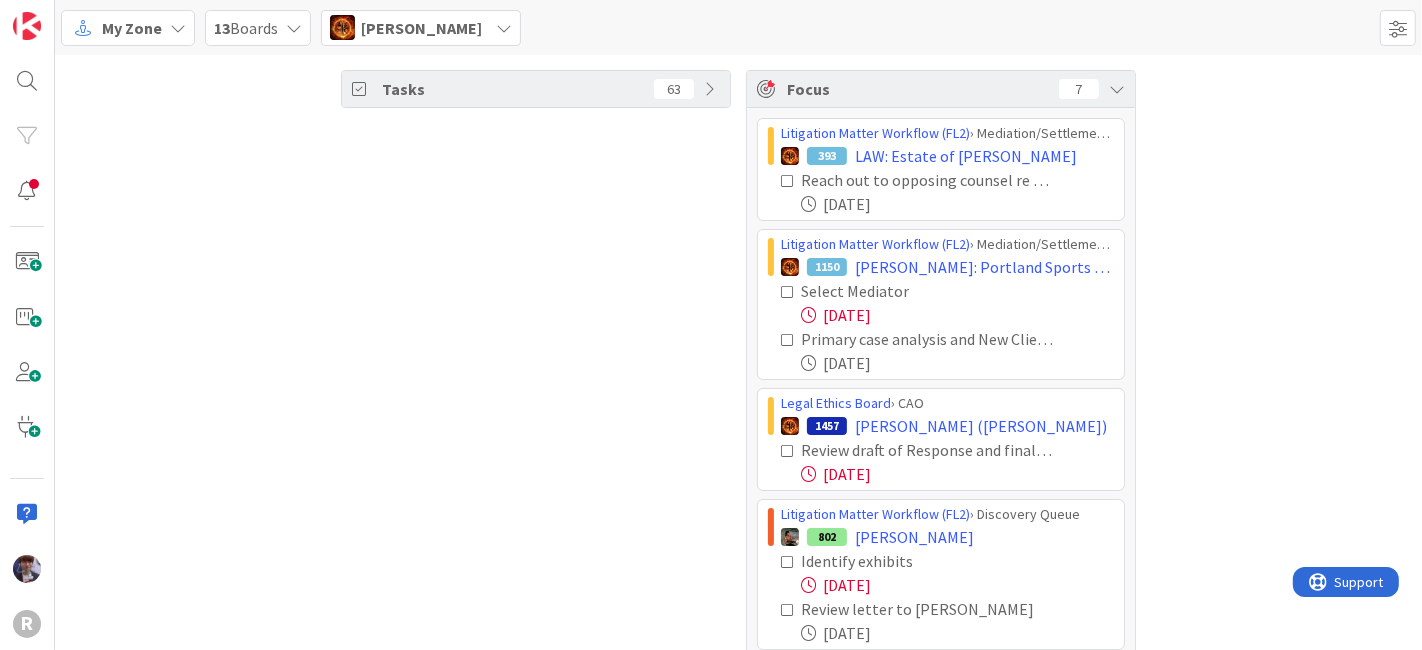 click on "Ted Reuter" at bounding box center [421, 28] 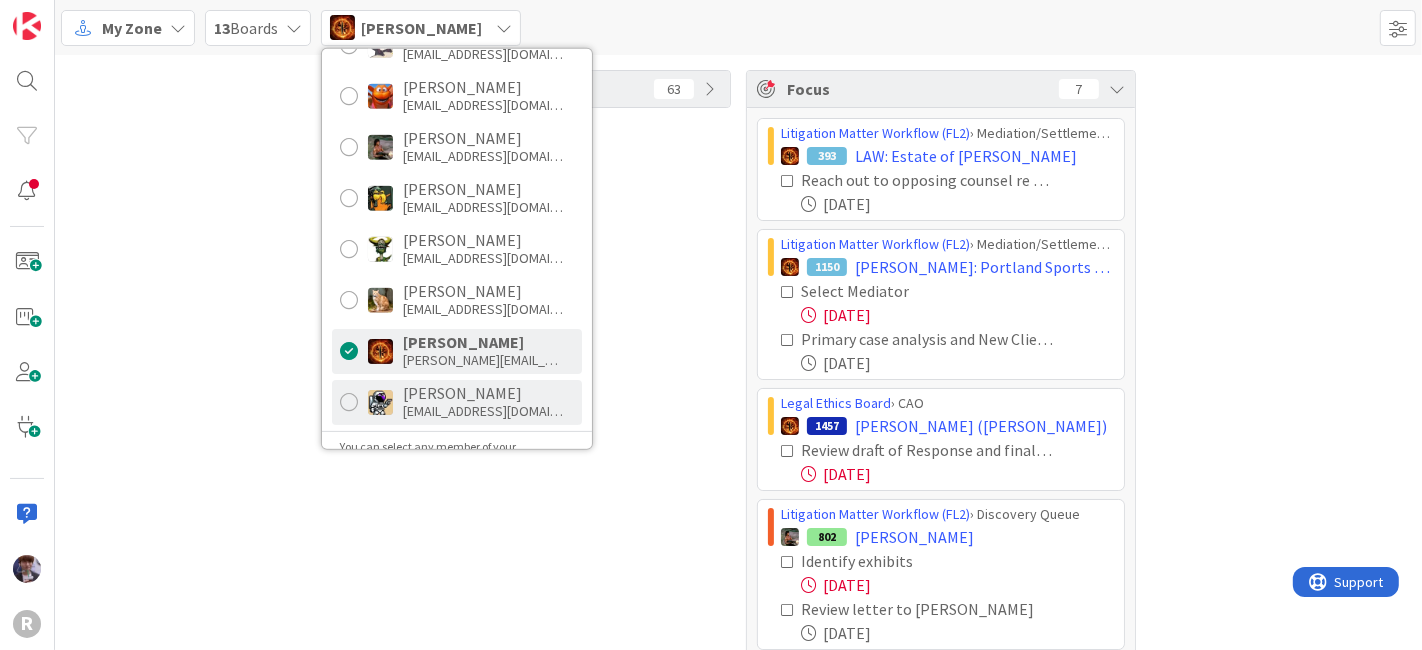 click on "Tyler McDonald" at bounding box center (483, 393) 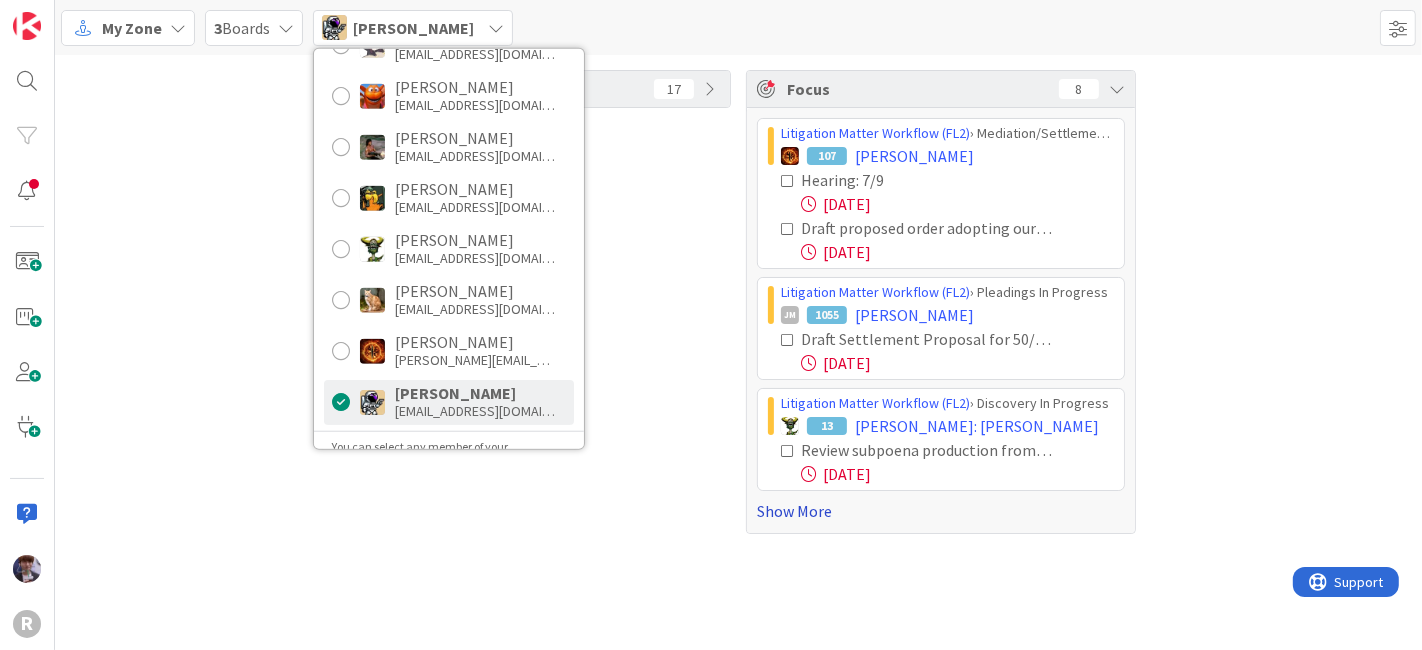 click on "Show More" at bounding box center [941, 511] 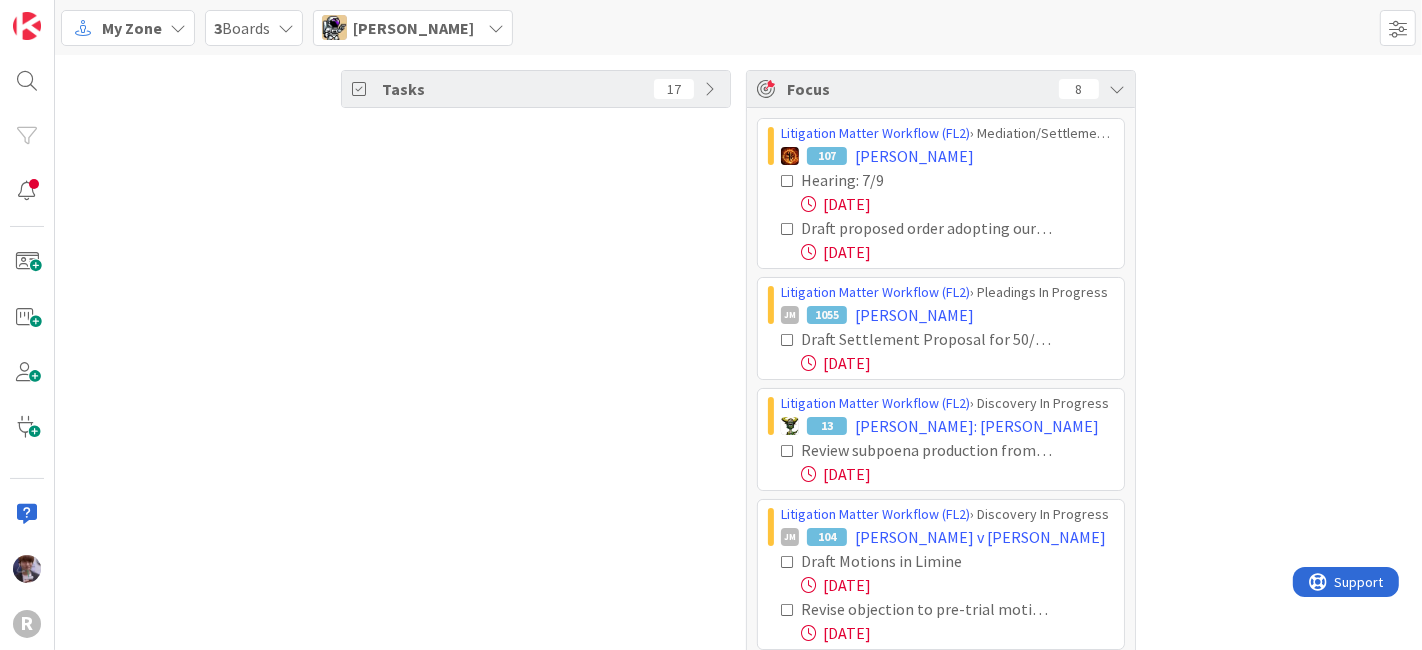 click on "Tasks 17" at bounding box center [536, 492] 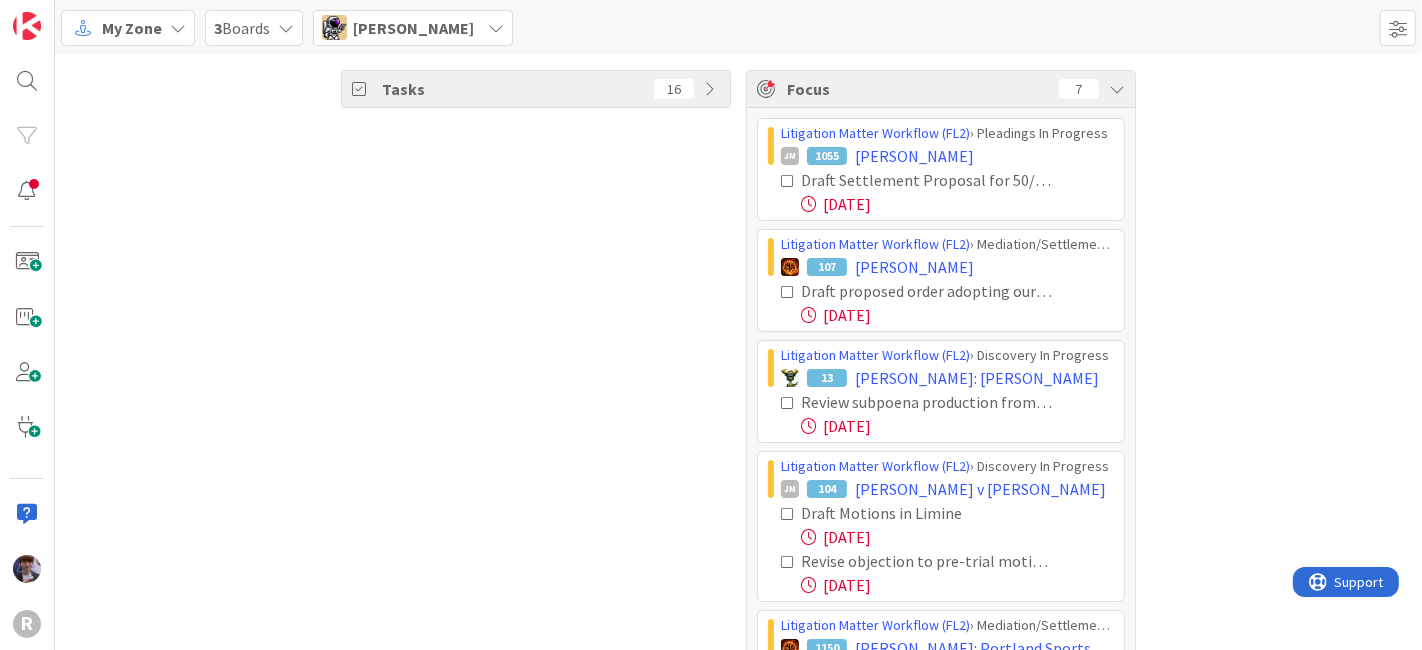 click at bounding box center [788, 292] 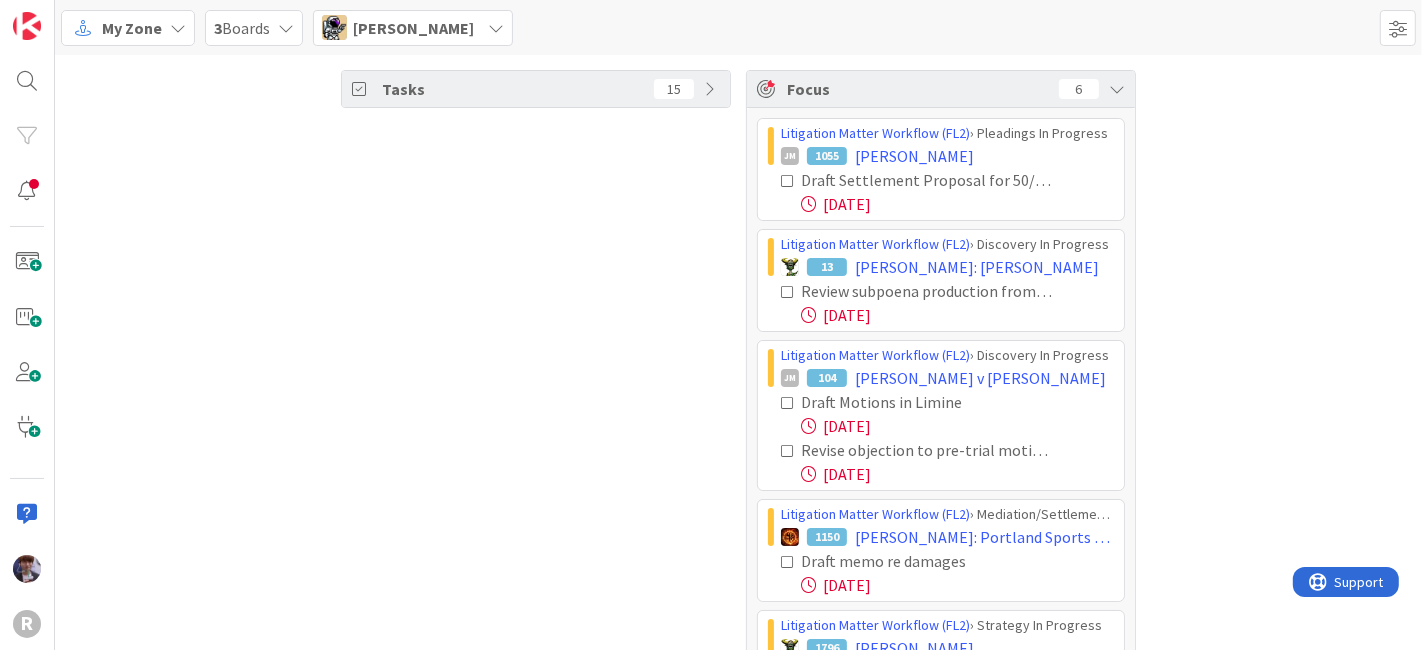 click at bounding box center (788, 181) 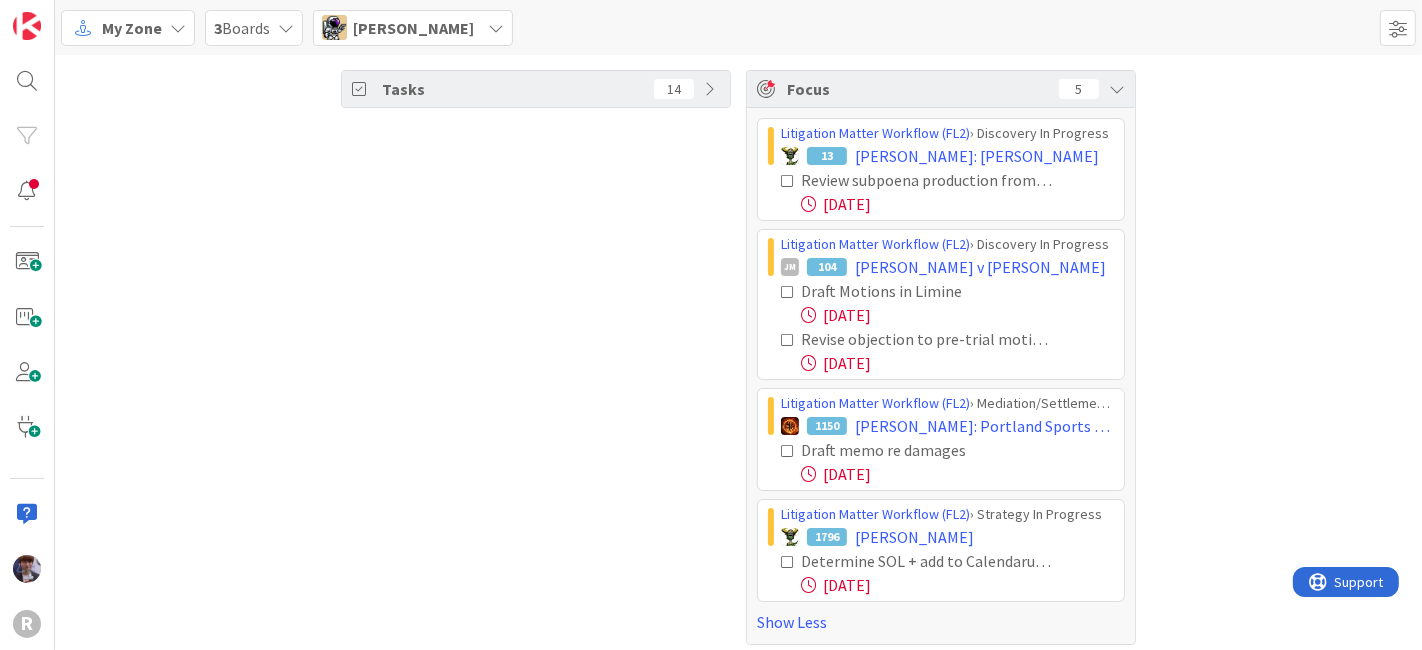 click at bounding box center (788, 181) 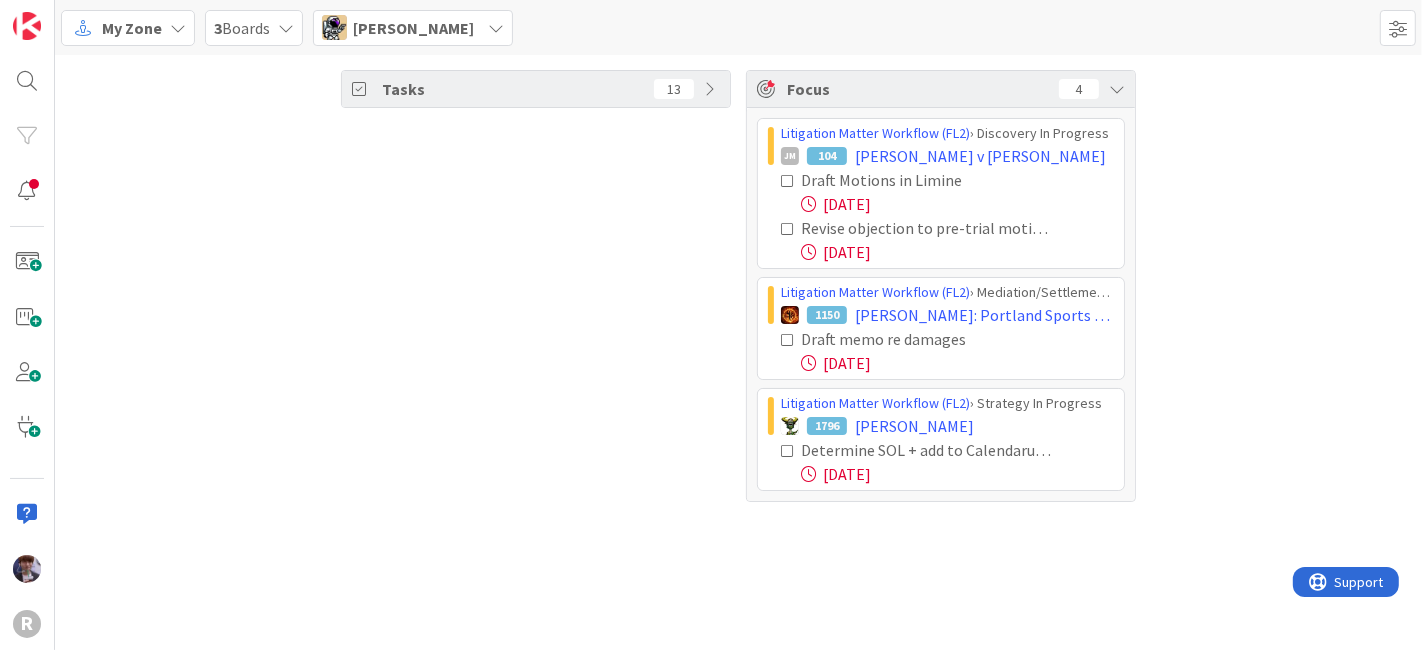 click at bounding box center (788, 181) 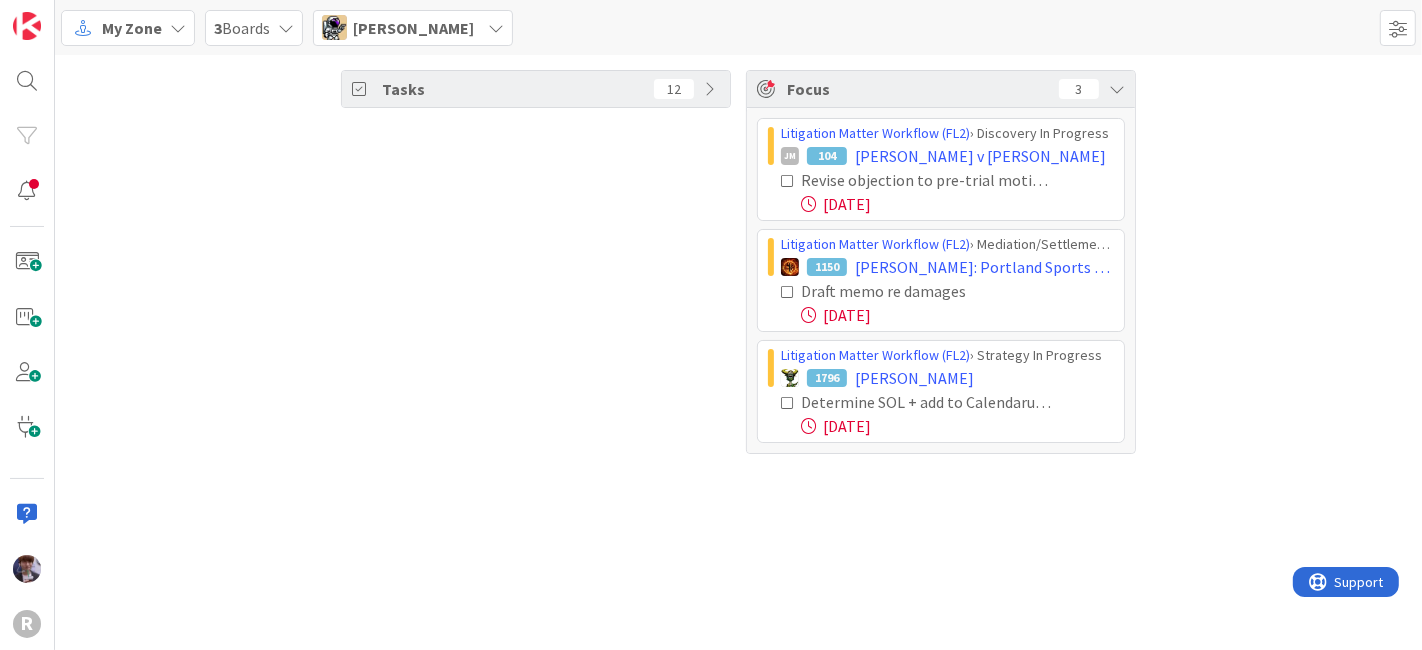 click at bounding box center (788, 181) 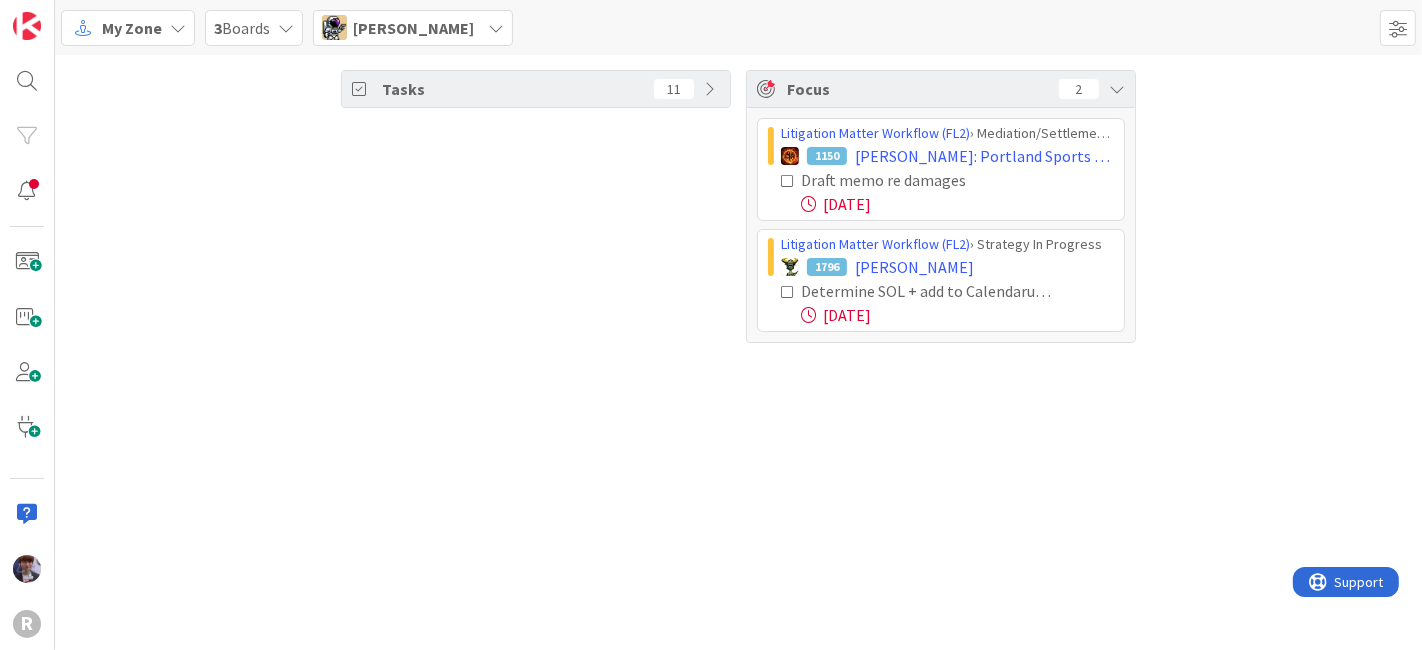 click at bounding box center [788, 292] 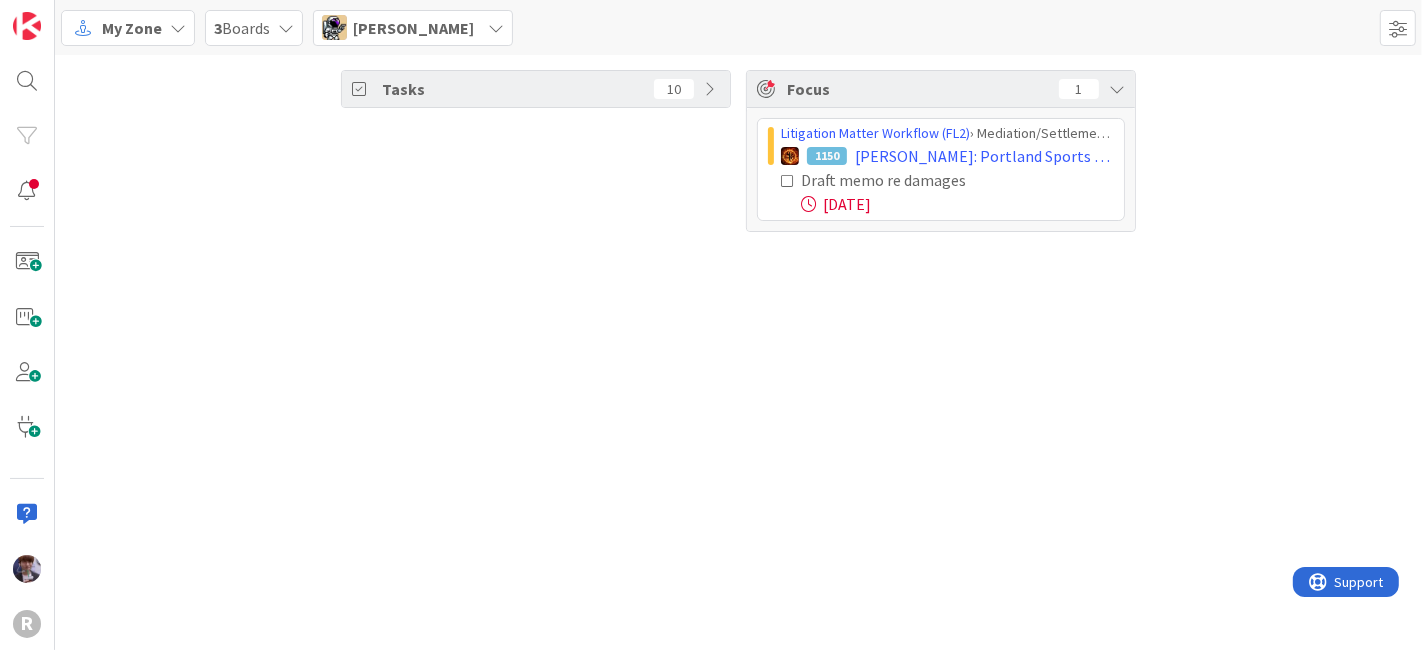 click on "Tasks 10 Focus 1 Litigation Matter Workflow (FL2)  › Mediation/Settlement in Progress 1150 GUARRIELLO, Aimee: Portland Sports Medicine & Spine, et al. v. The Schultz Group, et al. Draft memo re damages 07/09/2025" at bounding box center [738, 352] 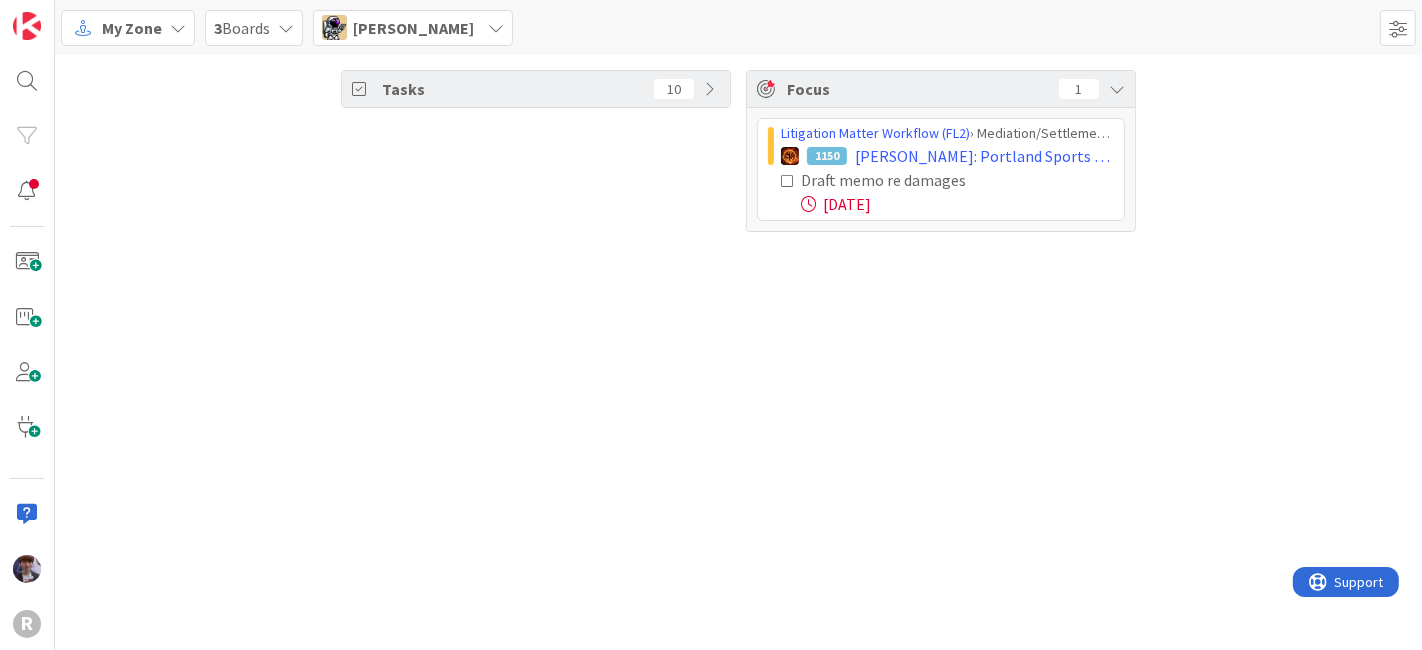 click on "Tyler McDonald" at bounding box center [413, 28] 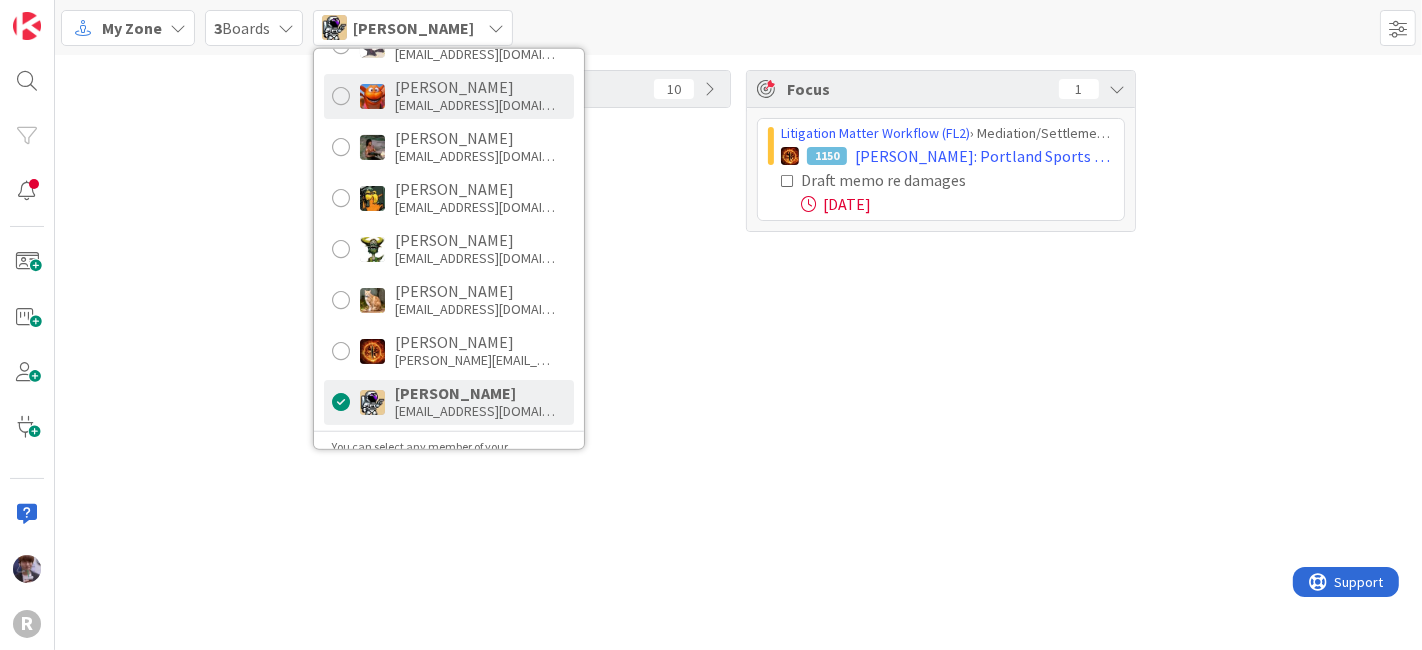 scroll, scrollTop: 0, scrollLeft: 0, axis: both 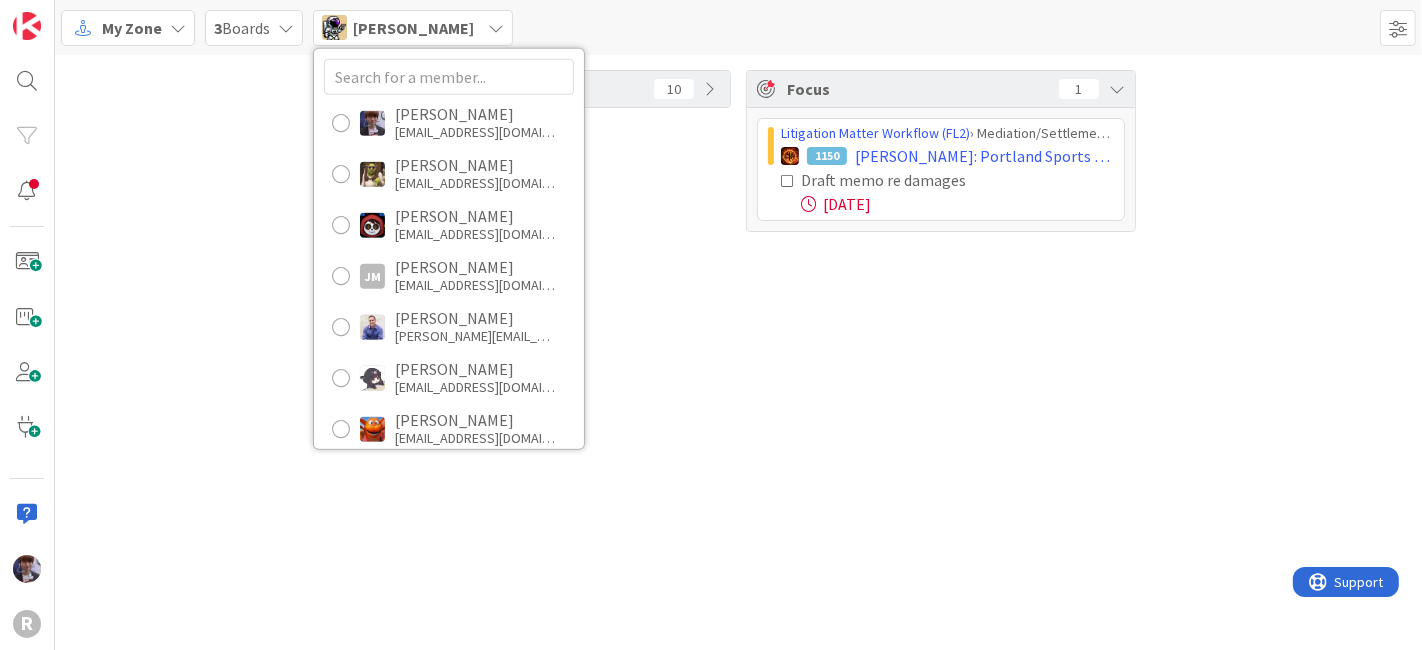 click on "Tasks 10 Focus 1 Litigation Matter Workflow (FL2)  › Mediation/Settlement in Progress 1150 GUARRIELLO, Aimee: Portland Sports Medicine & Spine, et al. v. The Schultz Group, et al. Draft memo re damages 07/09/2025" at bounding box center [738, 151] 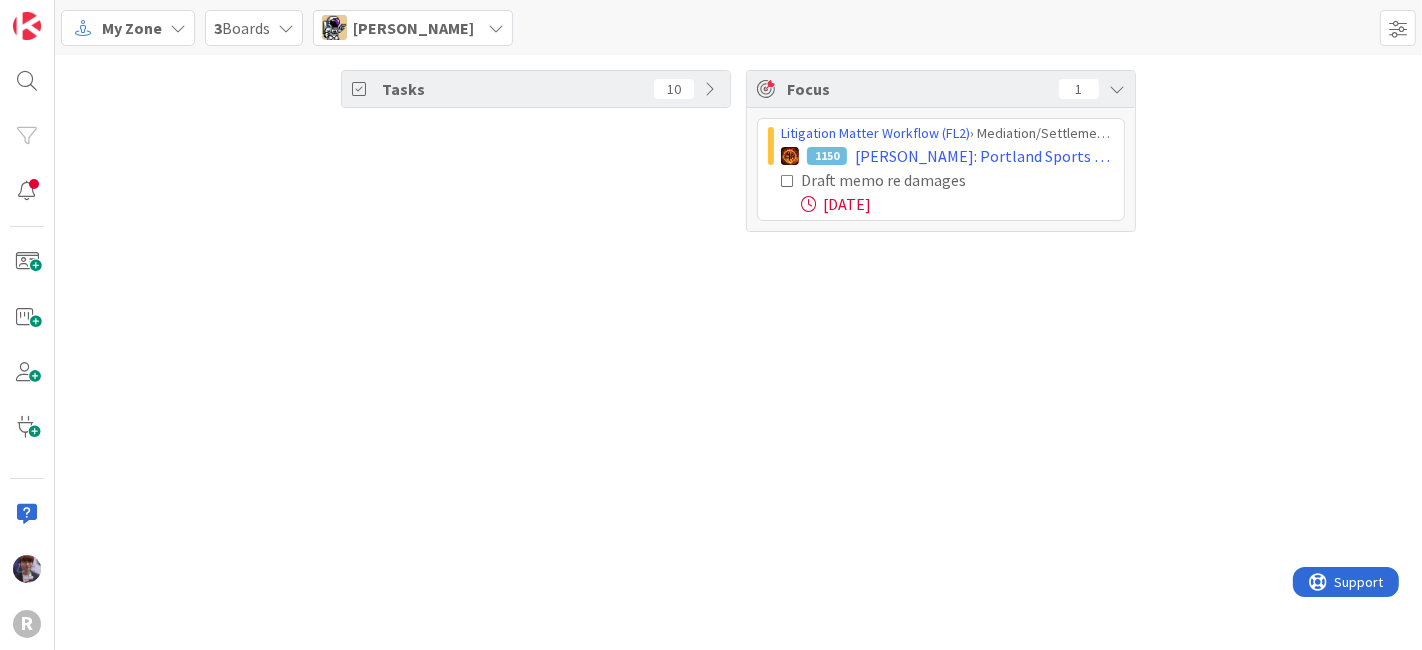 click on "Tasks 10" at bounding box center [536, 89] 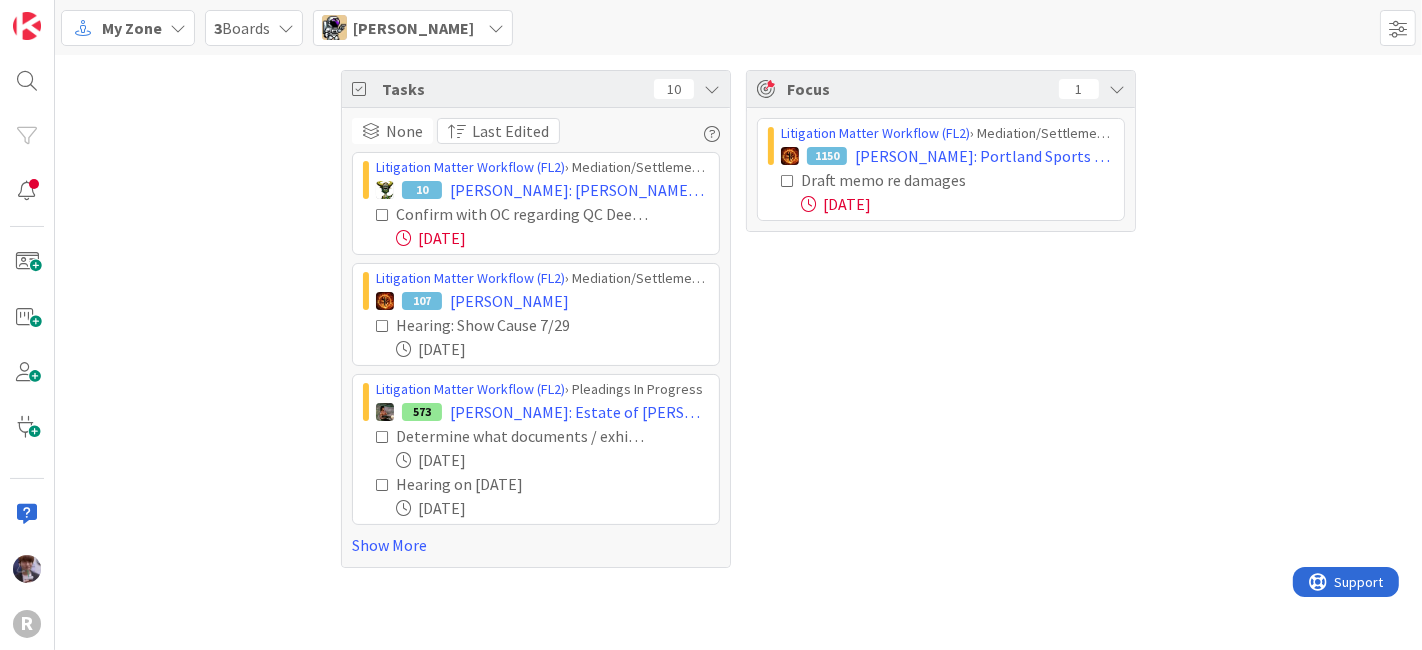 click on "Tasks 10" at bounding box center [536, 89] 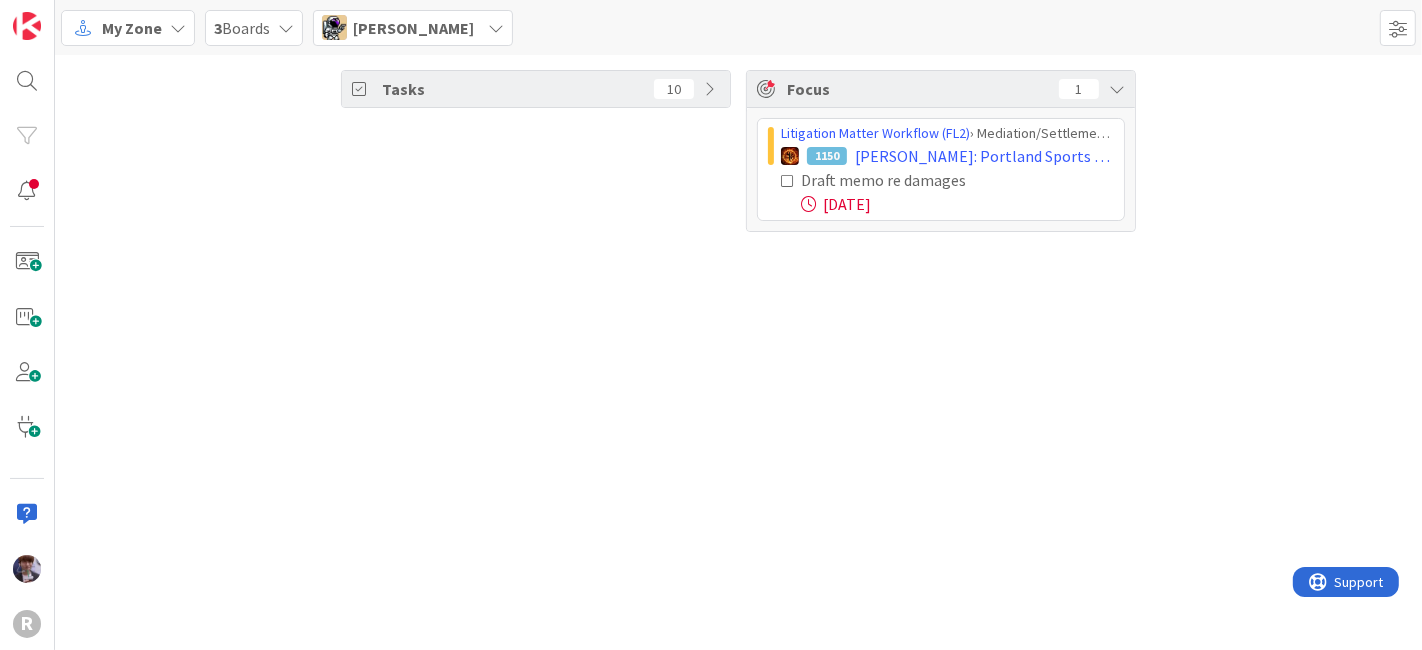 click on "Tyler McDonald" at bounding box center [413, 28] 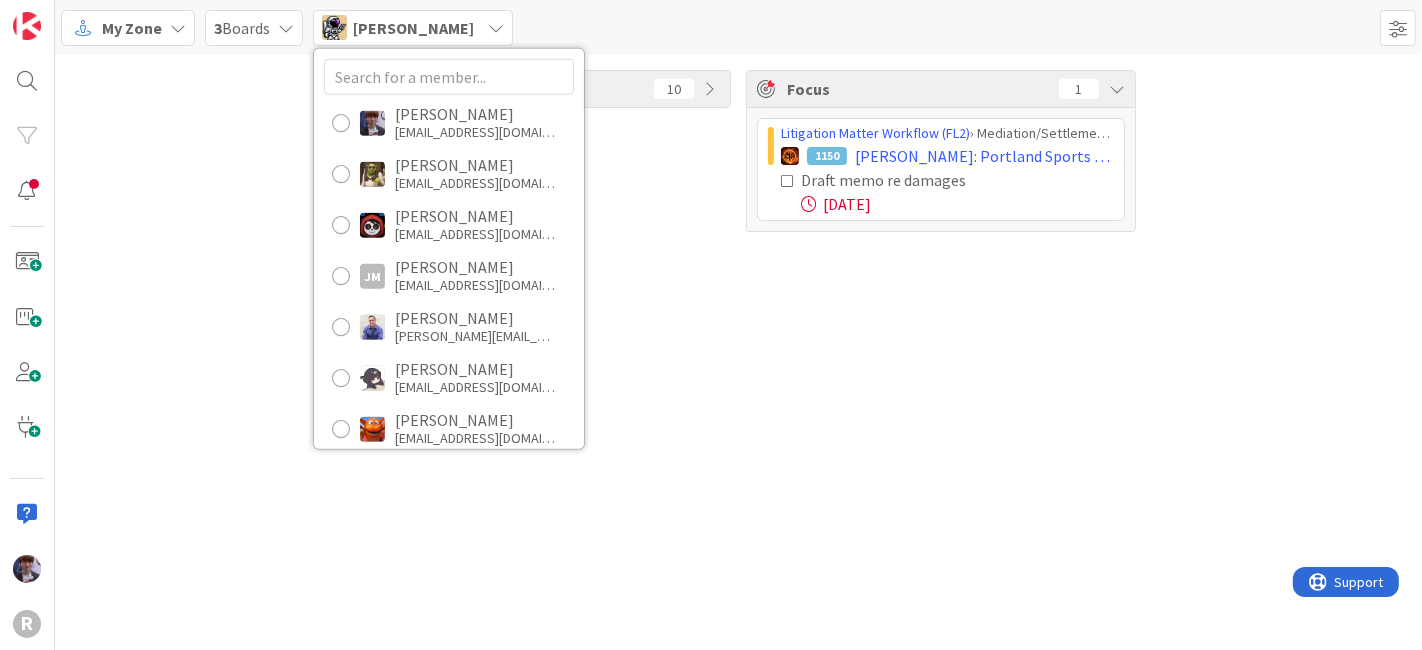 click on "Tasks 10 Focus 1 Litigation Matter Workflow (FL2)  › Mediation/Settlement in Progress 1150 GUARRIELLO, Aimee: Portland Sports Medicine & Spine, et al. v. The Schultz Group, et al. Draft memo re damages 07/09/2025" at bounding box center [738, 352] 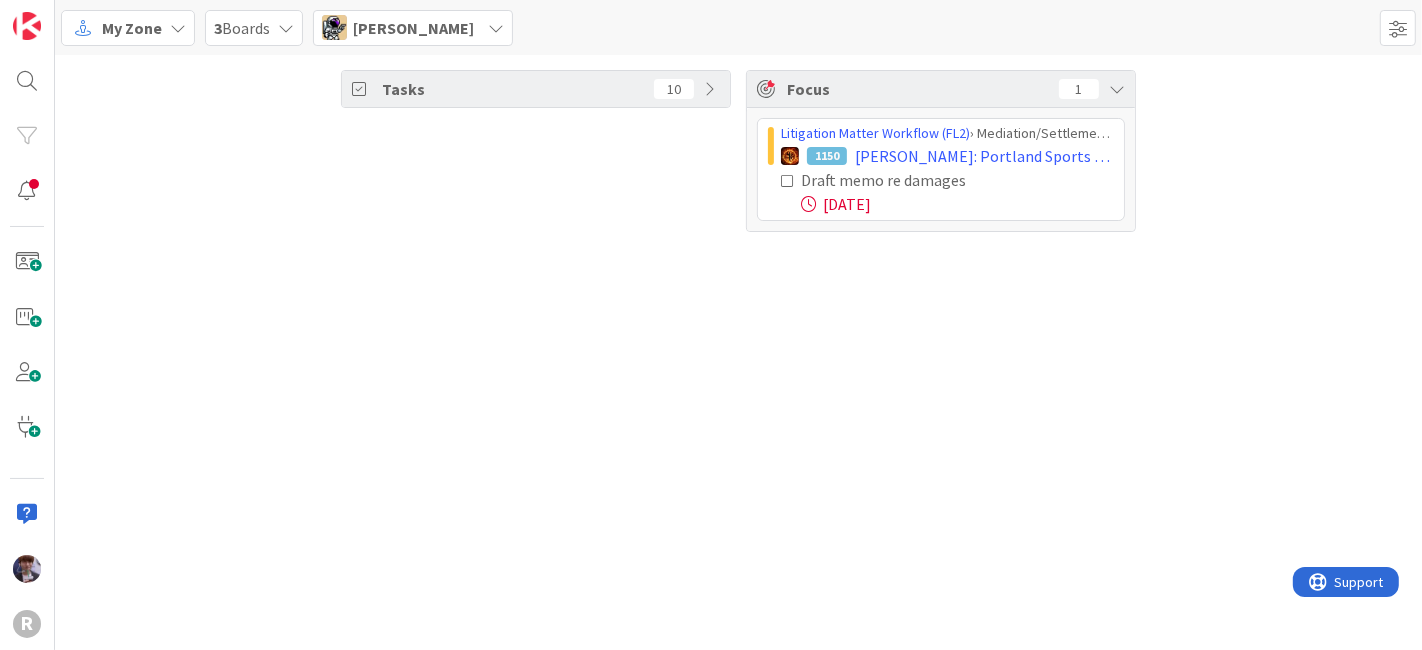 click on "Tyler McDonald" at bounding box center [413, 28] 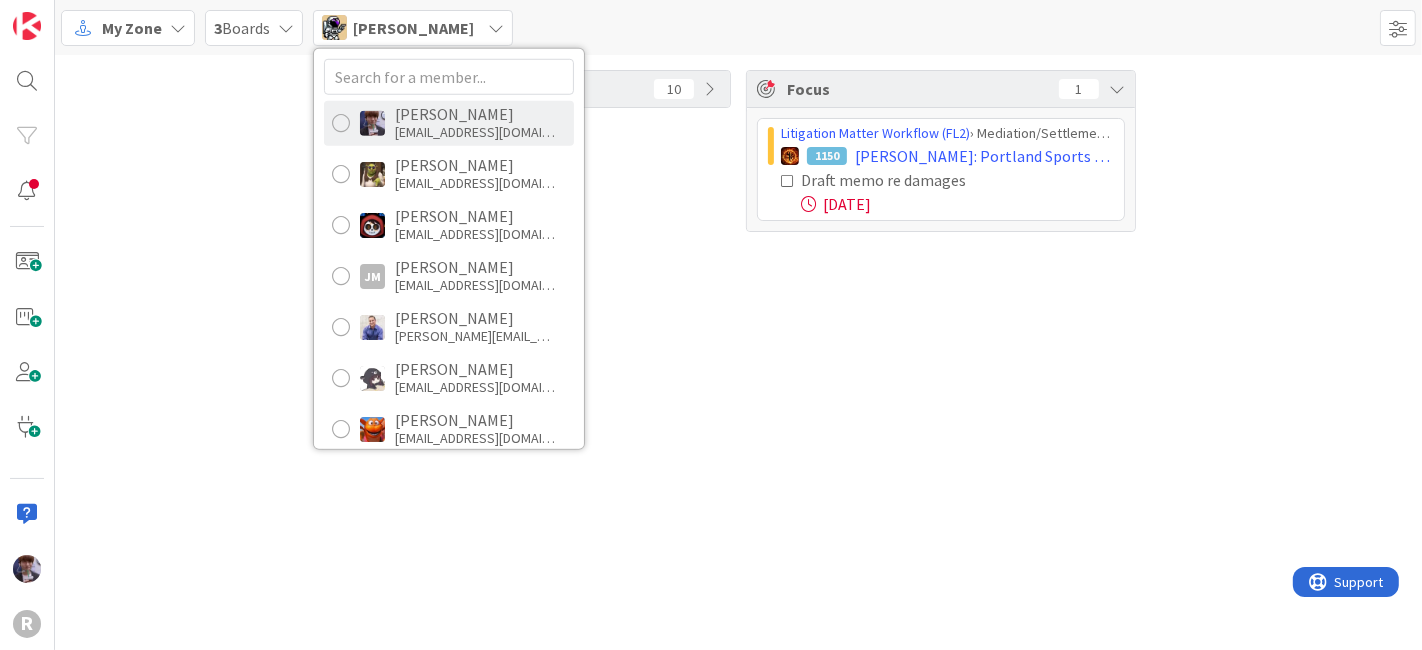 click on "Minka Laine Friesen" at bounding box center [475, 114] 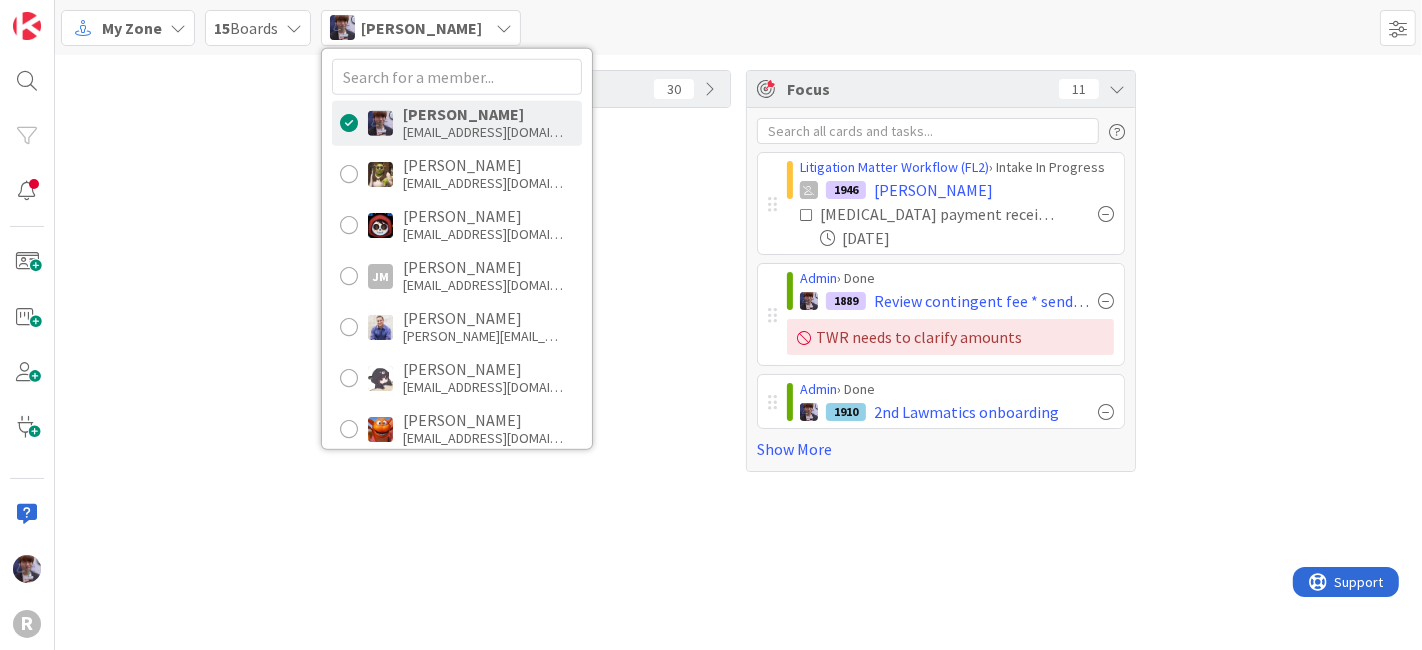 click on "Tasks 30 Focus 11 Litigation Matter Workflow (FL2)  › Intake In Progress 1946 GANNON, Bennett Retainer payment received 07/10/2025 Admin  › Done 1889 Review contingent fee * send to client TWR needs to clarify amounts Admin  › Done 1910 2nd Lawmatics onboarding Show More" at bounding box center (738, 271) 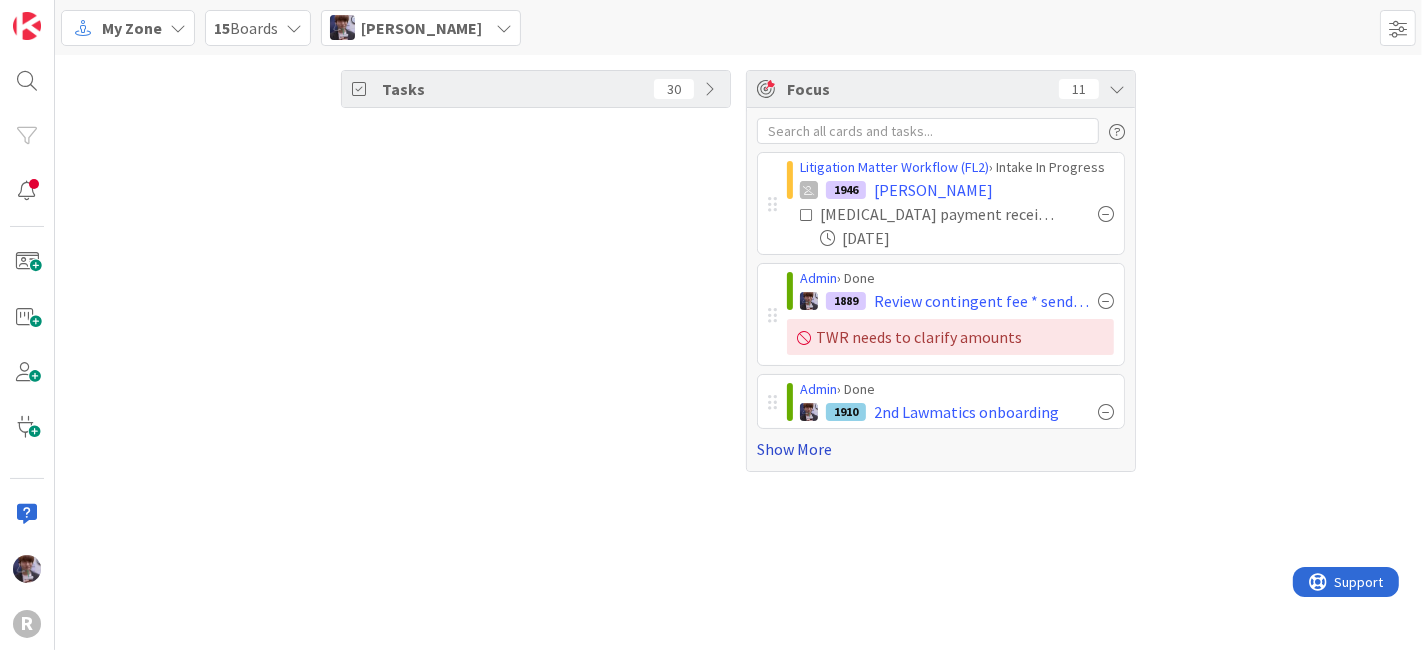 click on "Show More" at bounding box center [941, 449] 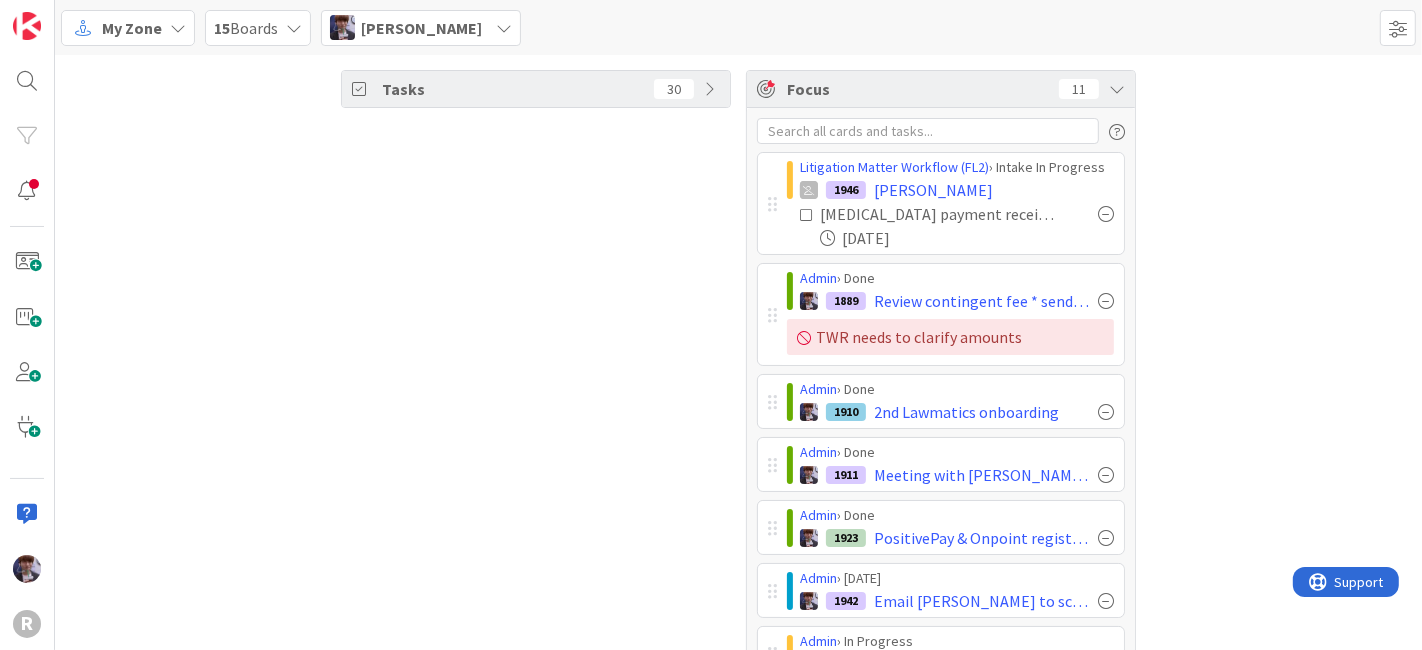 click on "Minka Laine Friesen" at bounding box center (421, 28) 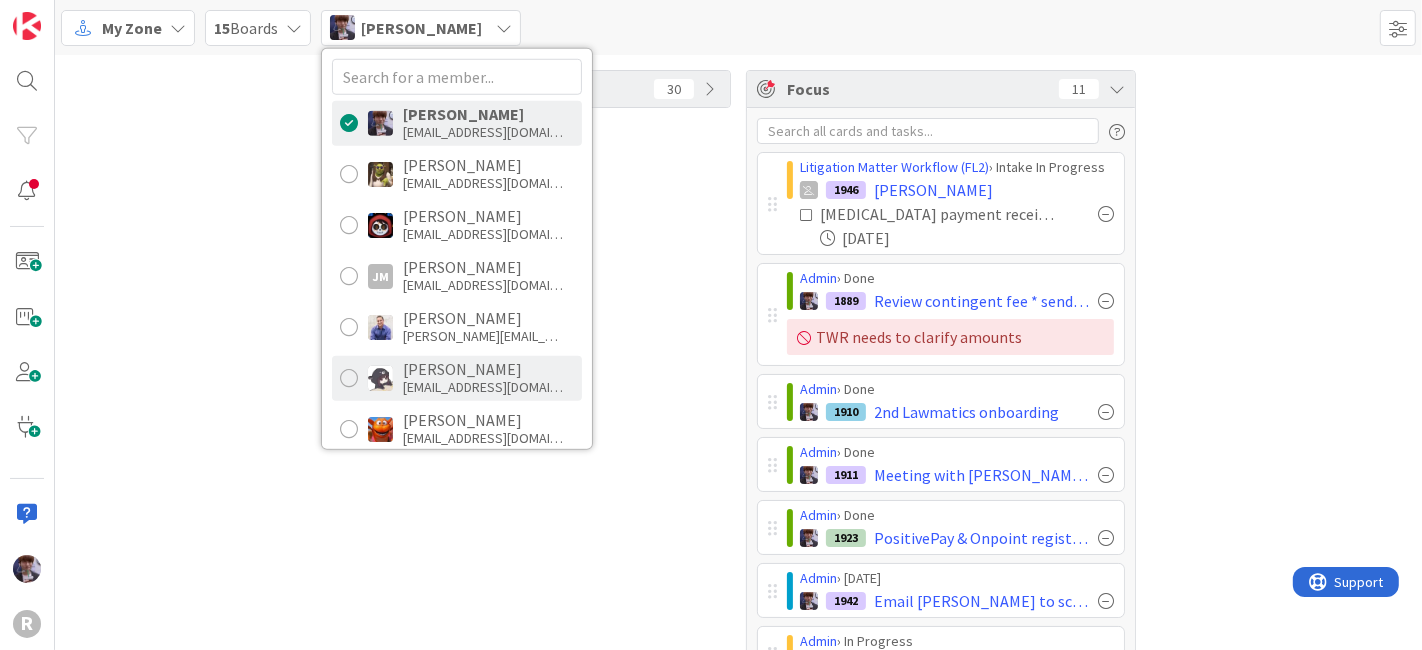 click on "Kelly Nguyen" at bounding box center [483, 369] 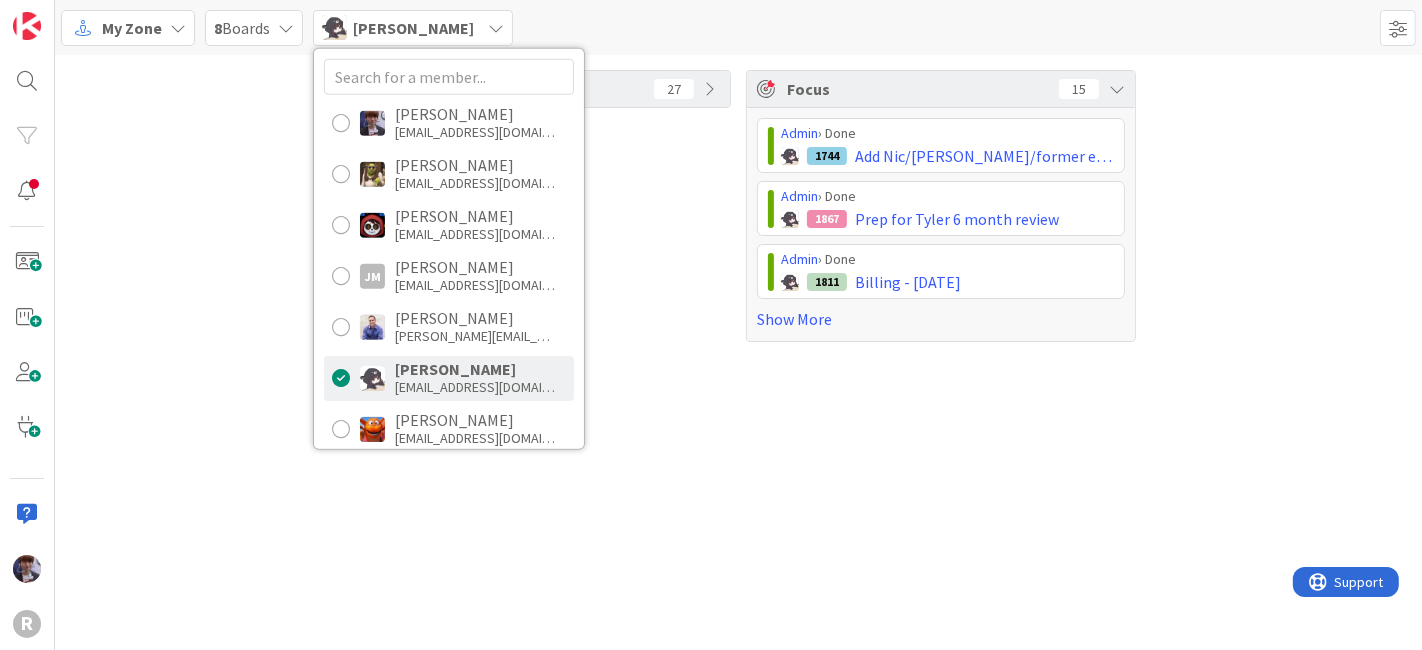 click on "Tasks 27 Focus 15 Admin  › Done 1744 Add Nic/Ted/former employees 06/2024 to John Grant's sheet Admin  › Done 1867 Prep for Tyler 6 month review Admin  › Done 1811 Billing - 07/01/2025 Show More" at bounding box center (738, 352) 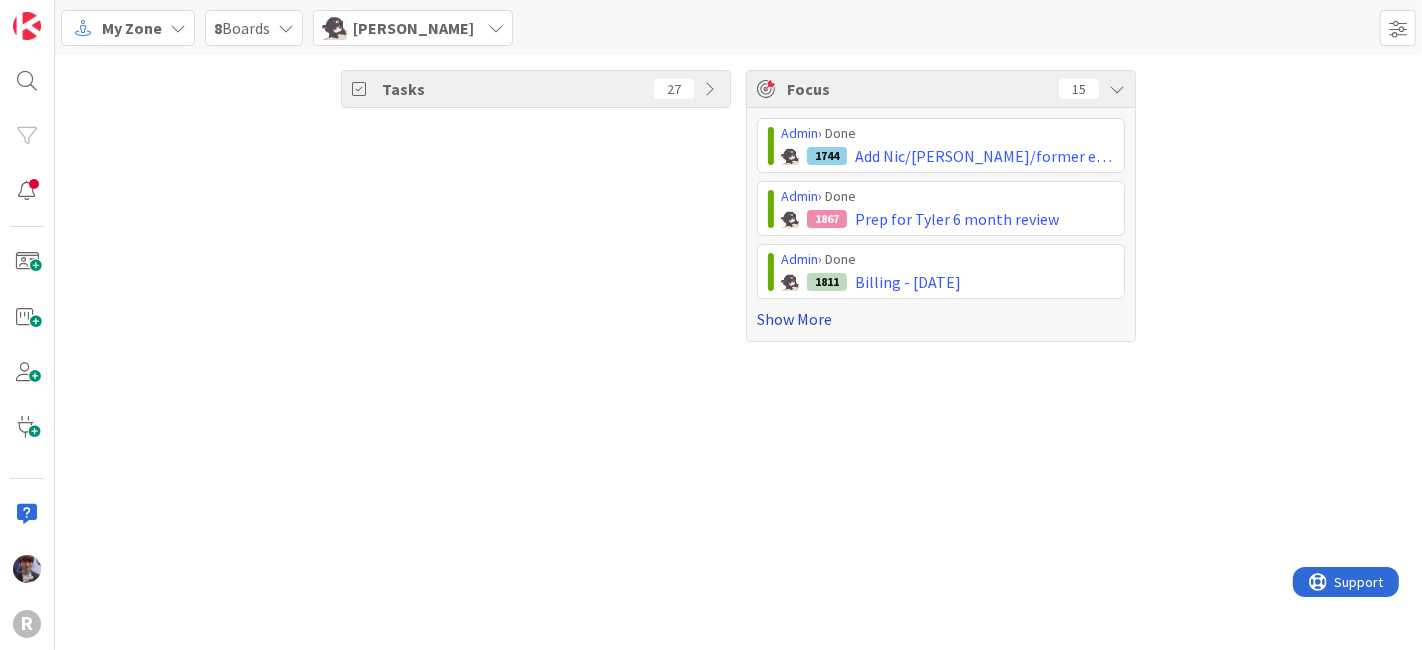 click on "Show More" at bounding box center (941, 319) 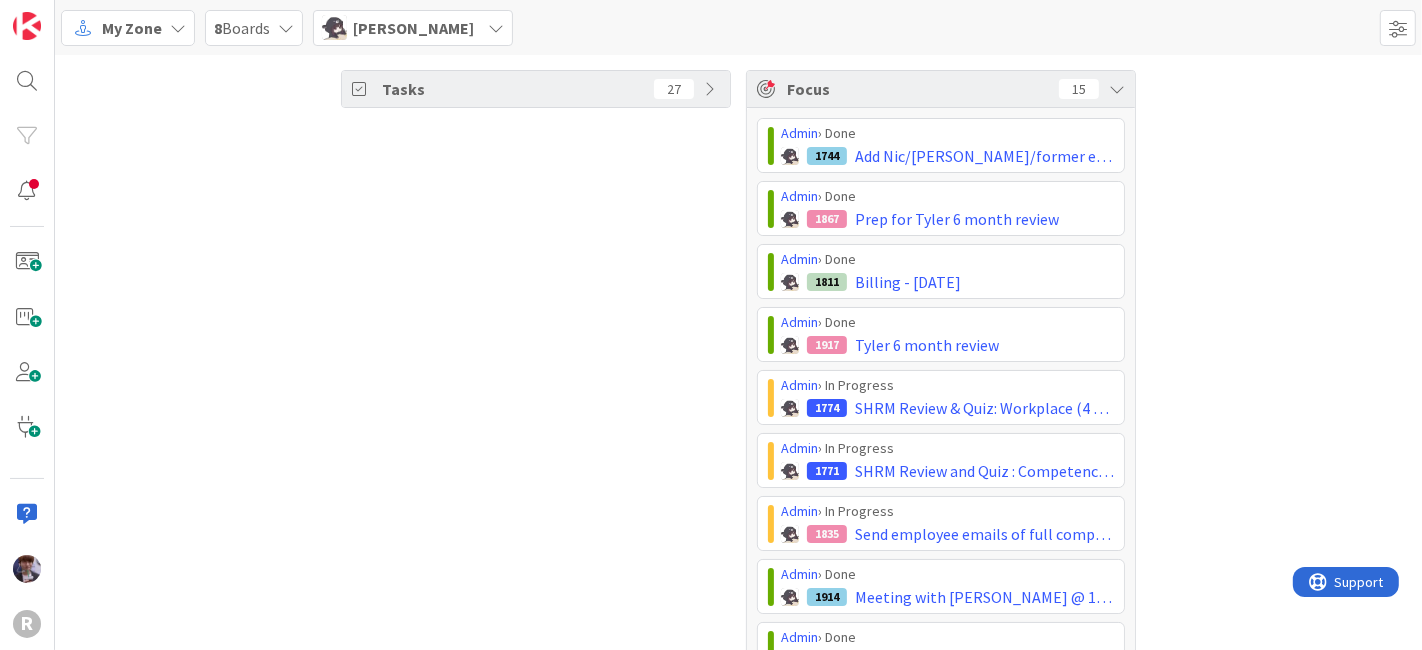 click on "Tasks 27" at bounding box center [536, 584] 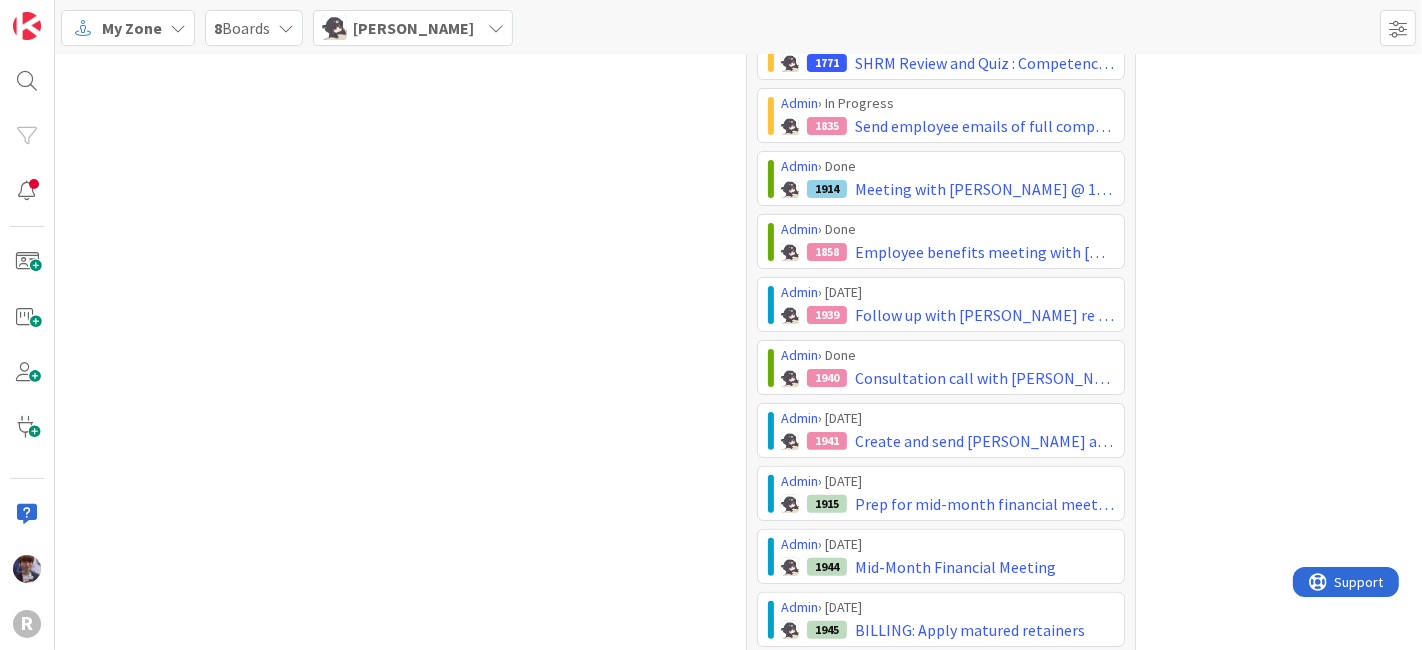 scroll, scrollTop: 444, scrollLeft: 0, axis: vertical 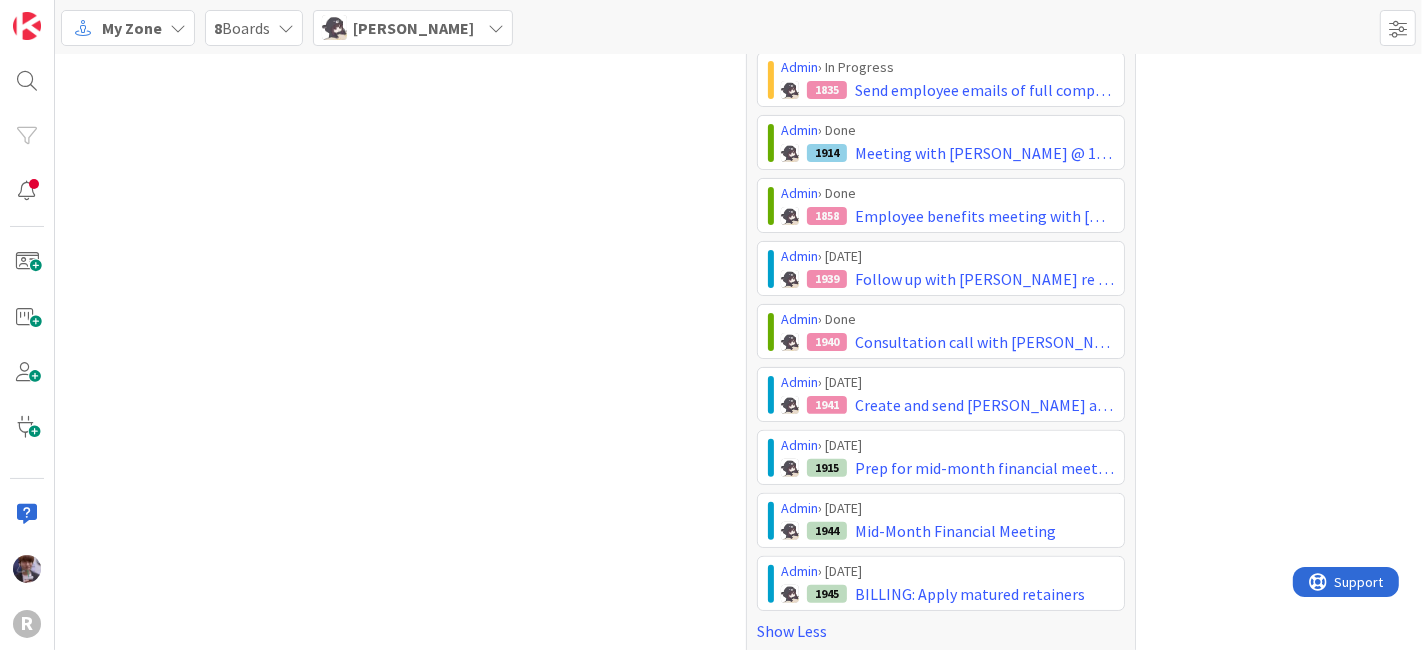 click on "Tasks 27" at bounding box center (536, 140) 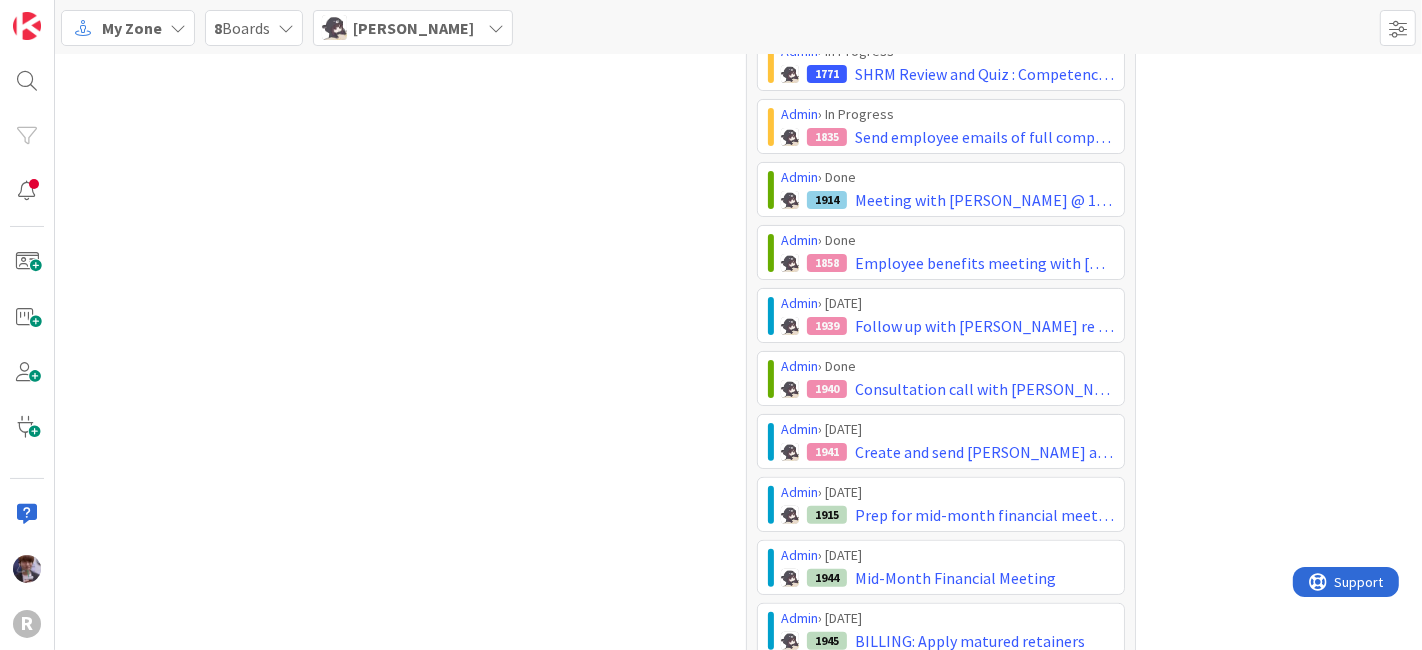 scroll, scrollTop: 0, scrollLeft: 0, axis: both 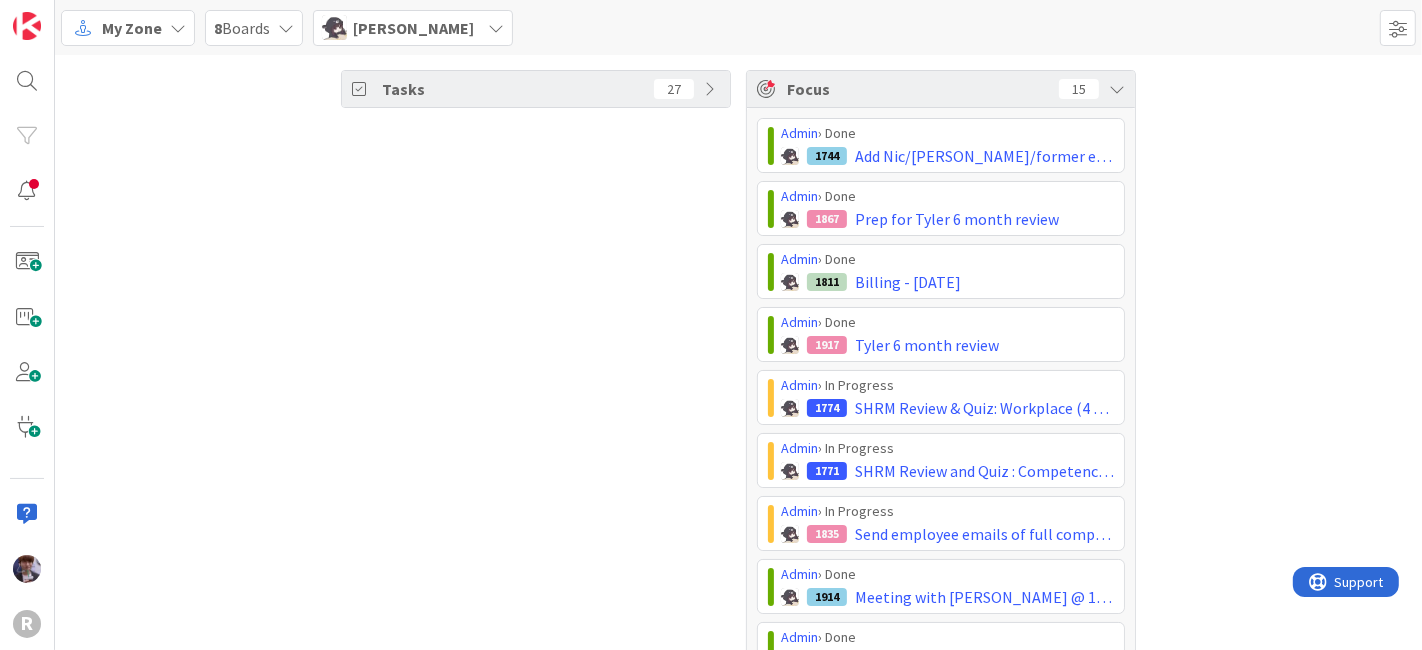 click on "My Zone 8  Boards Kelly Nguyen Minka Laine Friesen mfriesen@reutercorbett.com Devine Gines dgines@reutercorbett.com Jasmin Sanchez jsanchez@reutercorbett.com JM Jeff Myers jmyers@reutercorbett.com John Grant john@agileattorney.com Kelly Nguyen knguyen@reutercorbett.com Kiara Adams kadams@reutercorbett.com Max Whittington mwhittington@reutercorbett.com Michael Robb mrobb@reutercorbett.com Nic Corbett ncorbett@reutercorbett.com Stacey Burzota sburzota@reutercorbett.com Ted Reuter treuter@reutercorbett.com Tyler McDonald tmcdonald@reutercorbett.com You can select any member of your organization, but only see board’s cards and tasks that you have access to see." at bounding box center (738, 27) 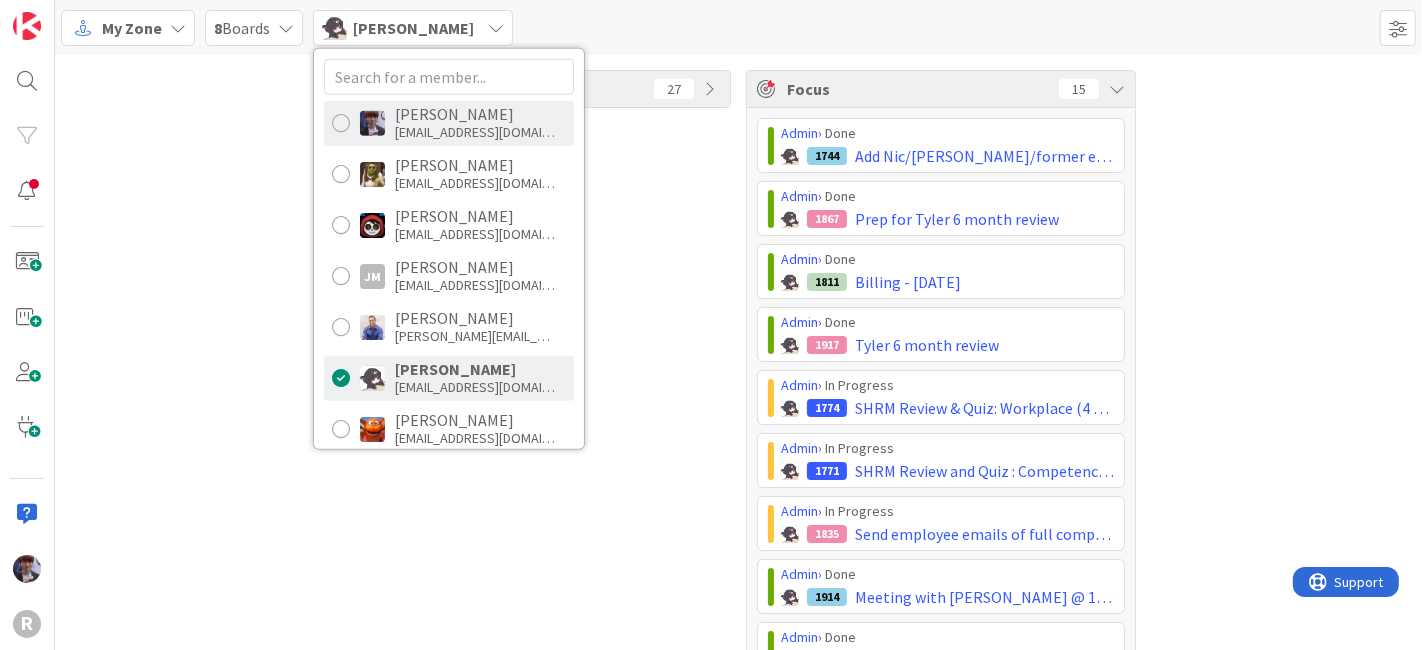click on "Minka Laine Friesen" at bounding box center [475, 114] 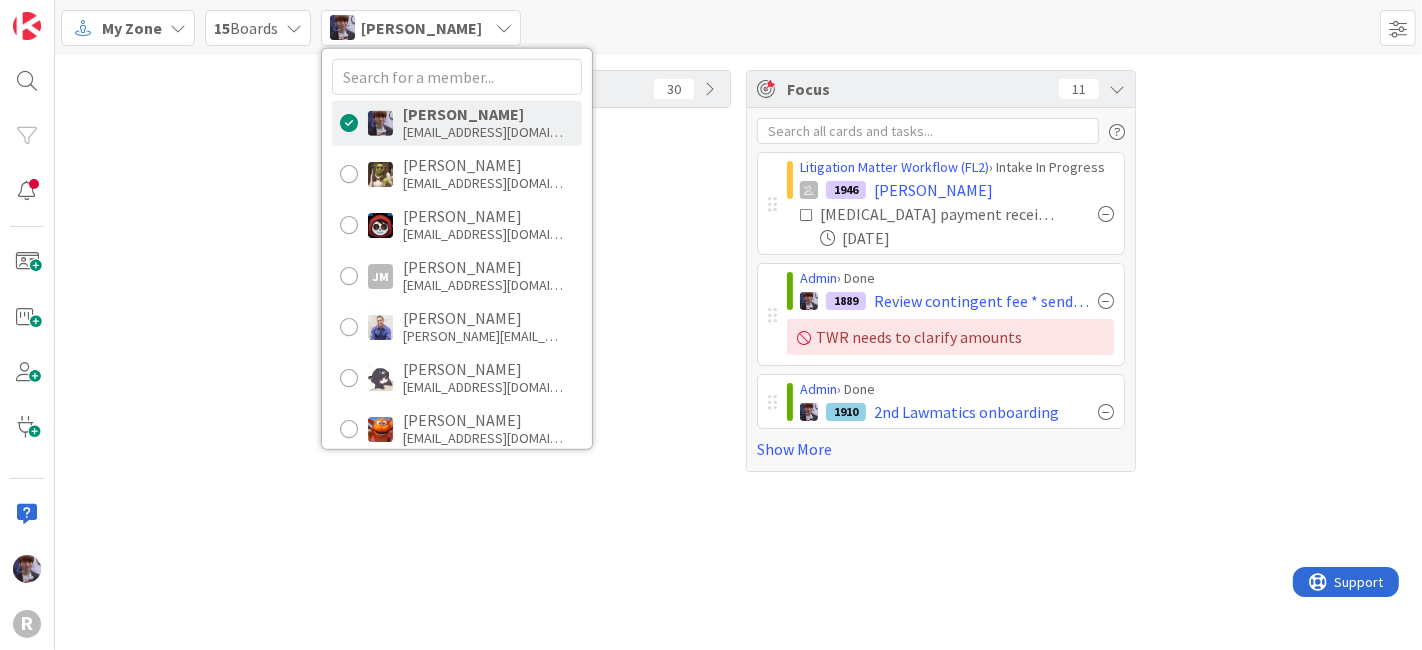 click on "Tasks 30" at bounding box center [536, 271] 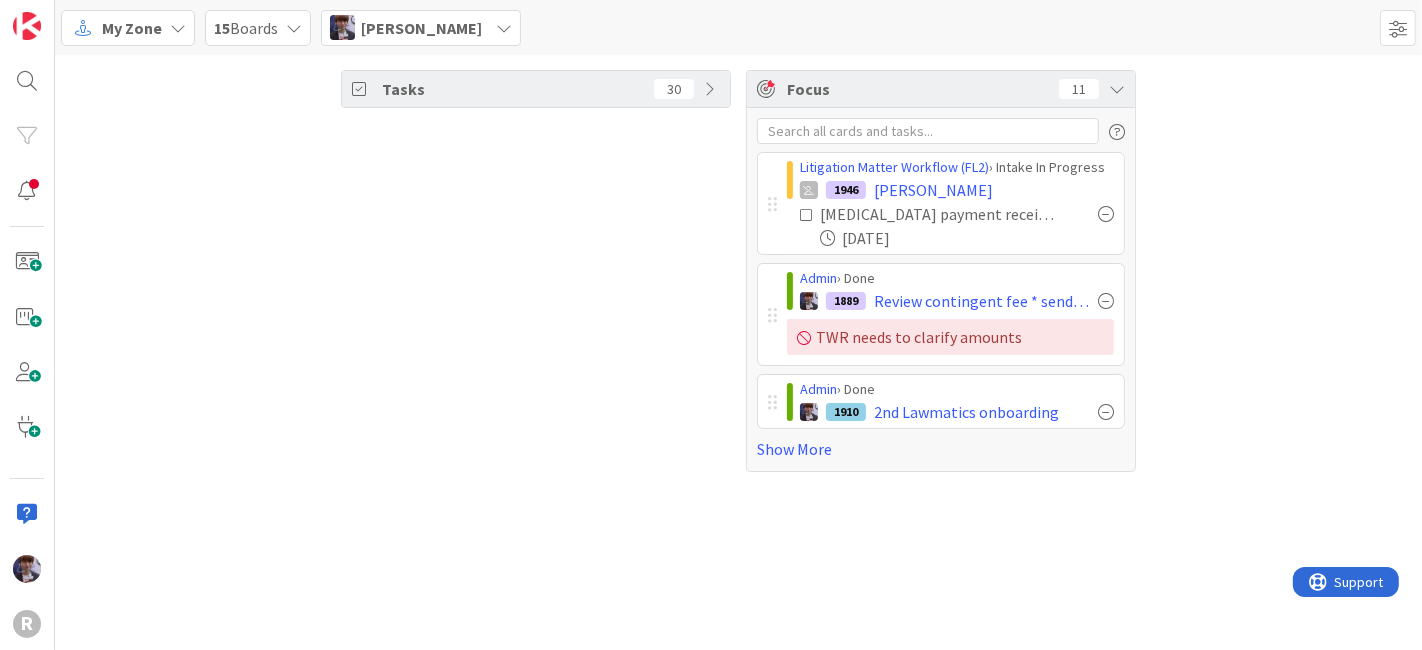 click on "Litigation Matter Workflow (FL2)  › Intake In Progress 1946 GANNON, Bennett Retainer payment received 07/10/2025 Admin  › Done 1889 Review contingent fee * send to client TWR needs to clarify amounts Admin  › Done 1910 2nd Lawmatics onboarding Show More" at bounding box center (941, 289) 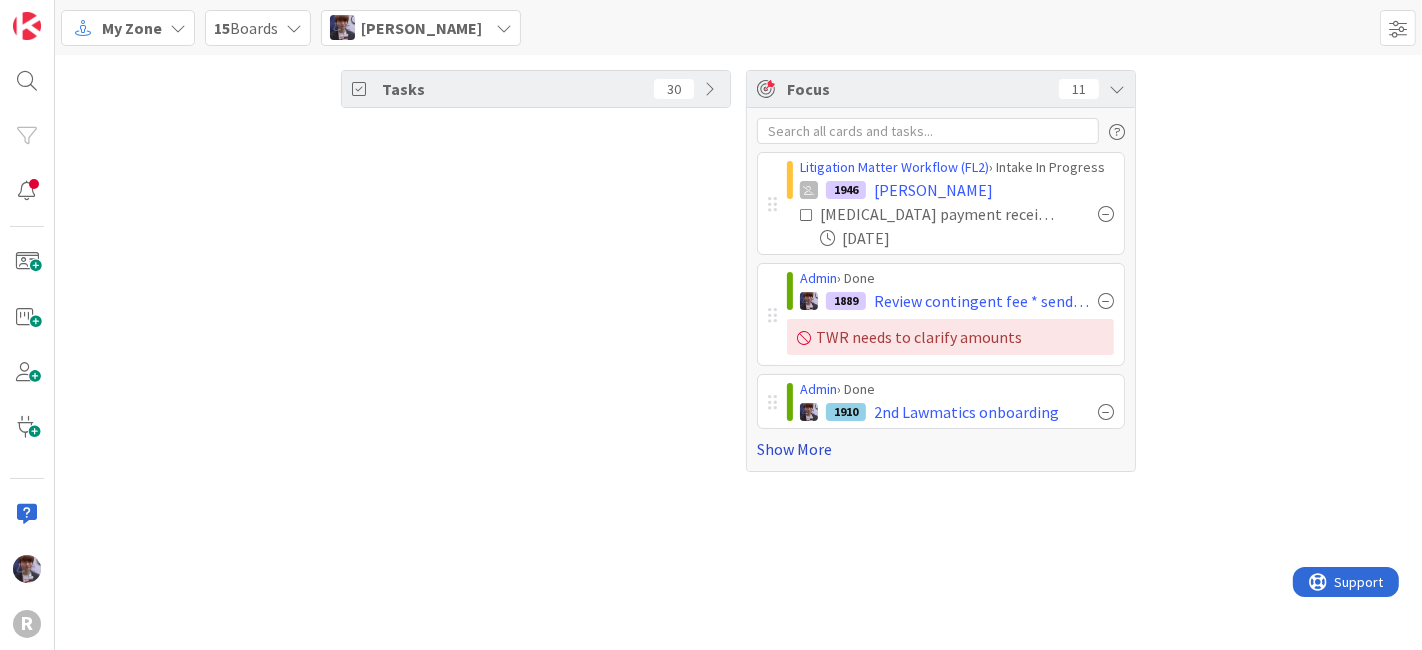 click on "Show More" at bounding box center (941, 449) 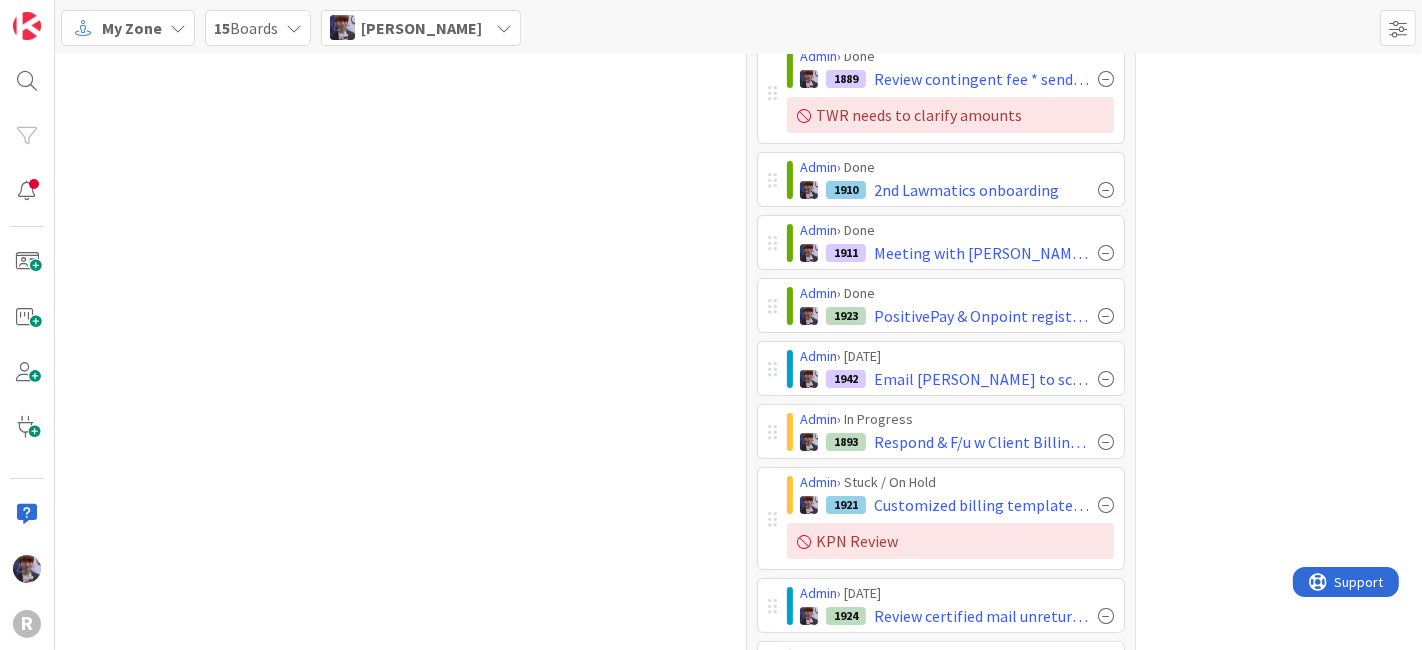 scroll, scrollTop: 0, scrollLeft: 0, axis: both 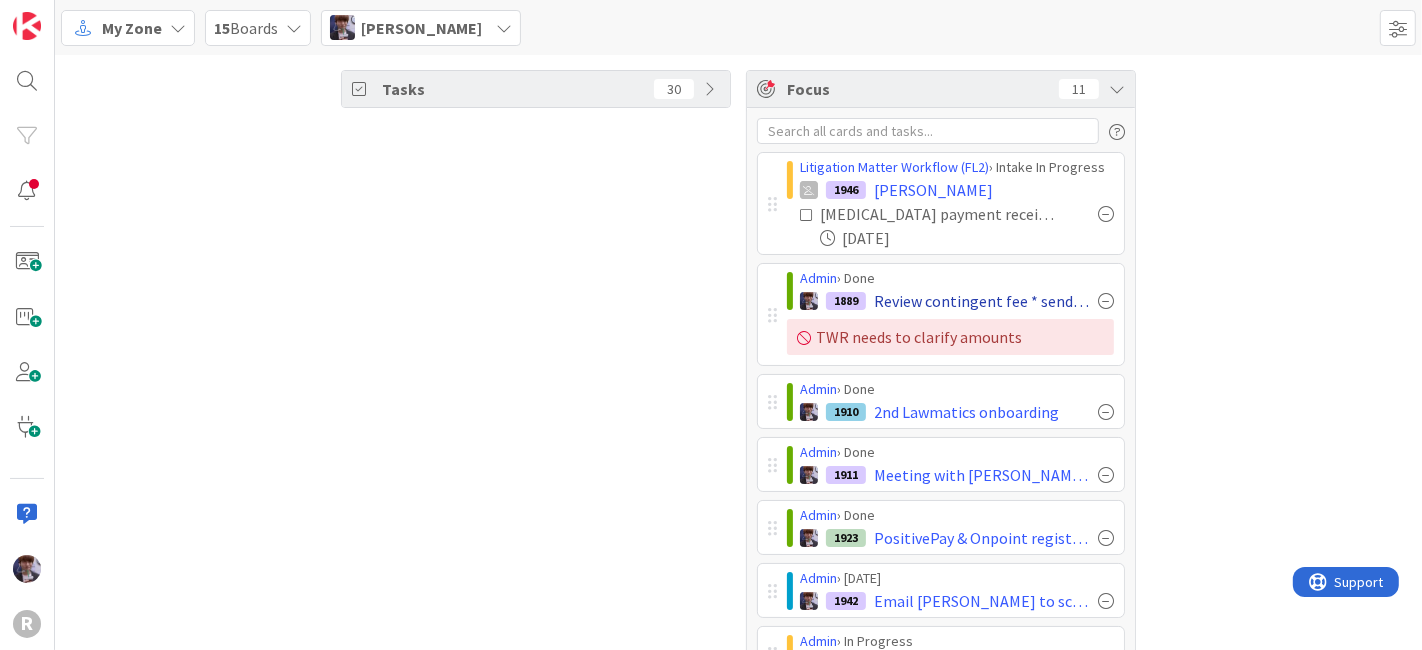 click at bounding box center (1106, 301) 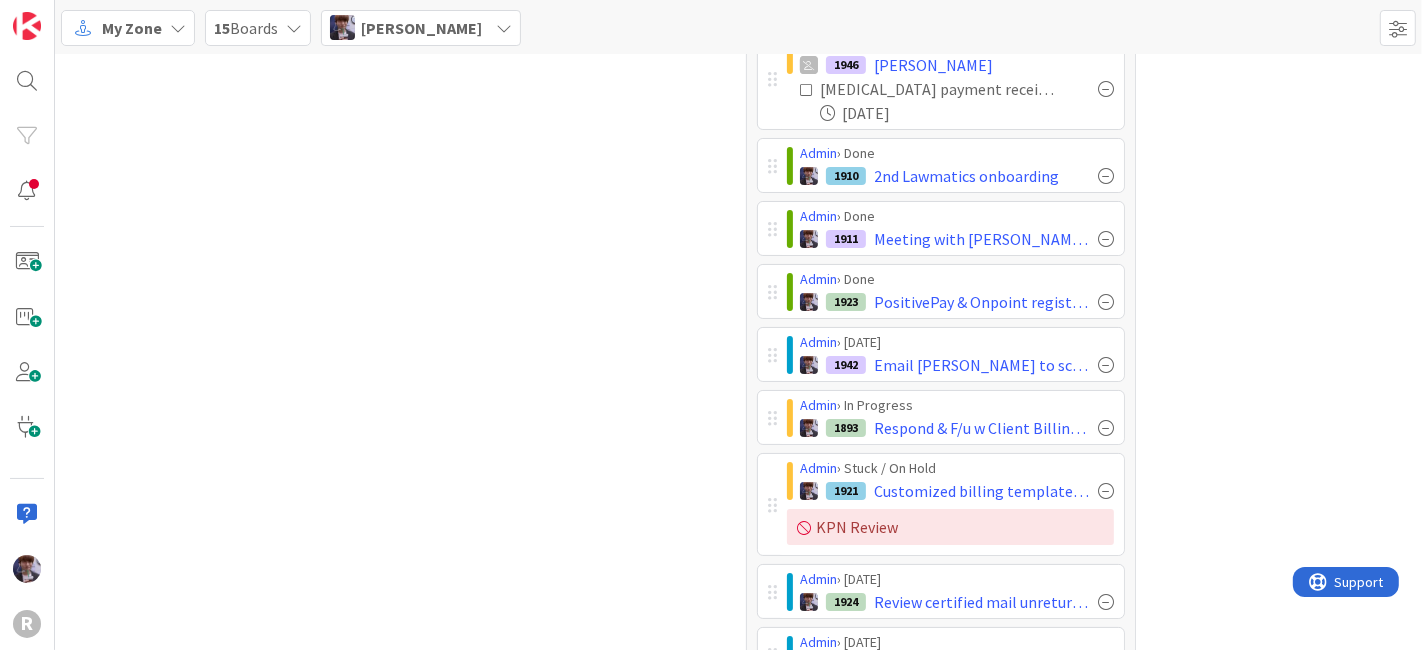scroll, scrollTop: 0, scrollLeft: 0, axis: both 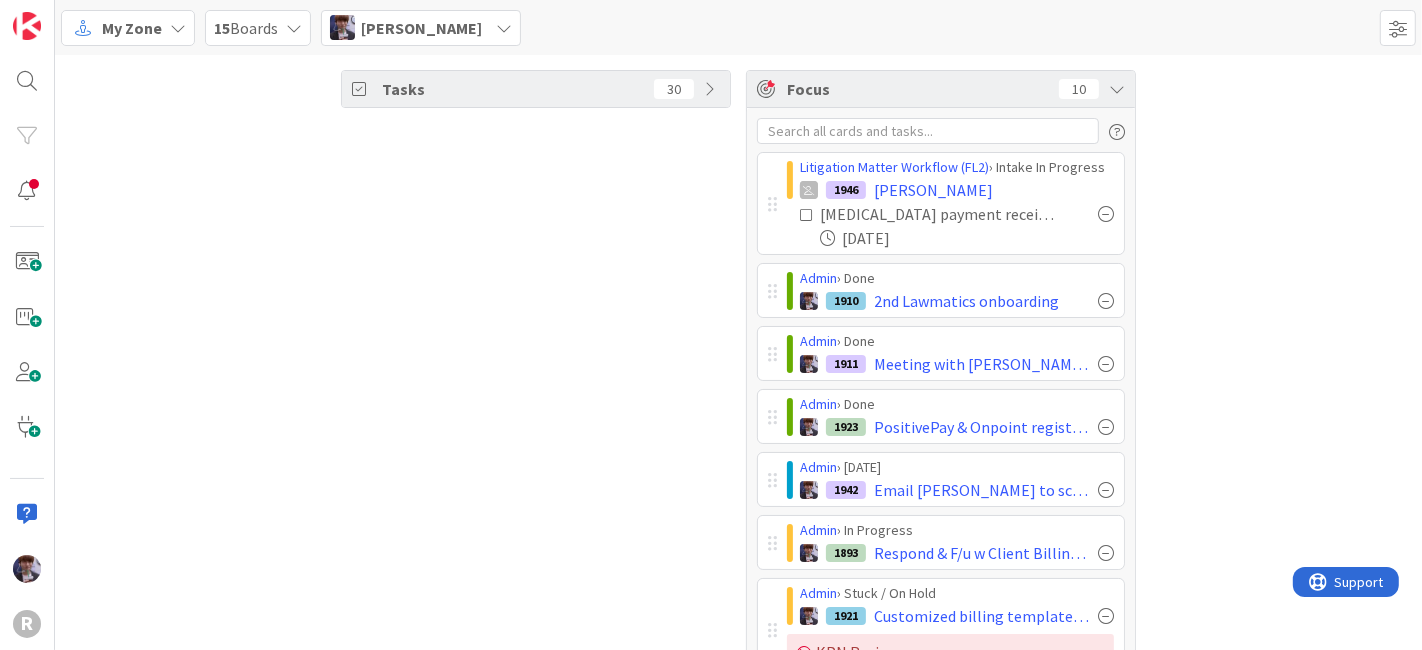 click on "Tasks 30 Focus 10 Litigation Matter Workflow (FL2)  › Intake In Progress 1946 GANNON, Bennett Retainer payment received 07/10/2025 Admin  › Done 1910 2nd Lawmatics onboarding Admin  › Done 1911 Meeting with John @1 pm Admin  › Done 1923 PositivePay & Onpoint registered updated with checks Admin  › Today 1942 Email Teresa Paschall to schedule leadership training lunch Admin  › In Progress 1893 Respond & F/u w Client Billing Questions Admin  › Stuck / On Hold 1921 Customized billing template in Clio for flat fee cases (exc. all numbers) KPN Review Admin  › Today 1924 Review certified mail unreturned - checks not cashed in the bank Admin  › Today 1880 Keep an eye out for returned check - Boren. Then mail back to same address per client instructions n- potentially Kiara f/u USPS Admin  › Today 1947 Enter number for all incoming payments until the 15th in the IOLTA report Show Less" at bounding box center (738, 491) 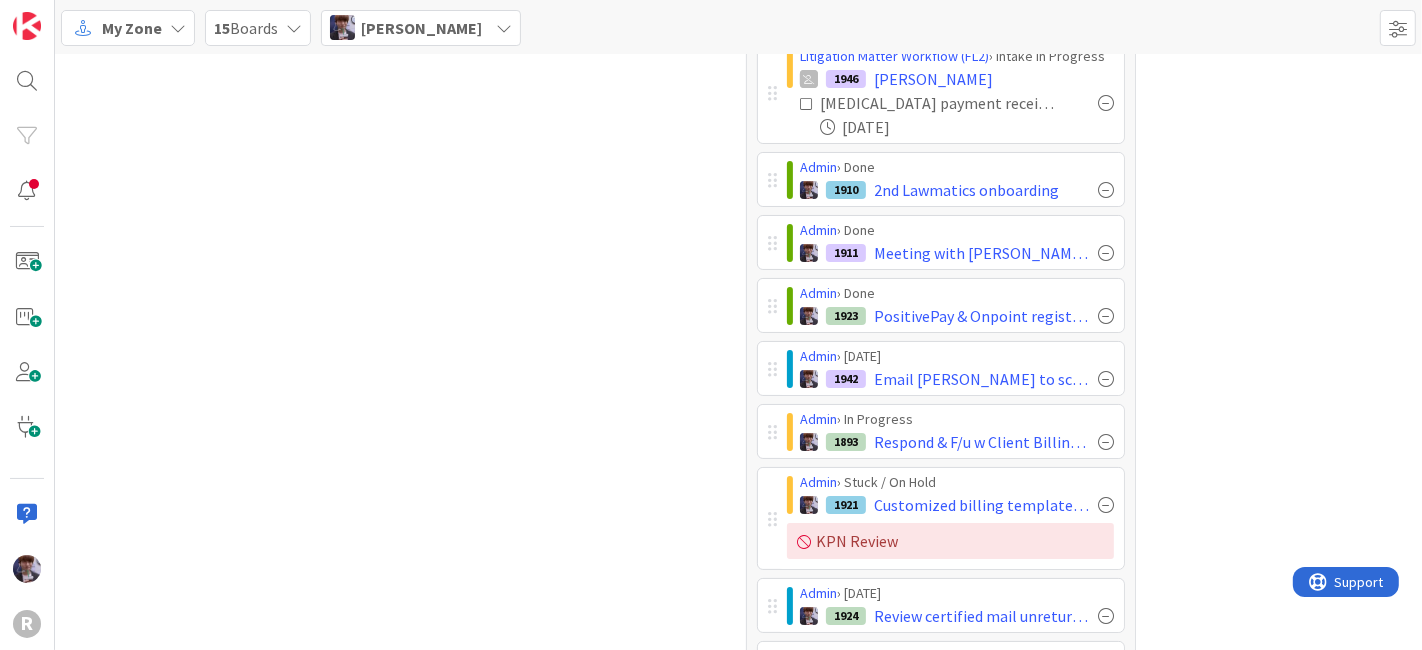 click on "Tasks 30 Focus 10 Litigation Matter Workflow (FL2)  › Intake In Progress 1946 GANNON, Bennett Retainer payment received 07/10/2025 Admin  › Done 1910 2nd Lawmatics onboarding Admin  › Done 1911 Meeting with John @1 pm Admin  › Done 1923 PositivePay & Onpoint registered updated with checks Admin  › Today 1942 Email Teresa Paschall to schedule leadership training lunch Admin  › In Progress 1893 Respond & F/u w Client Billing Questions Admin  › Stuck / On Hold 1921 Customized billing template in Clio for flat fee cases (exc. all numbers) KPN Review Admin  › Today 1924 Review certified mail unreturned - checks not cashed in the bank Admin  › Today 1880 Keep an eye out for returned check - Boren. Then mail back to same address per client instructions n- potentially Kiara f/u USPS Admin  › Today 1947 Enter number for all incoming payments until the 15th in the IOLTA report Show Less" at bounding box center [738, 380] 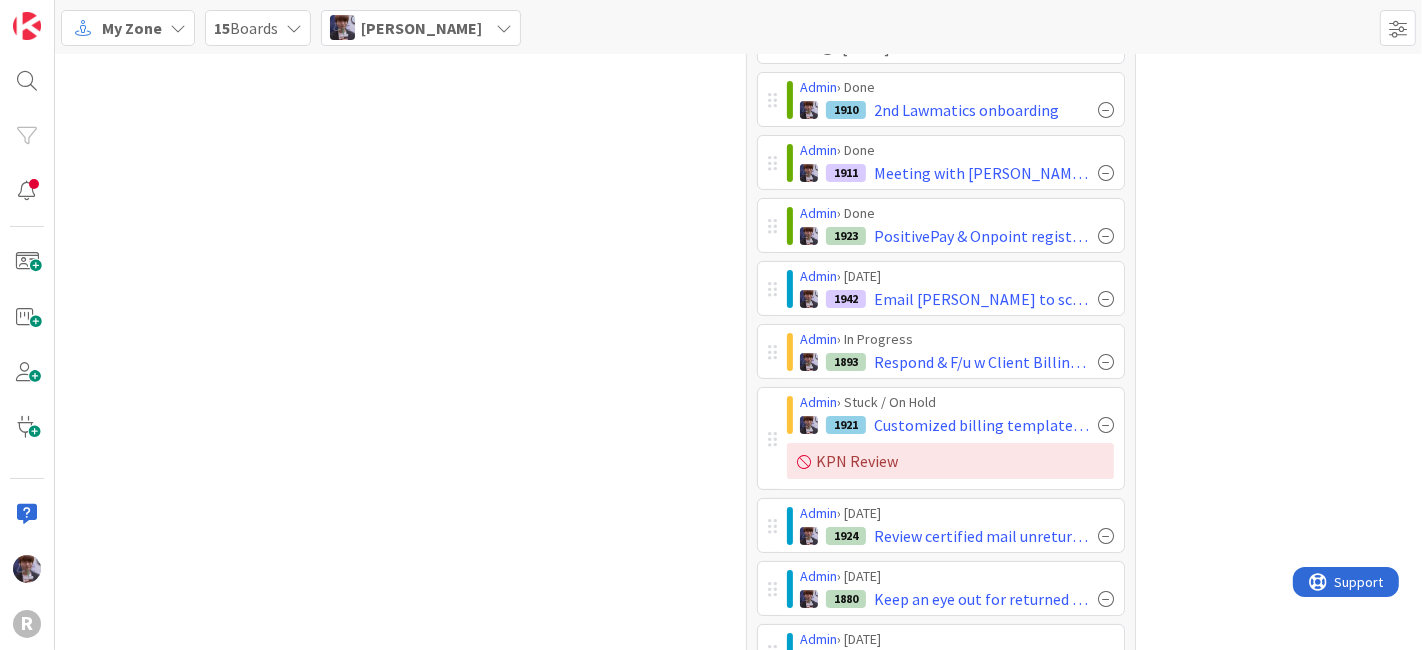 scroll, scrollTop: 160, scrollLeft: 0, axis: vertical 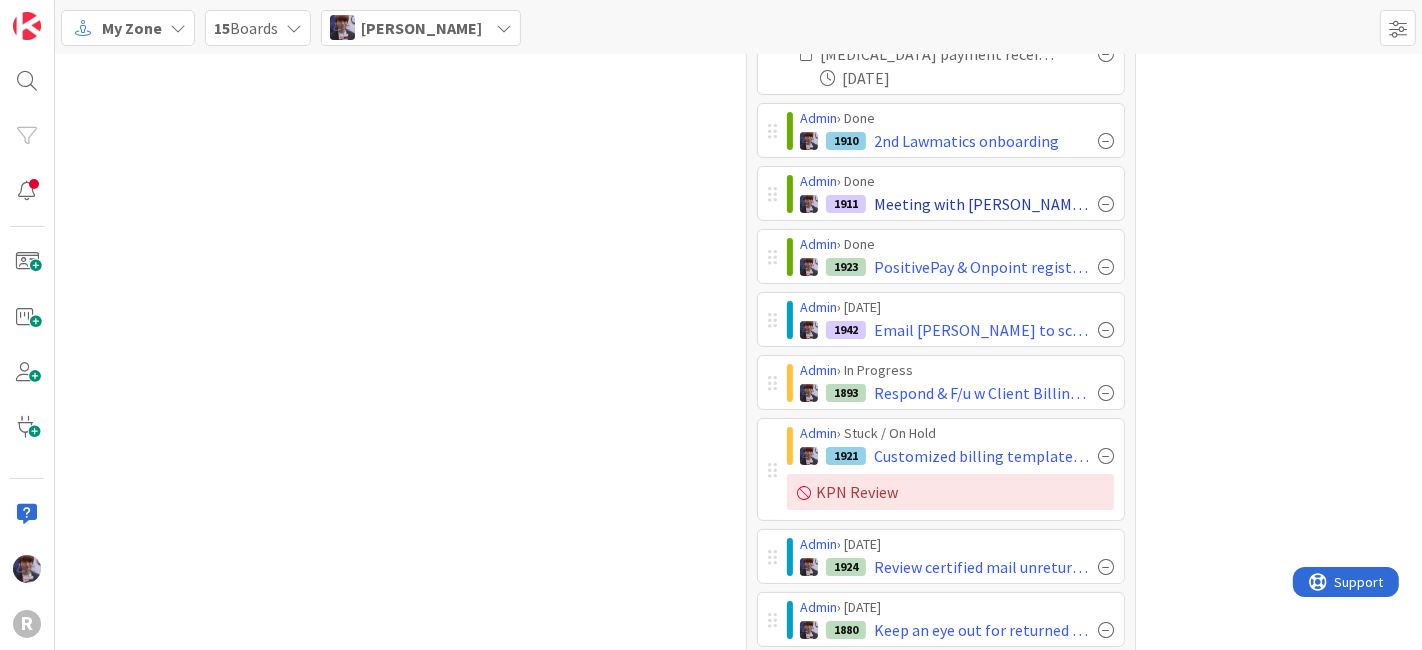 click at bounding box center (1106, 204) 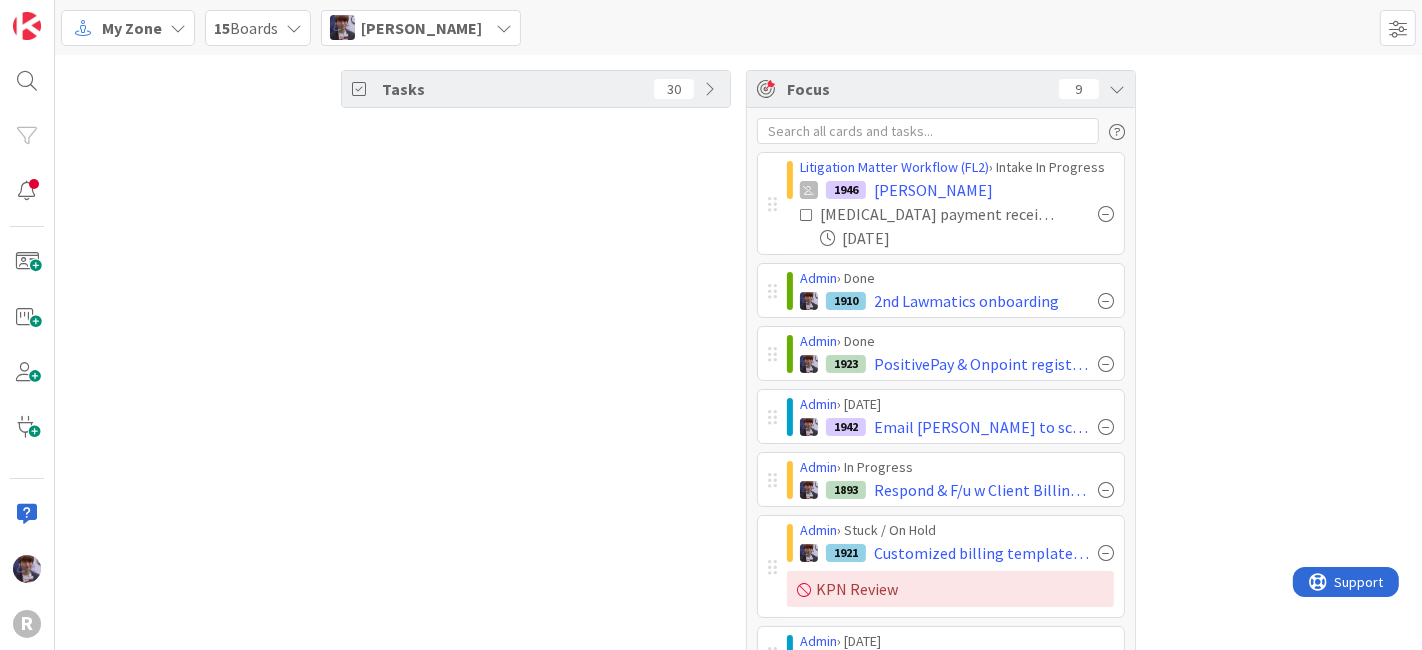 scroll, scrollTop: 111, scrollLeft: 0, axis: vertical 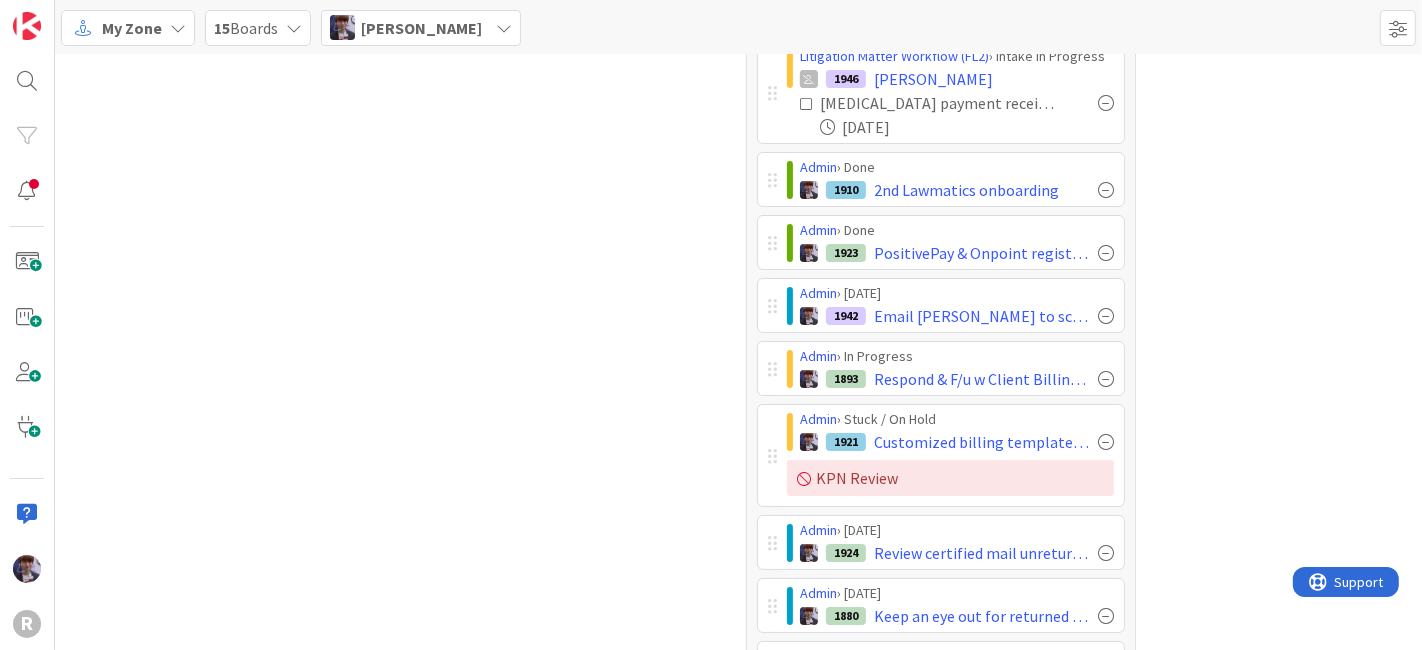 click on "Tasks 30" at bounding box center [536, 349] 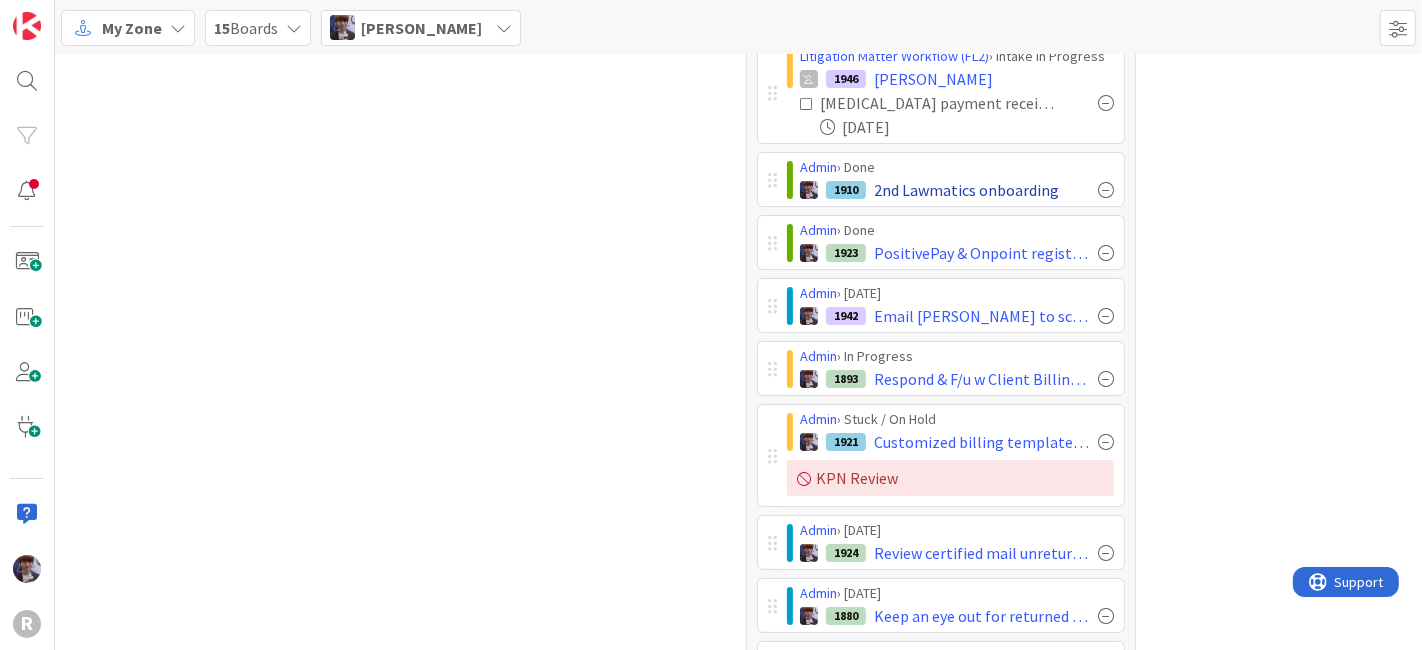 click at bounding box center [1106, 190] 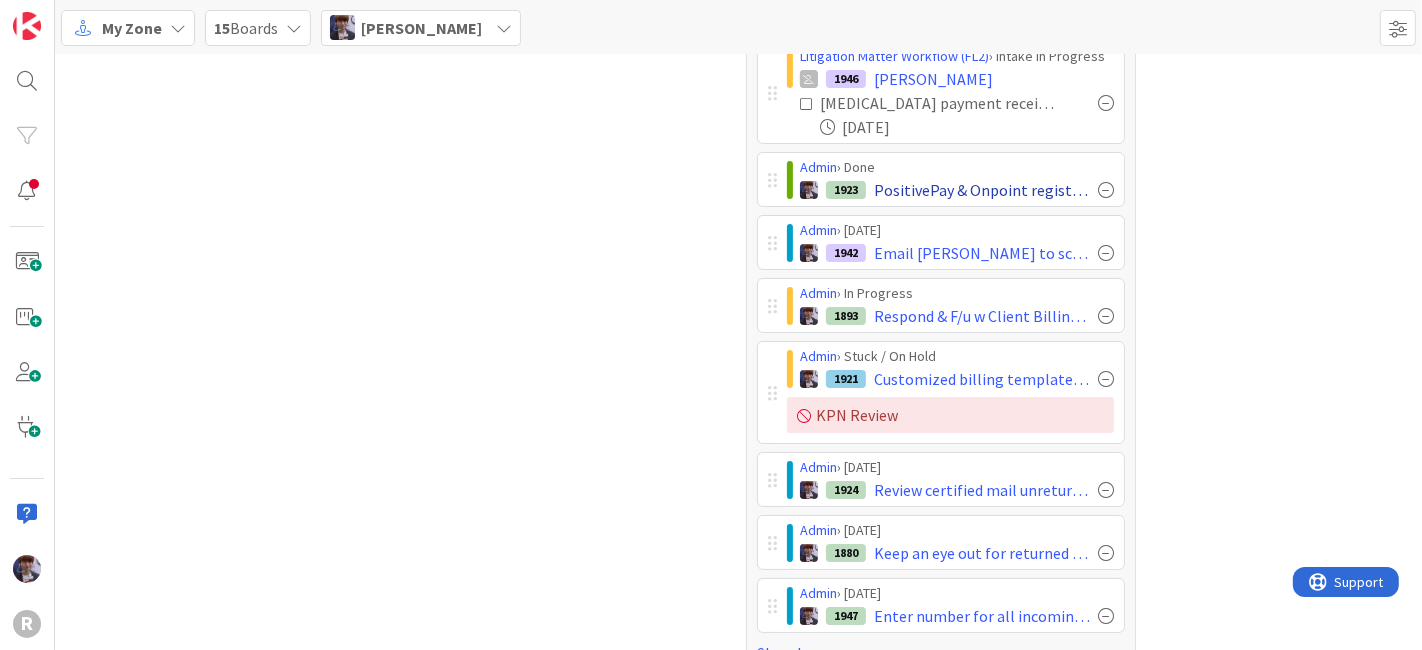 click at bounding box center (1106, 190) 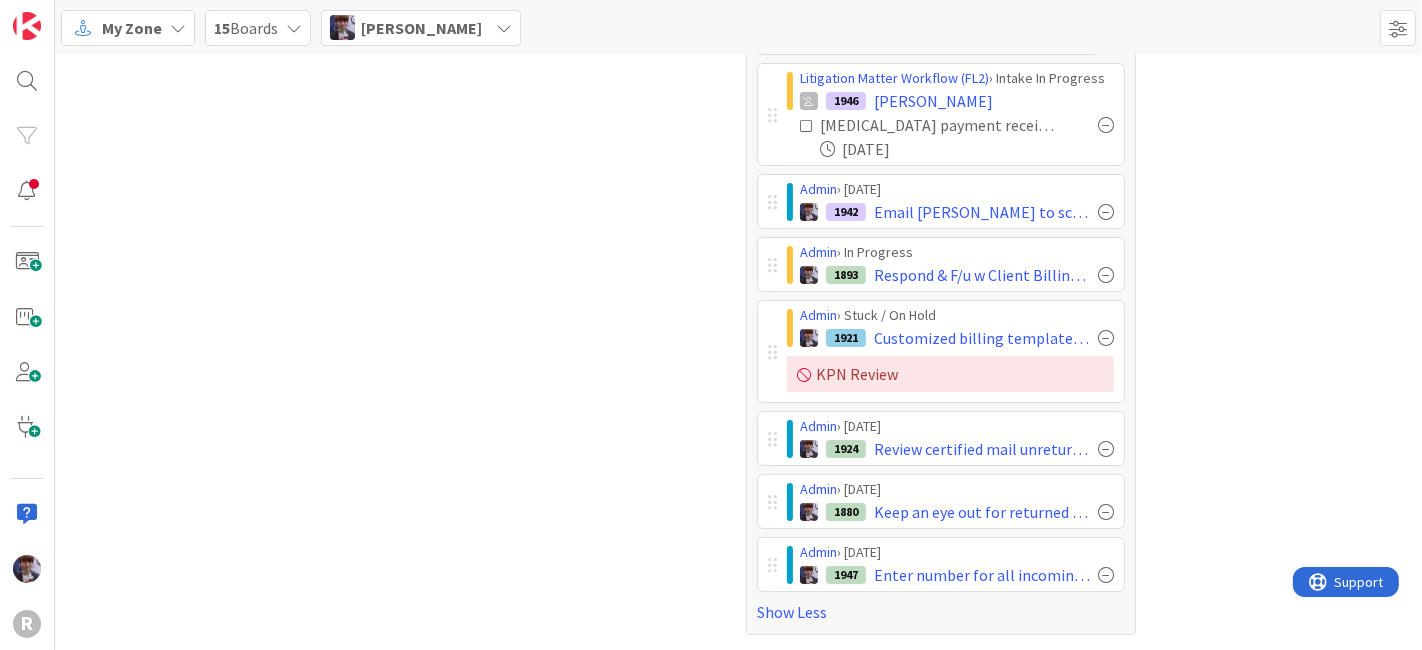 scroll, scrollTop: 83, scrollLeft: 0, axis: vertical 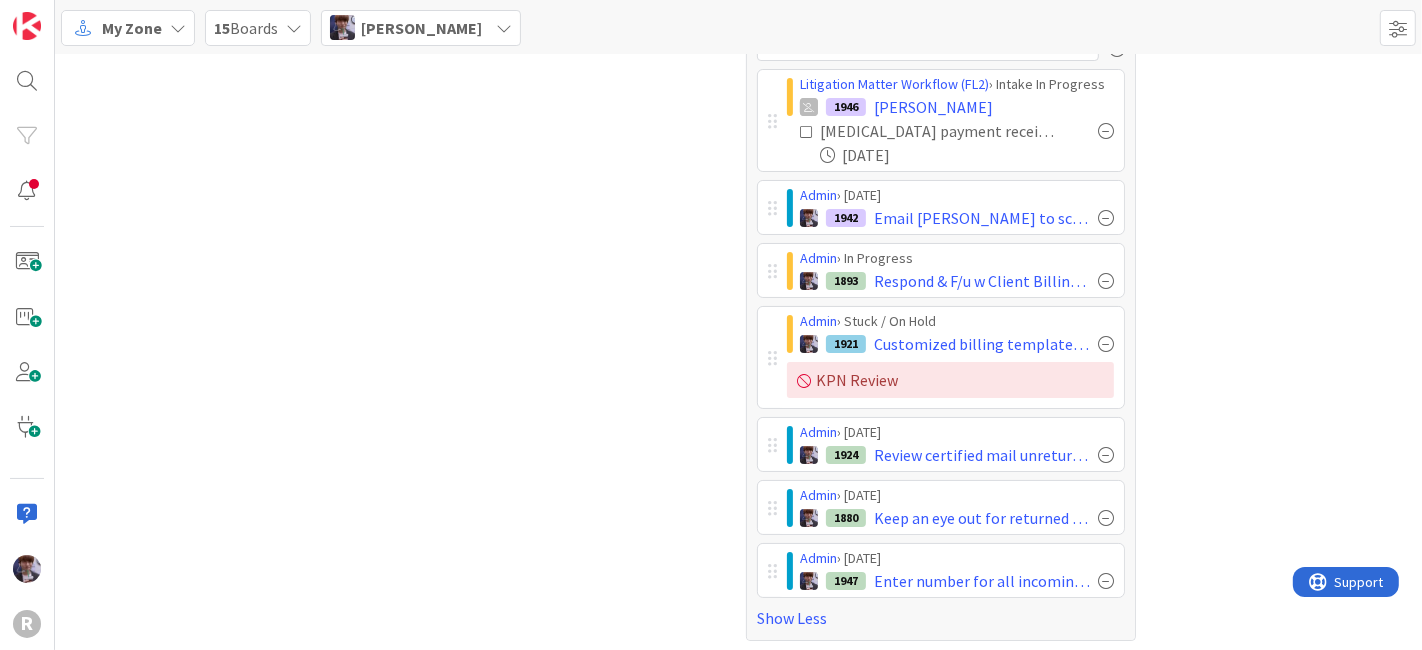 click on "Tasks 30 Focus 7 Litigation Matter Workflow (FL2)  › Intake In Progress 1946 GANNON, Bennett Retainer payment received 07/10/2025 Admin  › Today 1942 Email Teresa Paschall to schedule leadership training lunch Admin  › In Progress 1893 Respond & F/u w Client Billing Questions Admin  › Stuck / On Hold 1921 Customized billing template in Clio for flat fee cases (exc. all numbers) KPN Review Admin  › Today 1924 Review certified mail unreturned - checks not cashed in the bank Admin  › Today 1880 Keep an eye out for returned check - Boren. Then mail back to same address per client instructions n- potentially Kiara f/u USPS Admin  › Today 1947 Enter number for all incoming payments until the 15th in the IOLTA report Show Less" at bounding box center (738, 314) 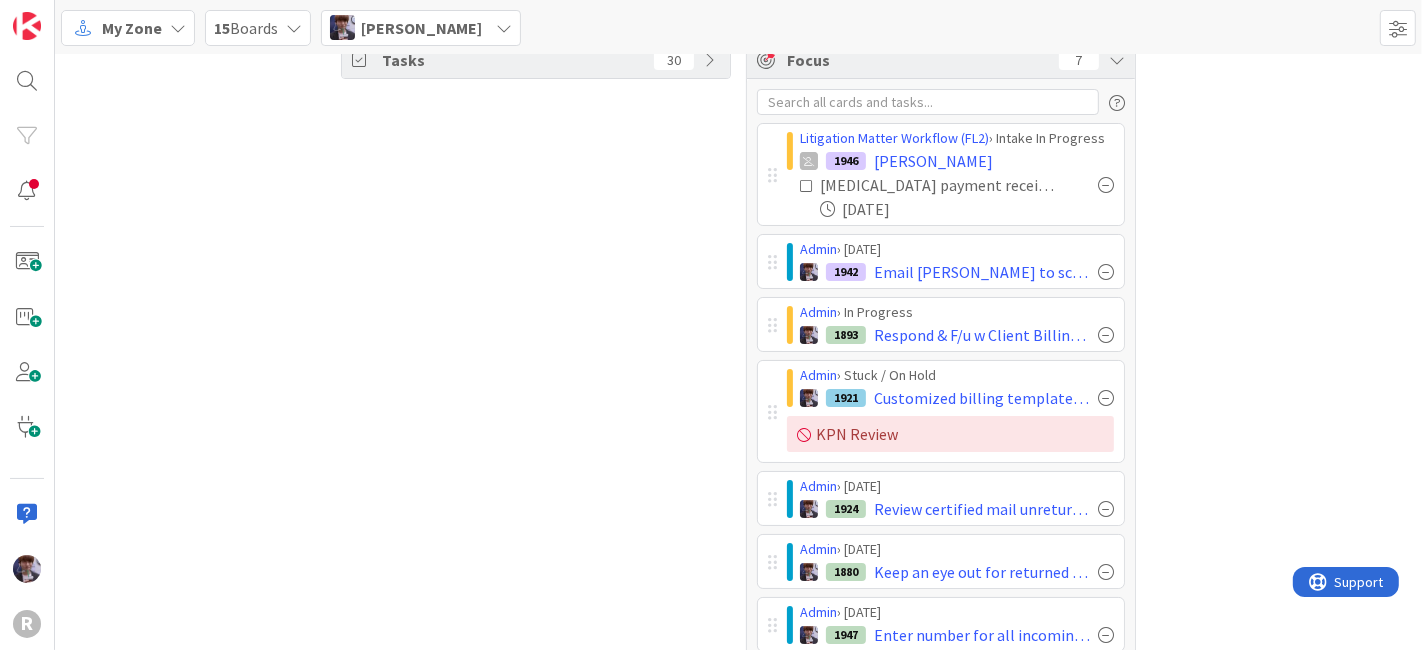scroll, scrollTop: 0, scrollLeft: 0, axis: both 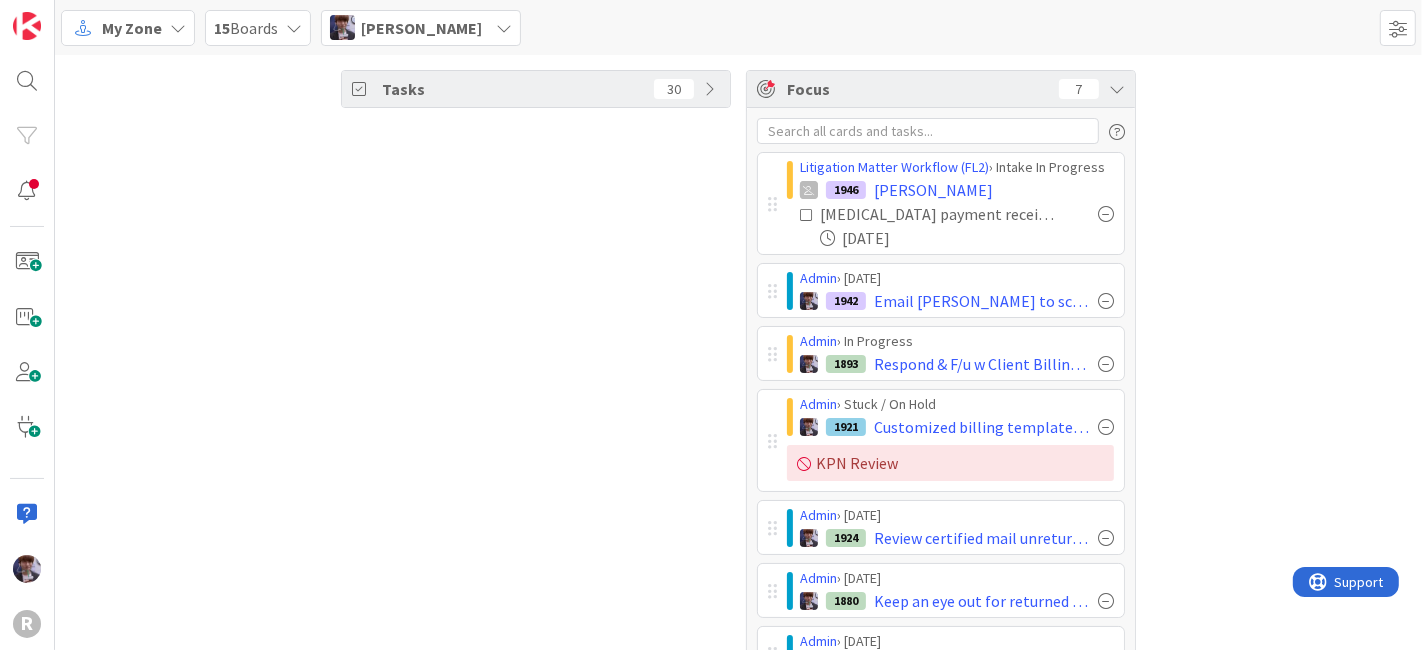 click on "Tasks 30" at bounding box center [536, 397] 